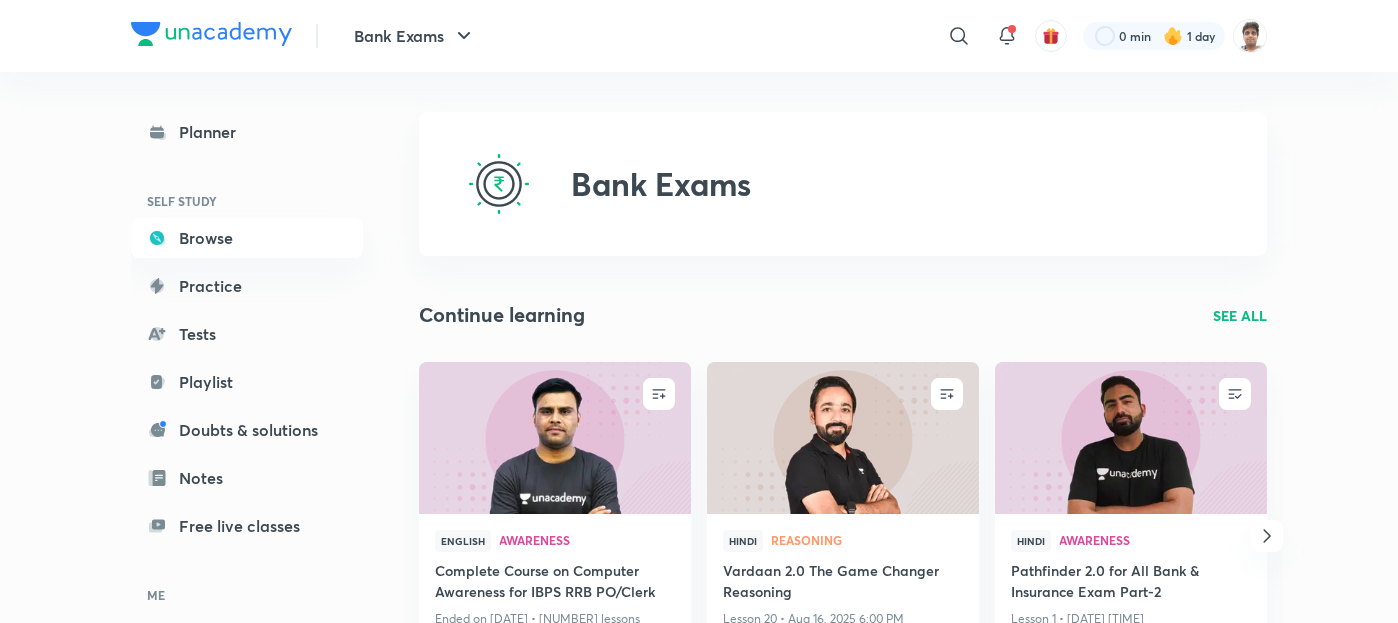 scroll, scrollTop: 0, scrollLeft: 0, axis: both 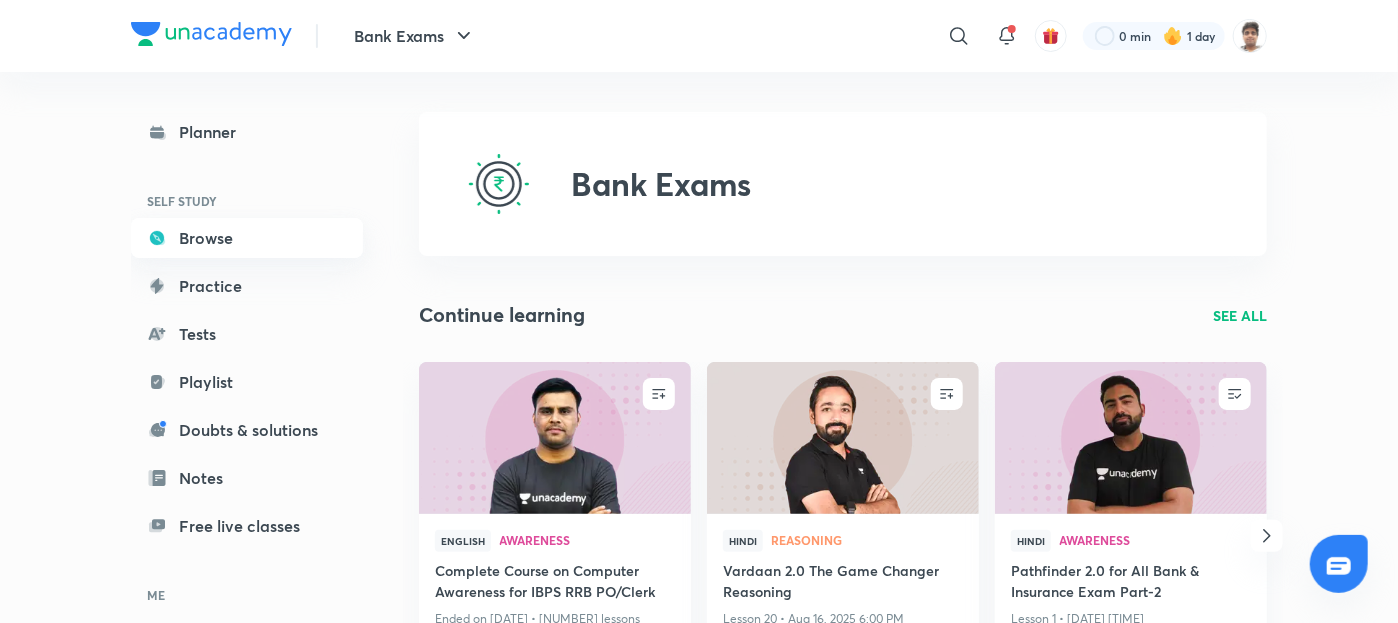click on "Browse" at bounding box center (247, 238) 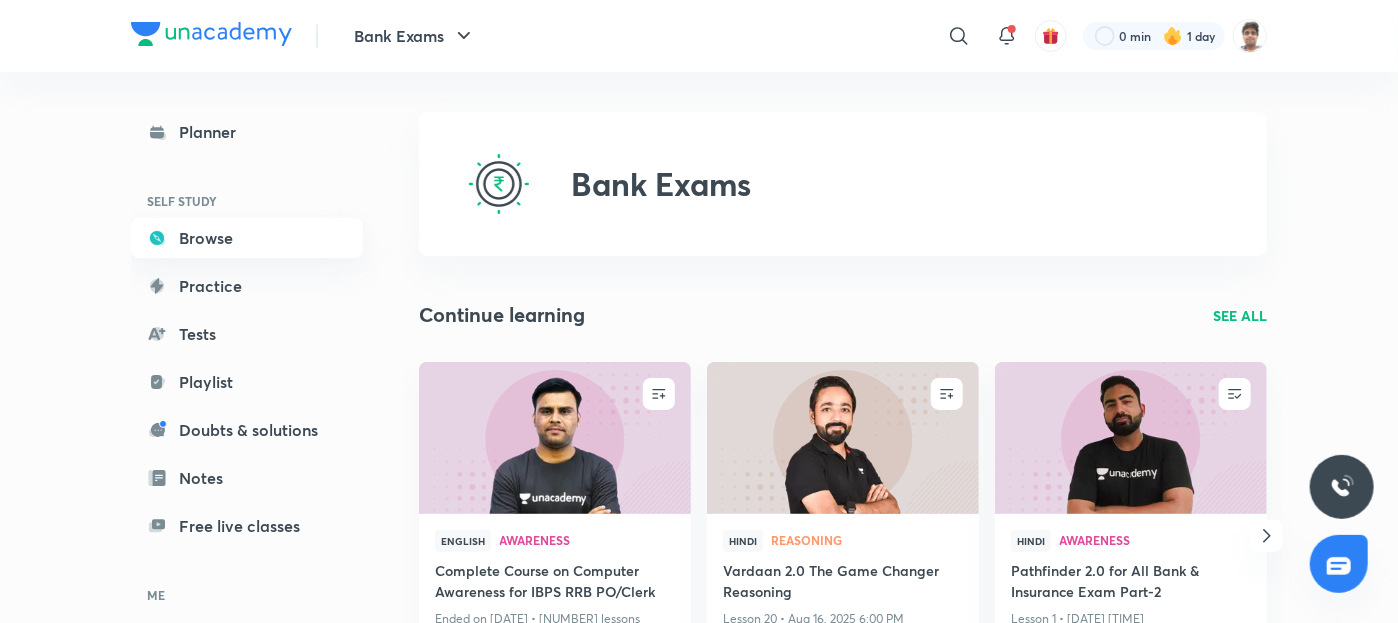 click on "Browse" at bounding box center [247, 238] 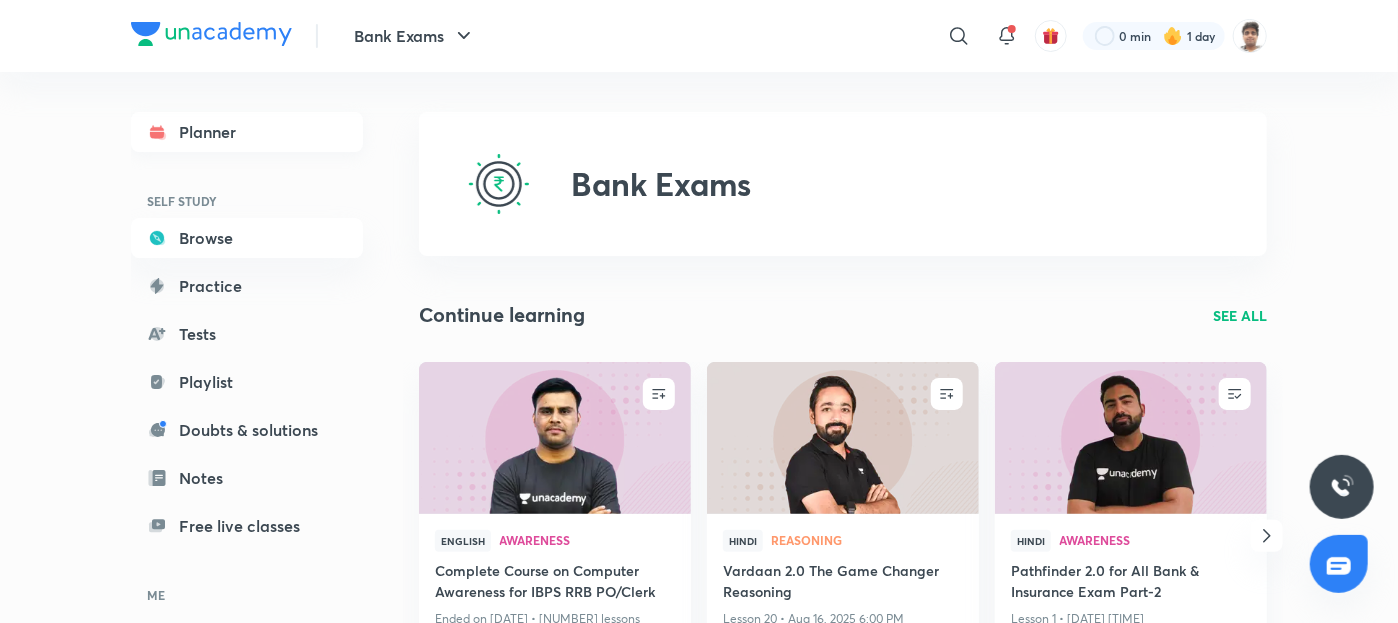 click on "Planner" at bounding box center (247, 132) 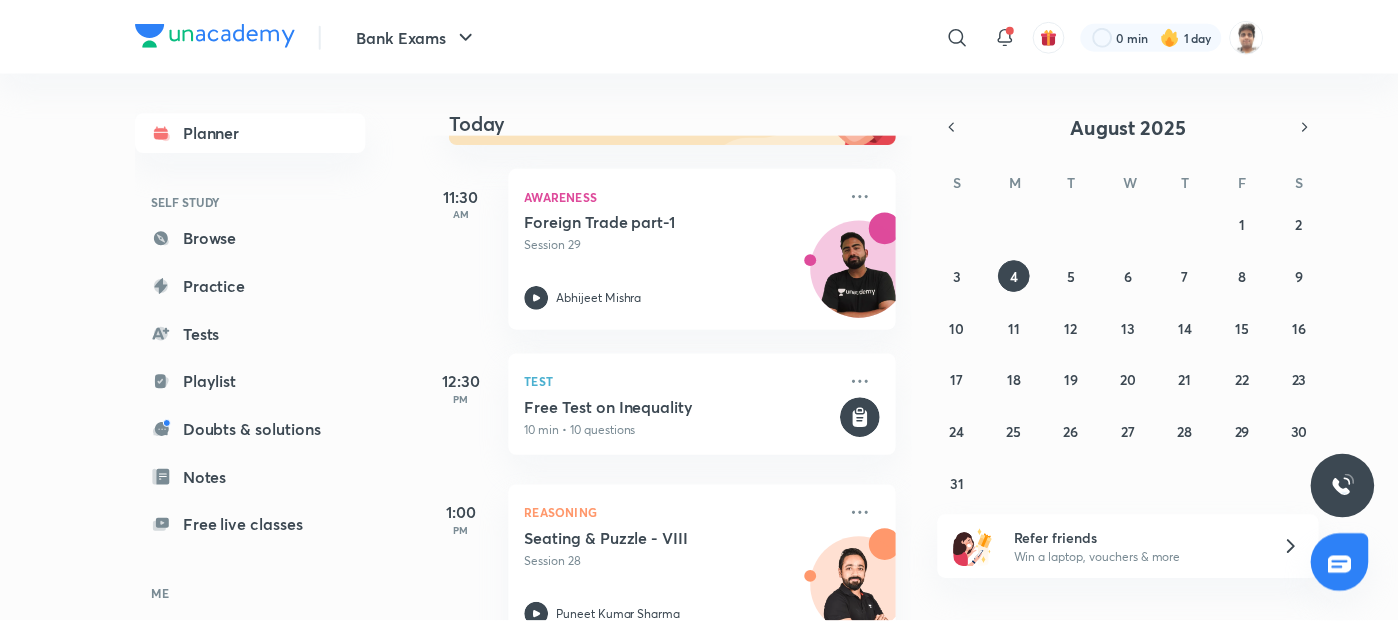 scroll, scrollTop: 276, scrollLeft: 0, axis: vertical 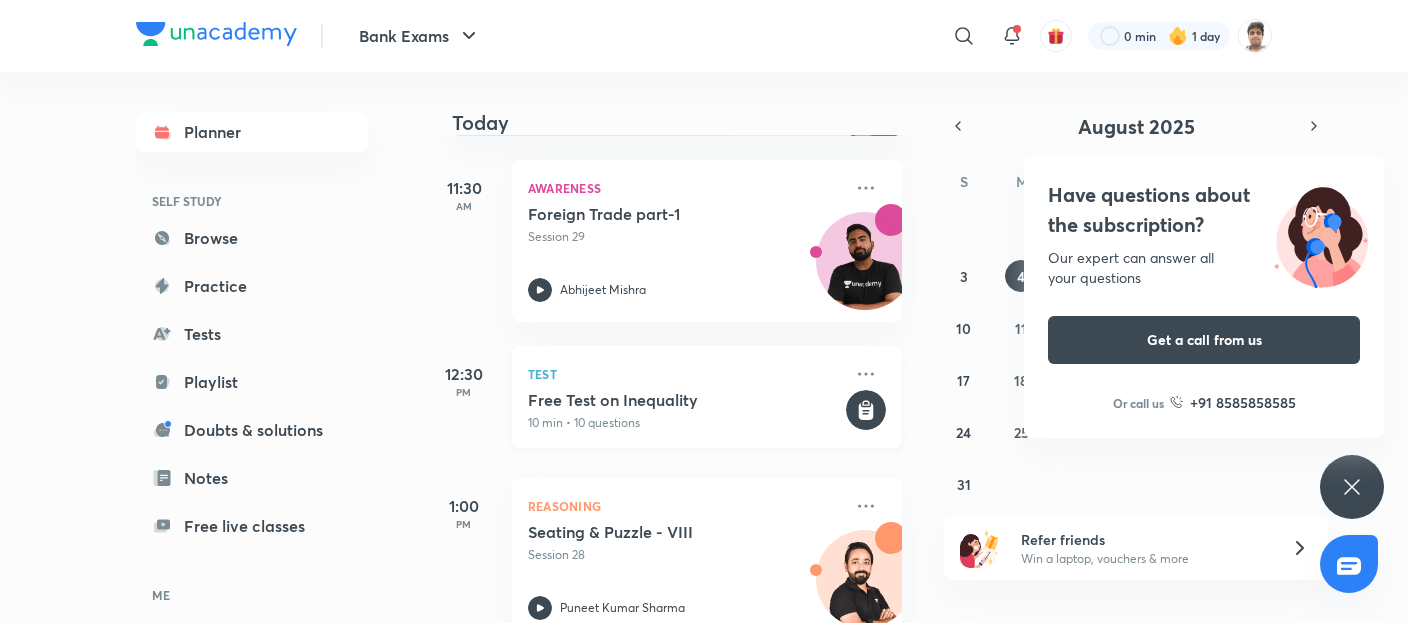 click on "Free Test on Inequality" at bounding box center (685, 400) 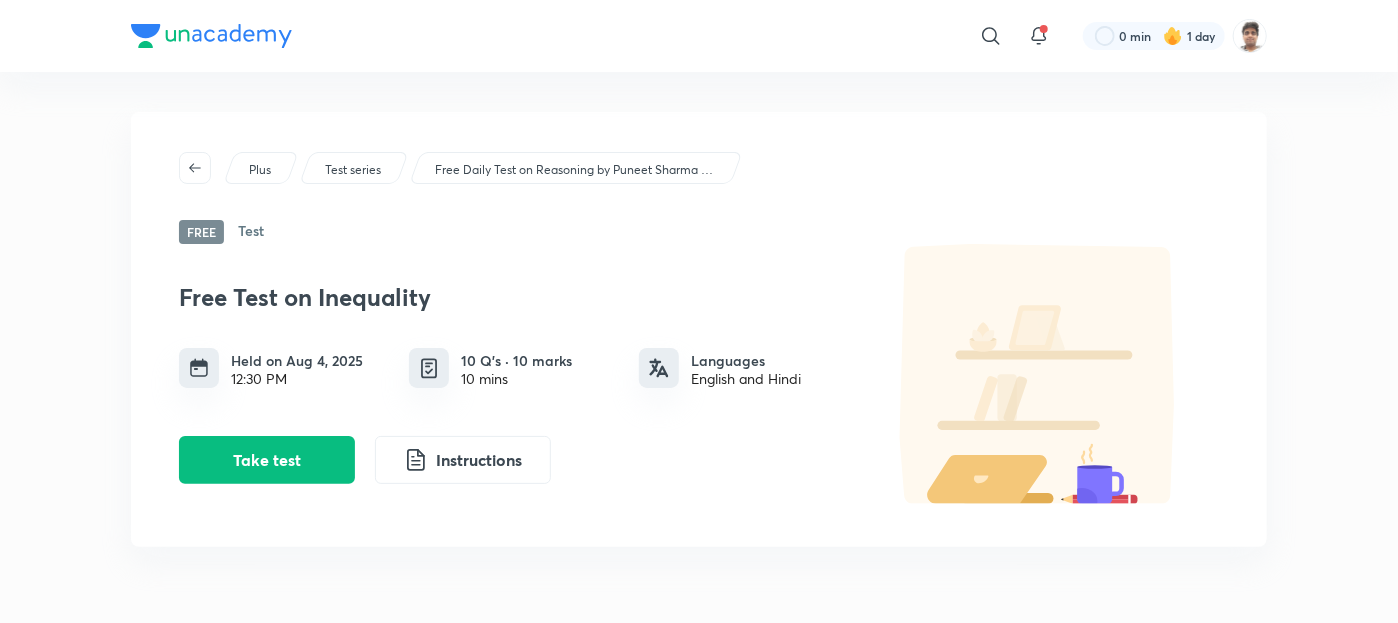 drag, startPoint x: 1330, startPoint y: 155, endPoint x: 1193, endPoint y: 250, distance: 166.71533 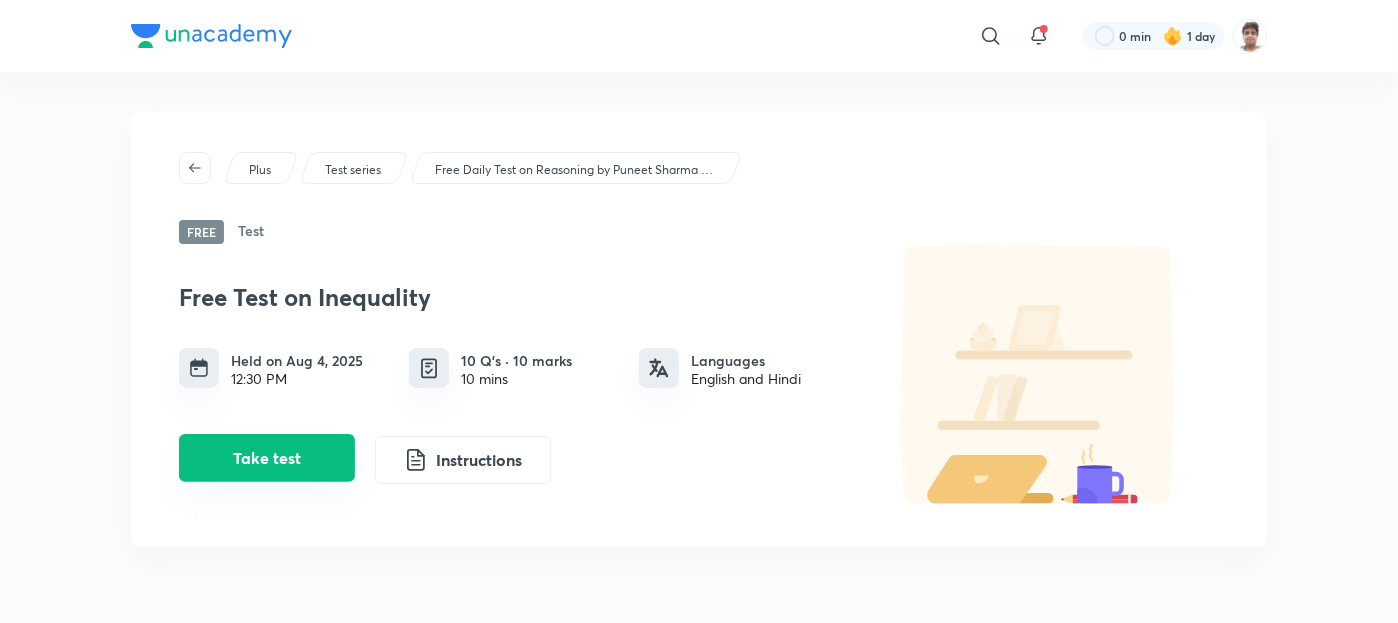 click on "Take test" at bounding box center [267, 458] 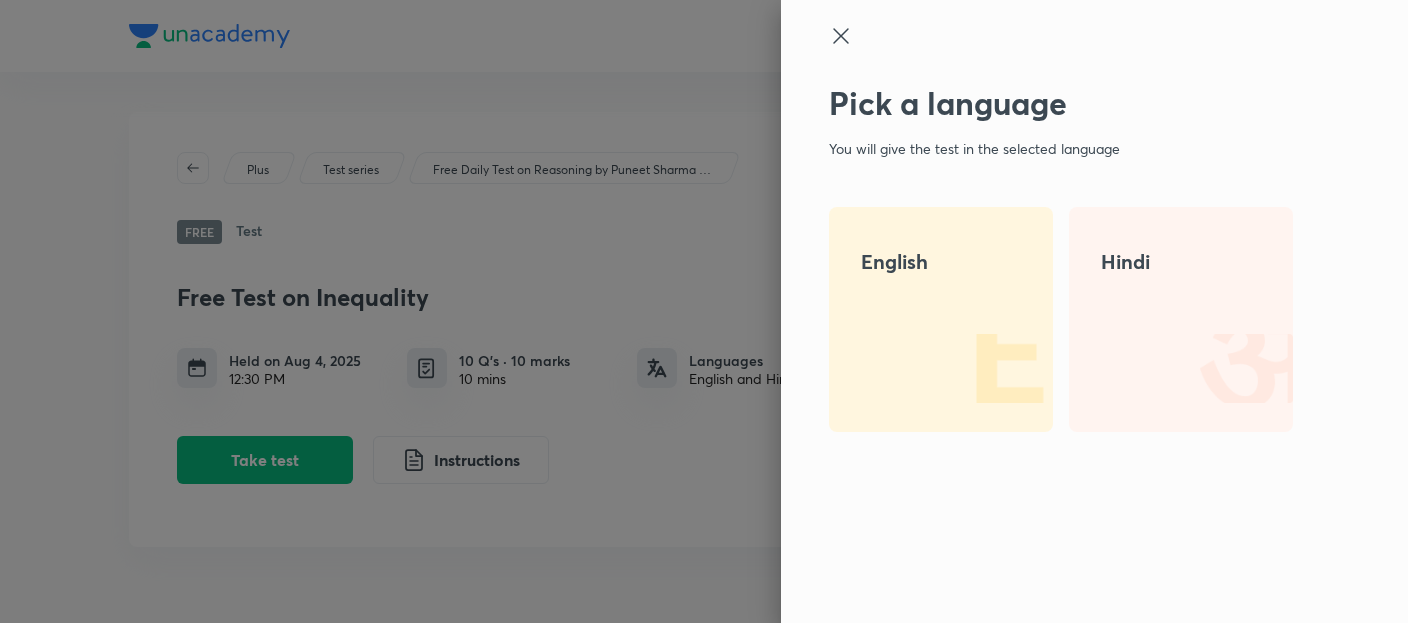 click on "Hindi" at bounding box center (1181, 319) 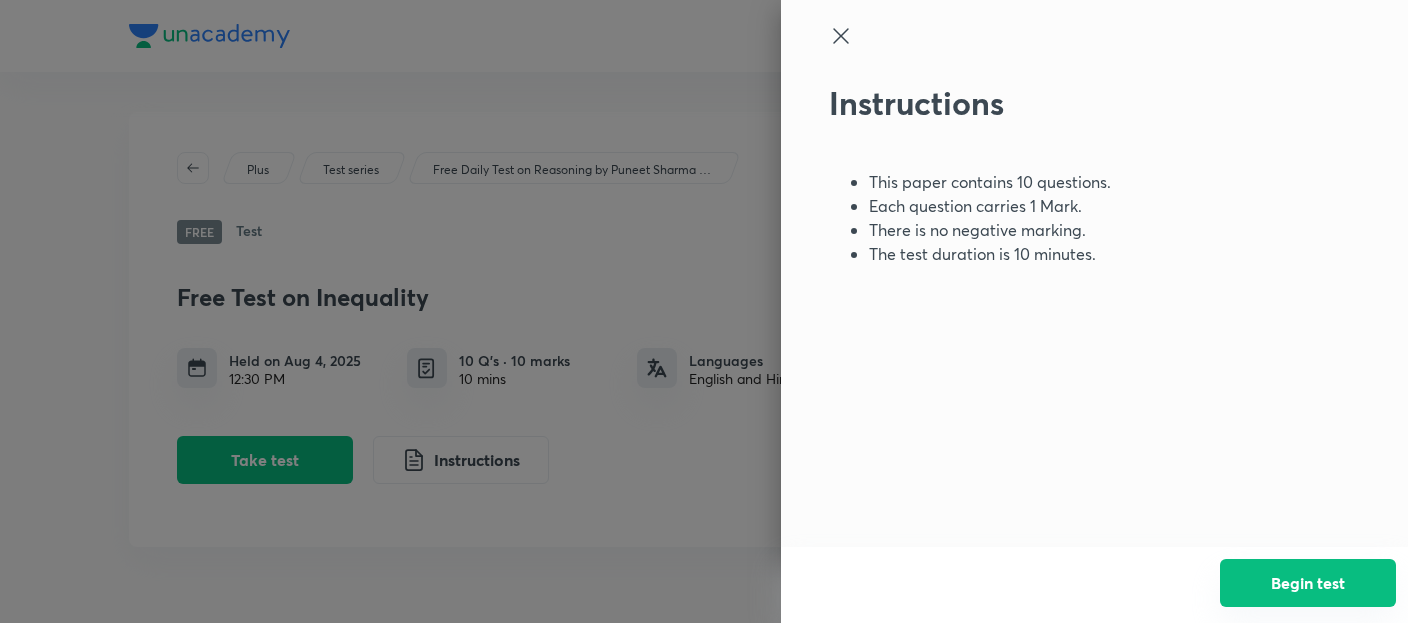 click on "Begin test" at bounding box center (1308, 583) 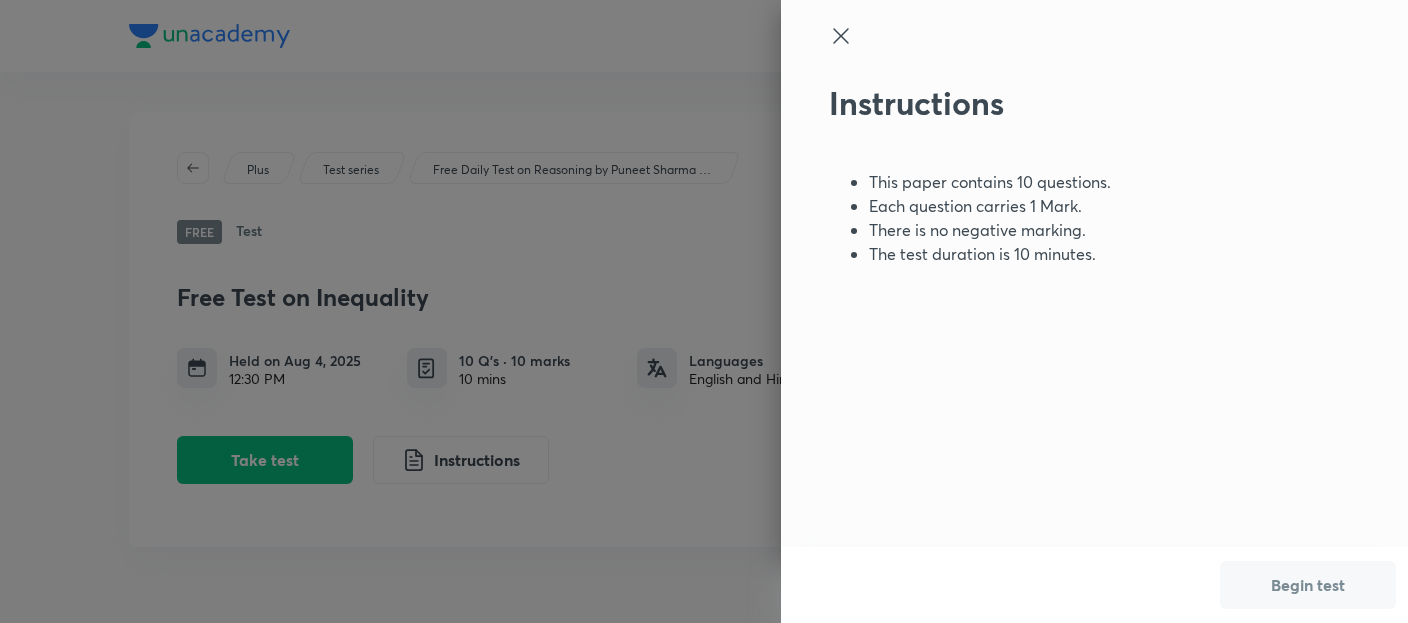 click on "Instructions This paper contains 10 questions. Each question carries 1 Mark. There is no negative marking. The test duration is 10 minutes. Begin test" at bounding box center [1094, 311] 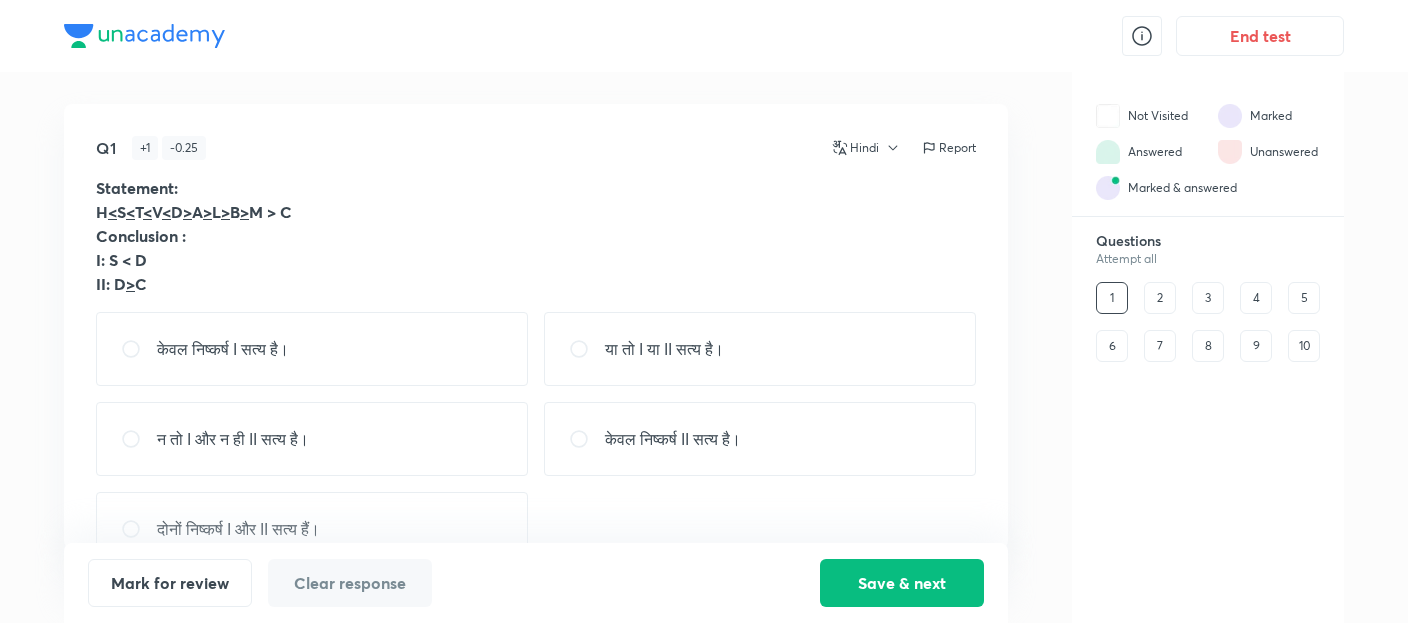 click on "Conclusion :" at bounding box center [536, 236] 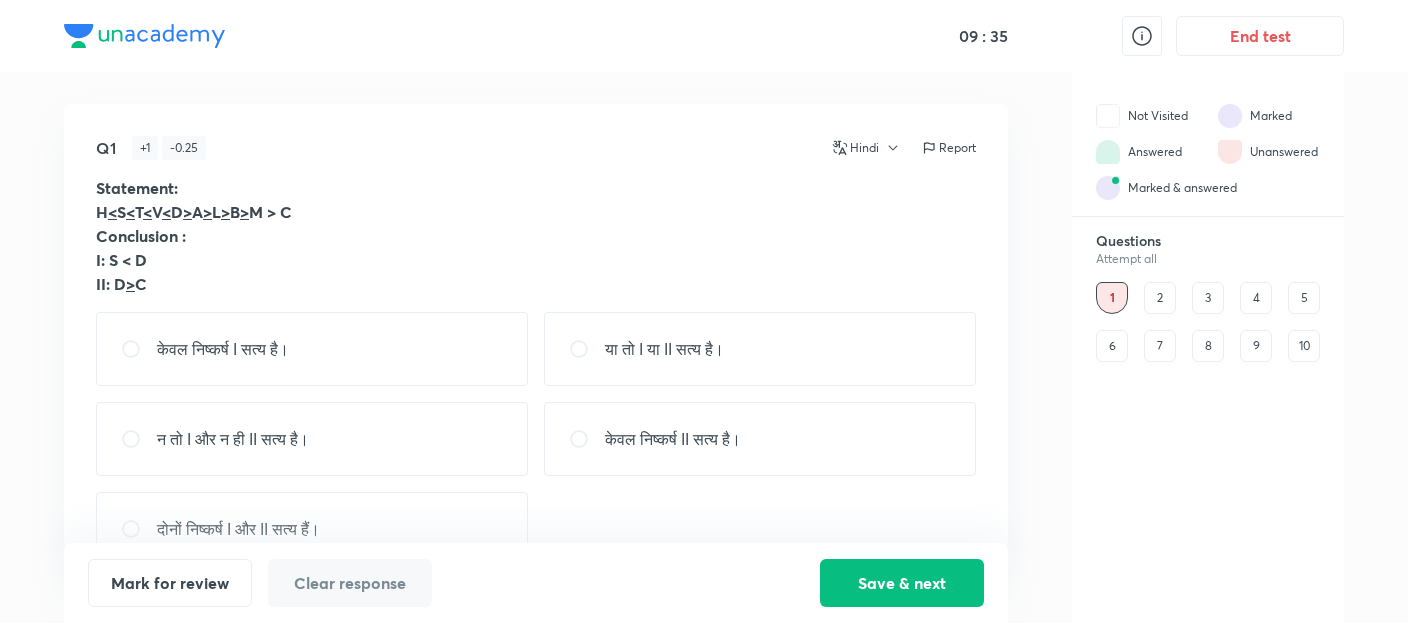click on "न तो I और न ही II सत्य है।" at bounding box center [312, 439] 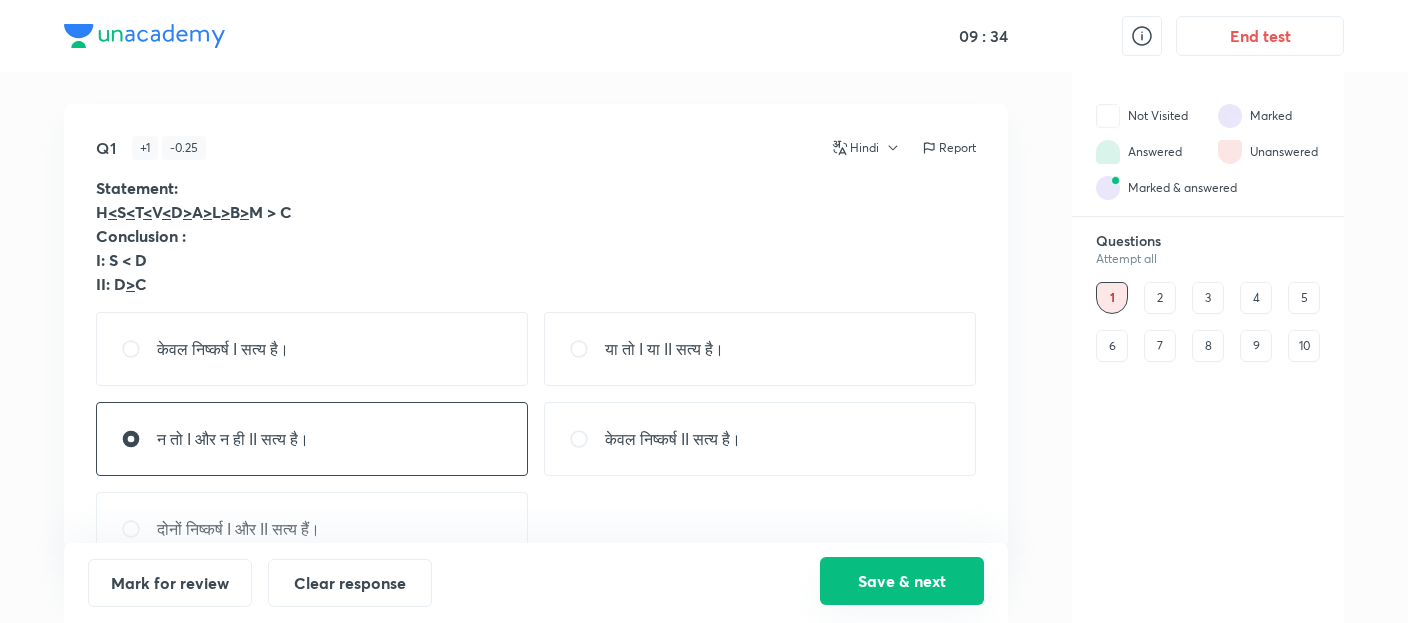 click on "Save & next" at bounding box center (902, 581) 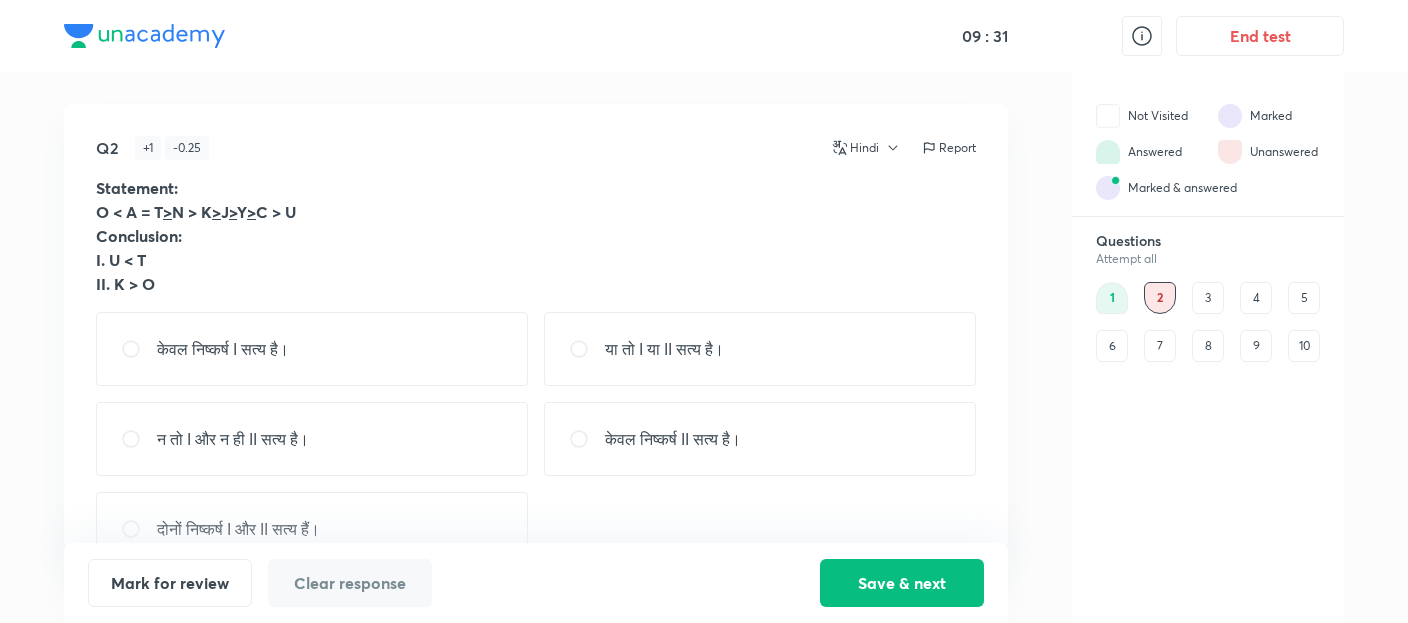 click on "Conclusion:" at bounding box center [536, 236] 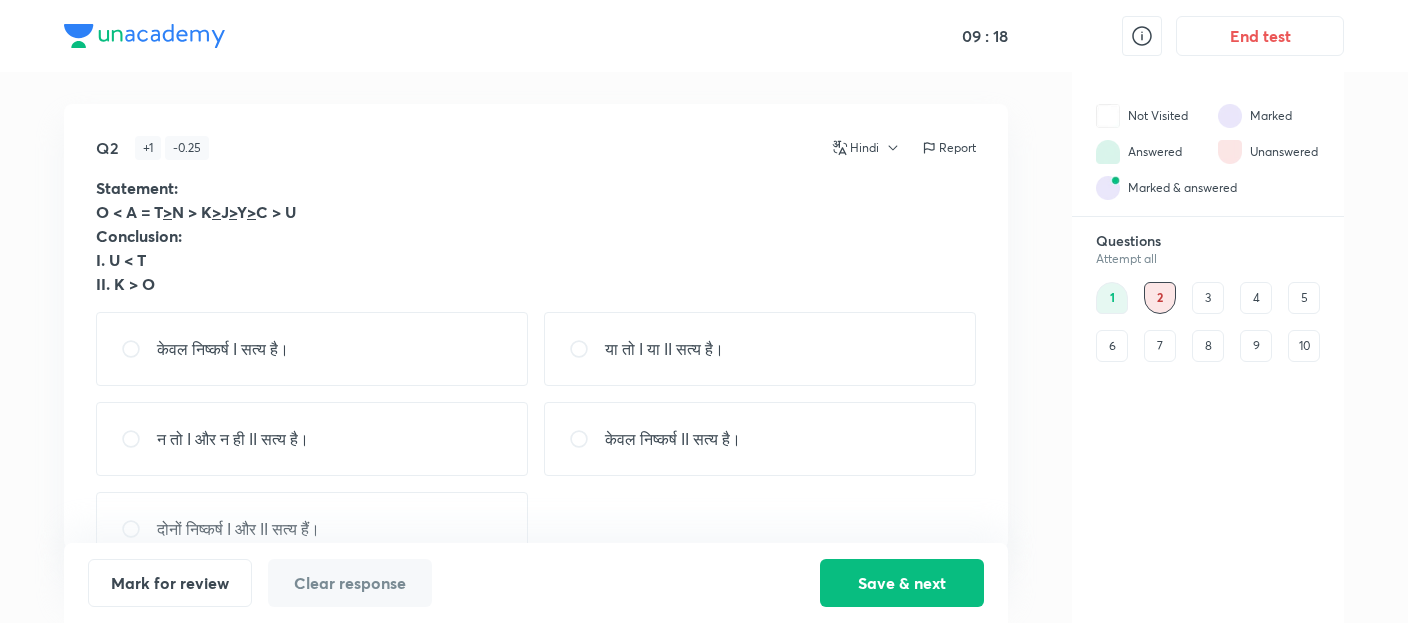 click on "केवल निष्कर्ष I सत्य है।" at bounding box center [312, 349] 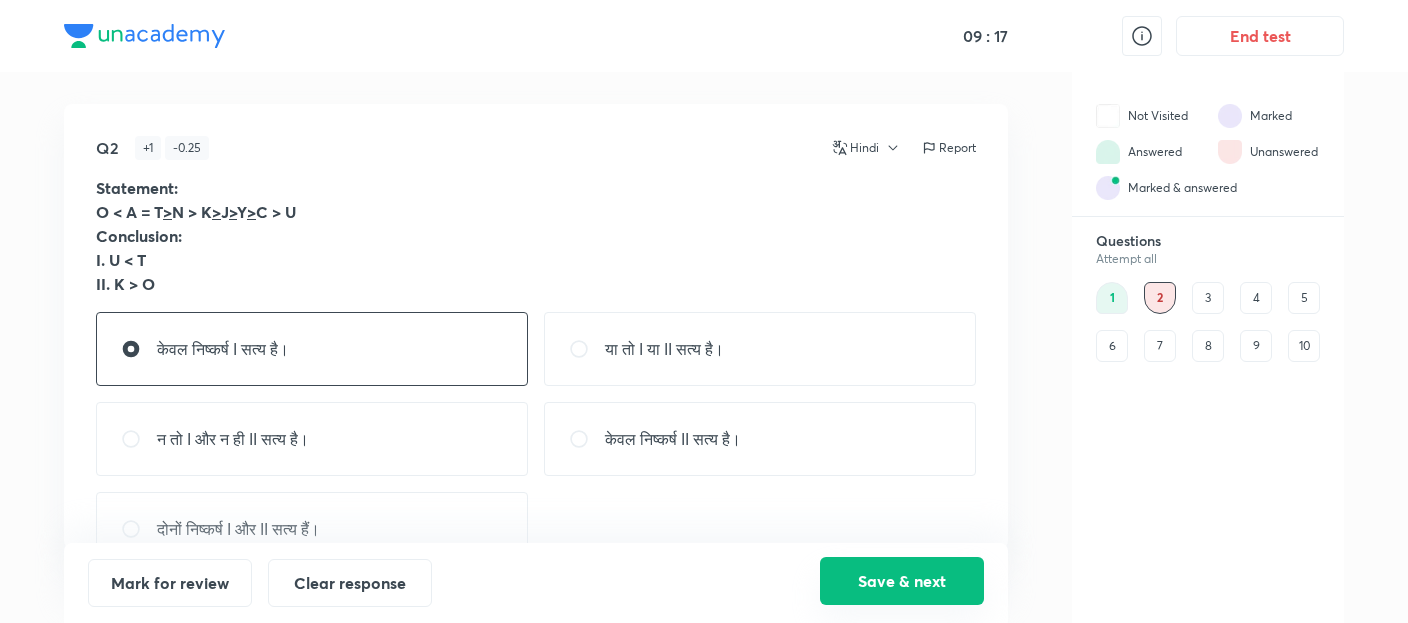 click on "Save & next" at bounding box center [902, 581] 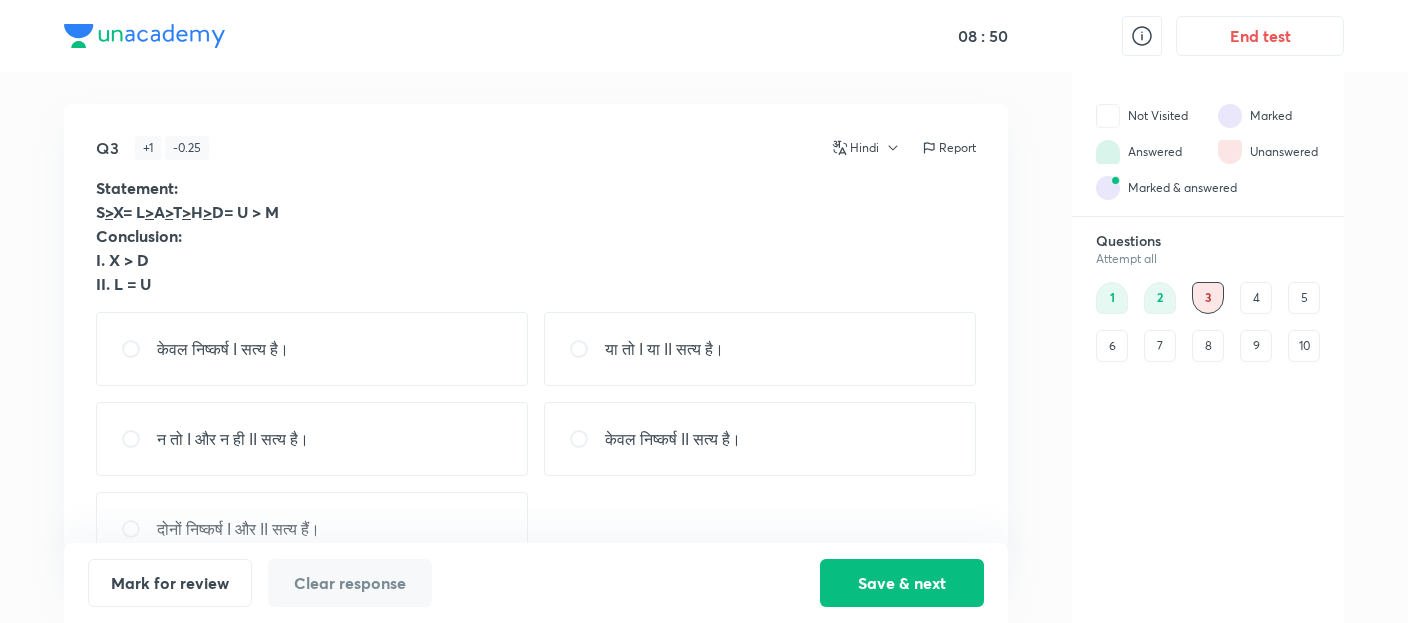click on "या तो I या II सत्य है।" at bounding box center (664, 349) 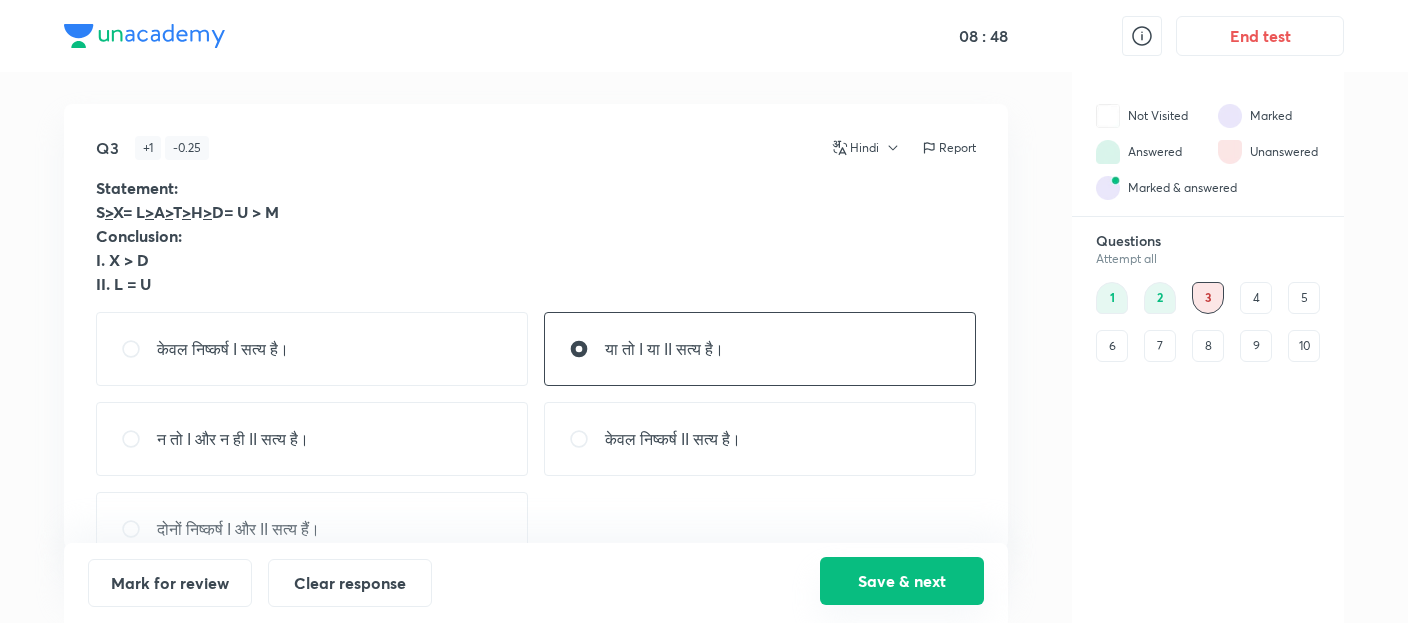click on "Save & next" at bounding box center (902, 581) 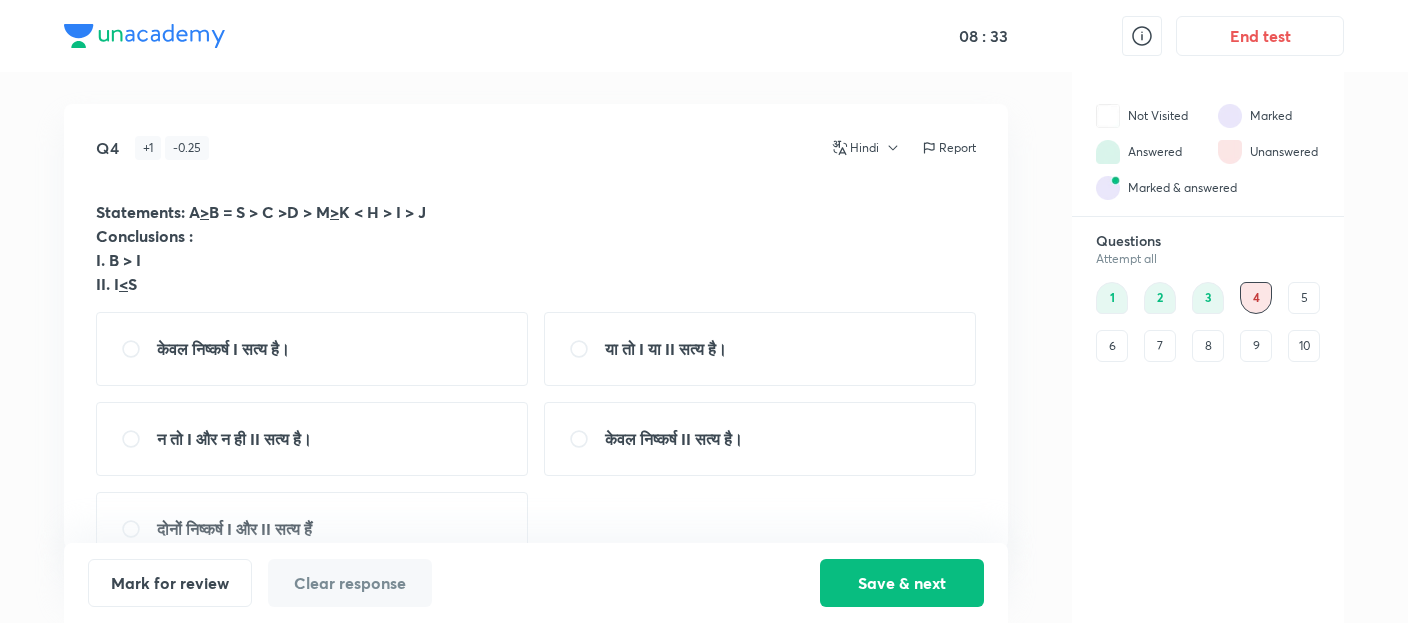 click on "Conclusions :" at bounding box center (536, 236) 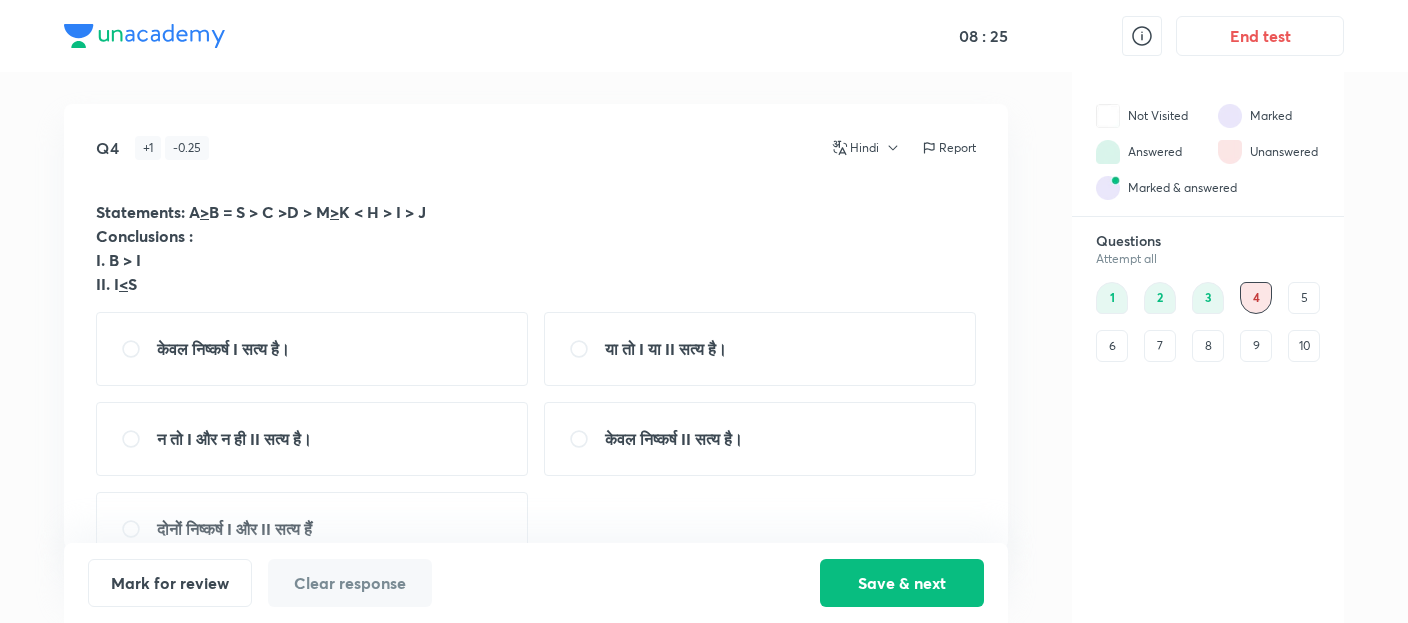 click on "या तो I या II सत्य है।" at bounding box center (666, 348) 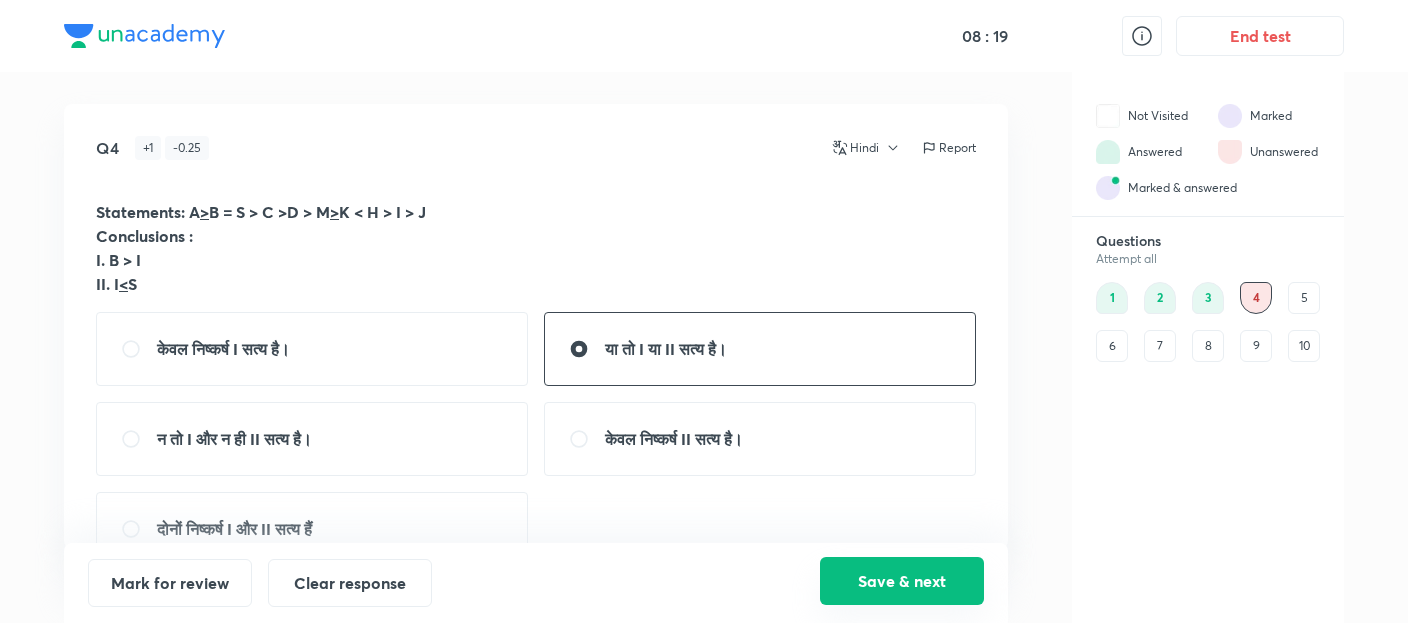 click on "Save & next" at bounding box center [902, 581] 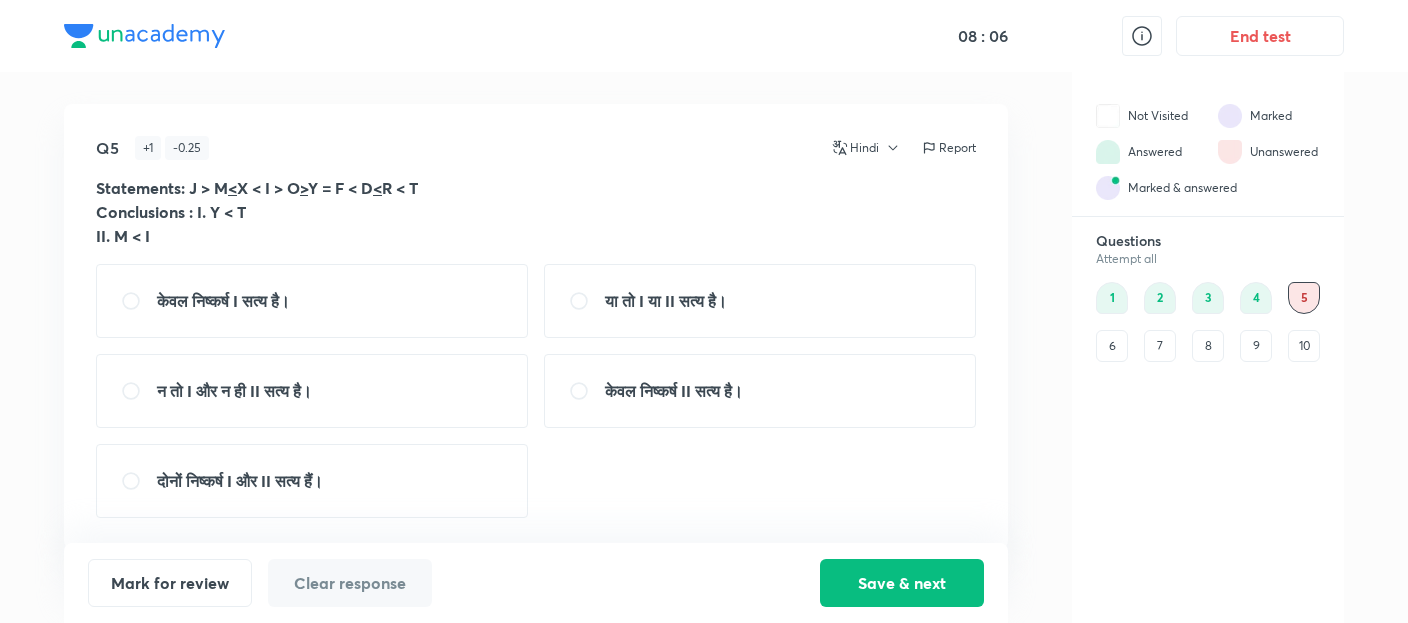 click on "दोनों निष्कर्ष I और II सत्य हैं।" at bounding box center (312, 481) 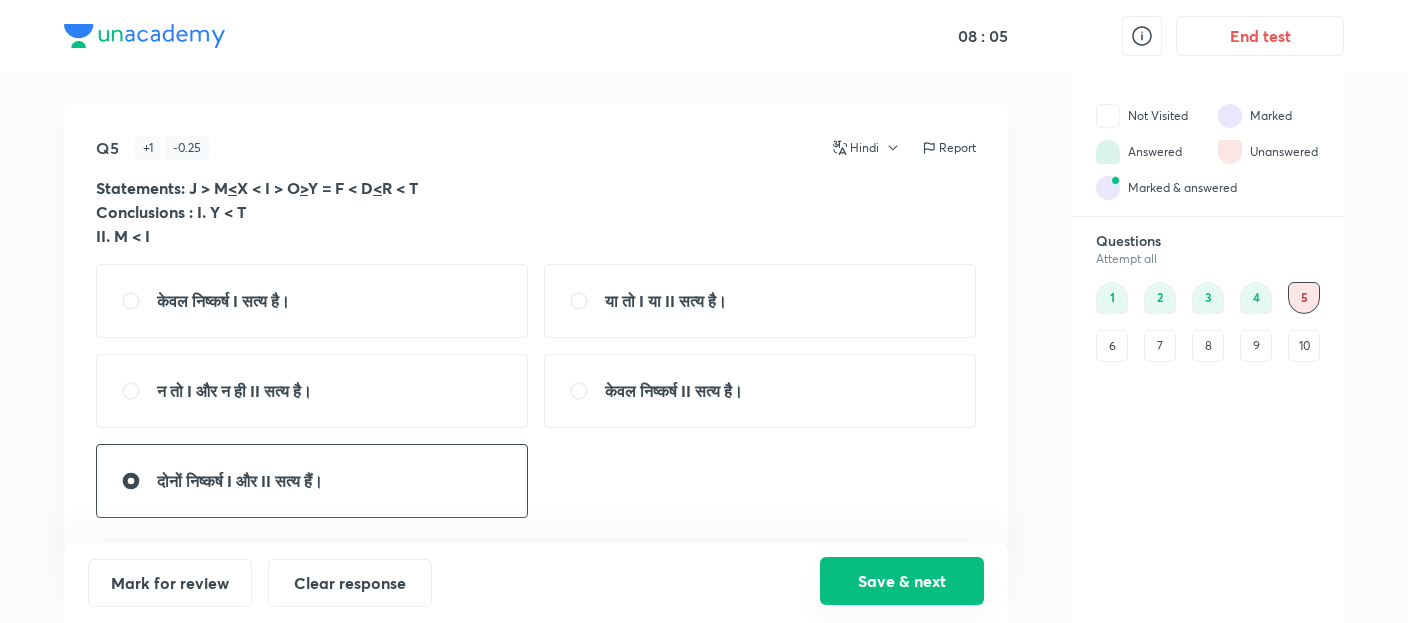 click on "Save & next" at bounding box center [902, 581] 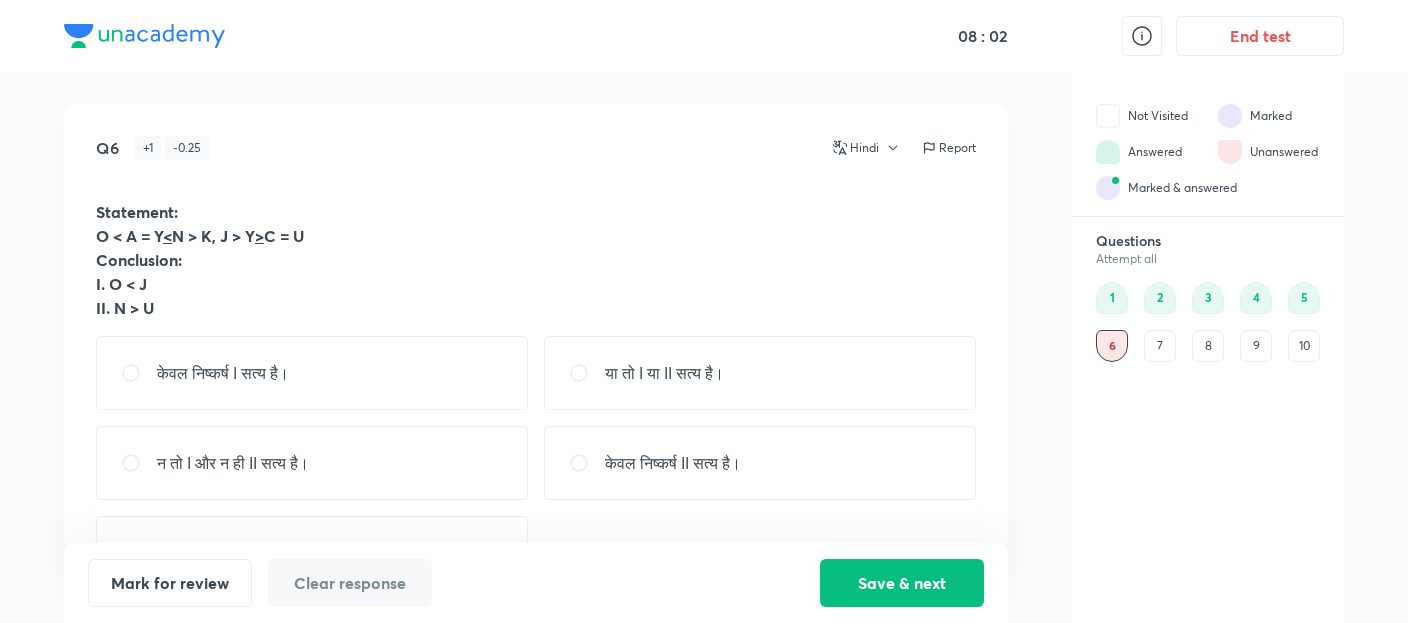 click on "Q6 + 1 - 0.25 Hindi Report   Statement:  O < A = Y  <  N > K, J > Y  >  C = U Conclusion:  I. O < J  II. N > U" at bounding box center [536, 228] 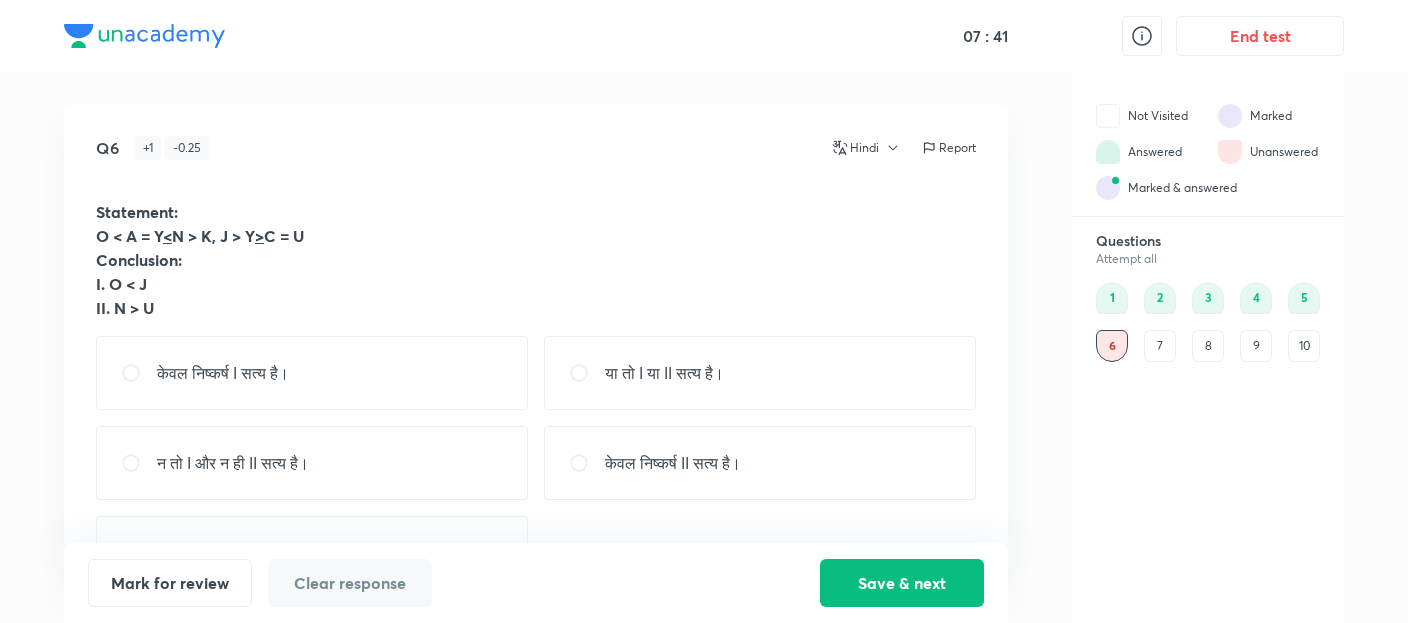 click on "केवल निष्कर्ष I सत्य है।" at bounding box center (312, 373) 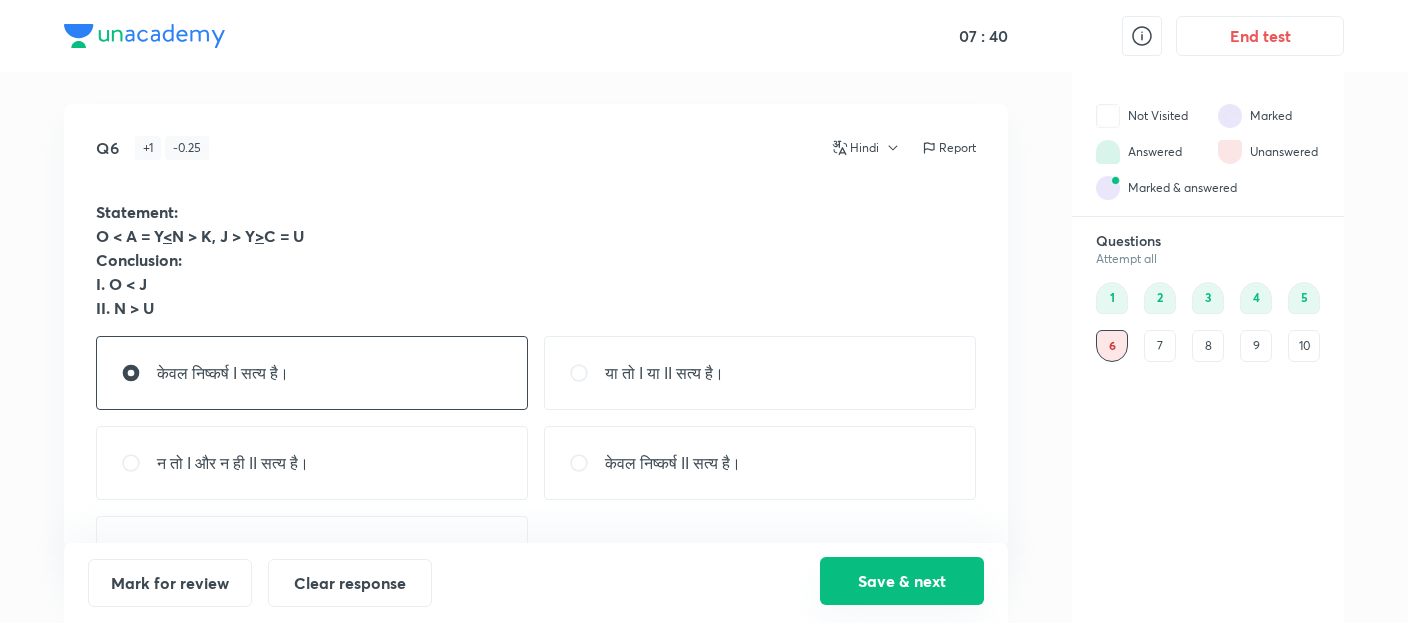 click on "Save & next" at bounding box center [902, 581] 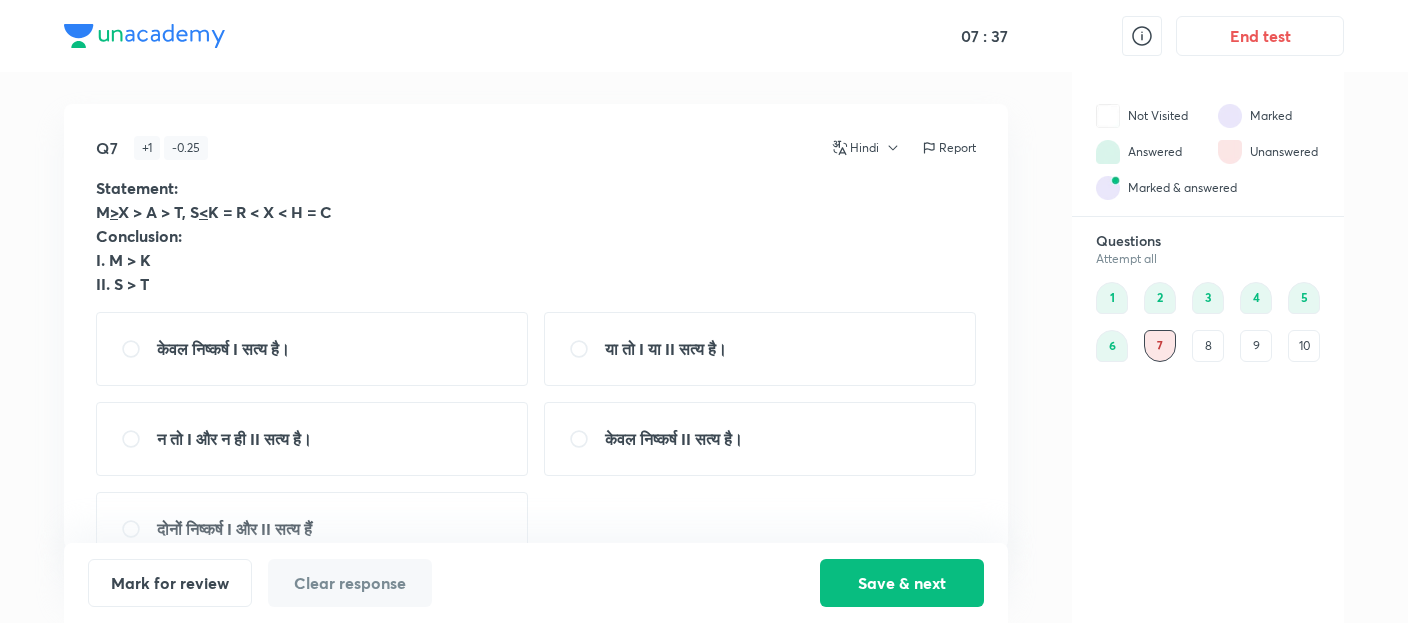 click on "Conclusion:" at bounding box center (536, 236) 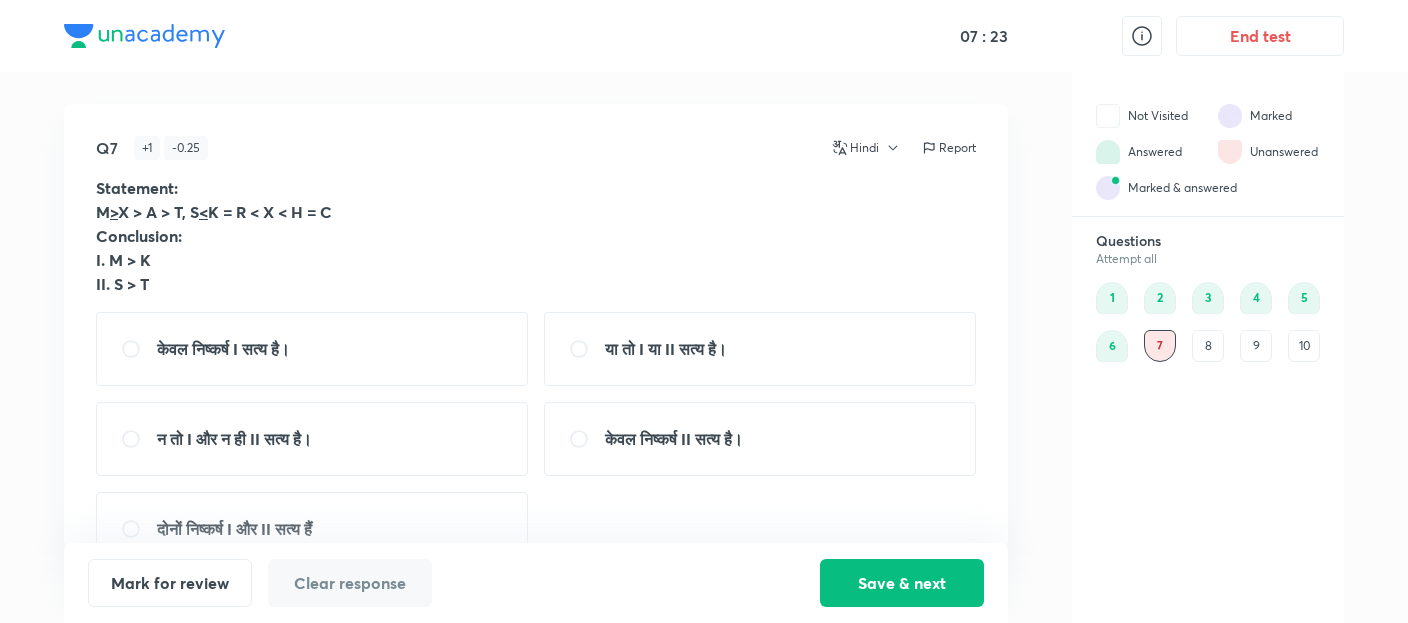 click on "केवल निष्कर्ष I सत्य है।" at bounding box center (312, 349) 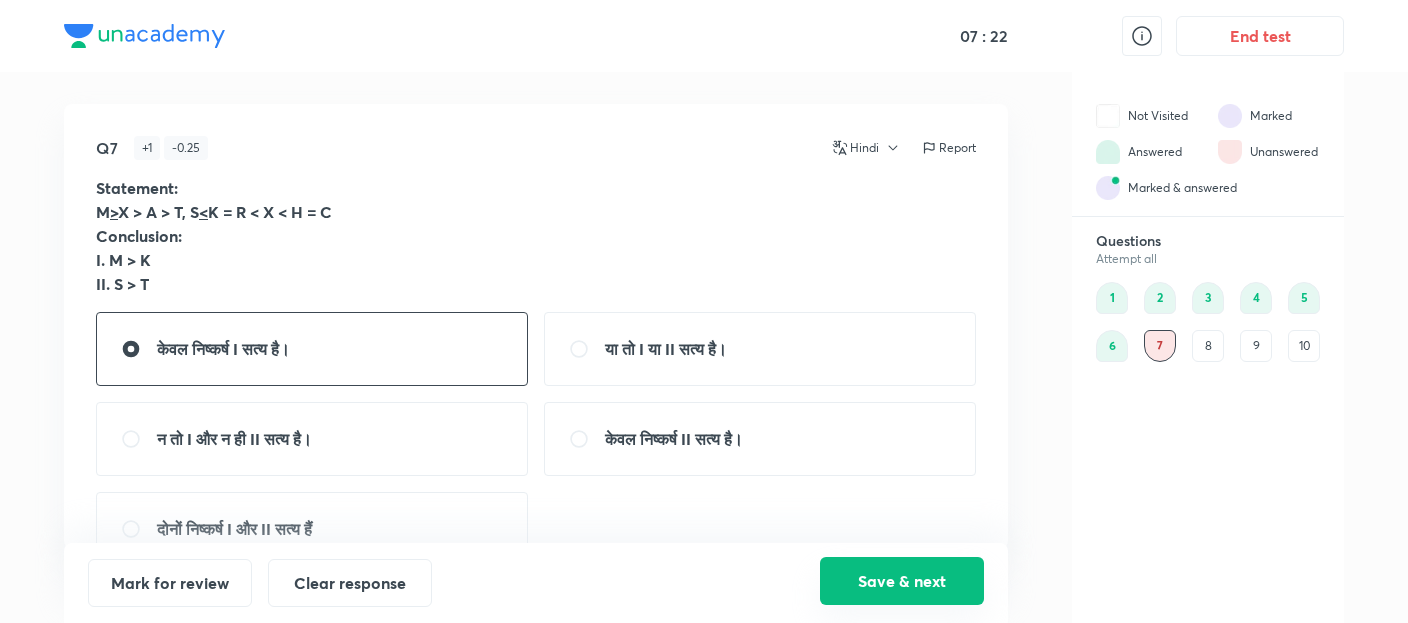 click on "Save & next" at bounding box center (902, 581) 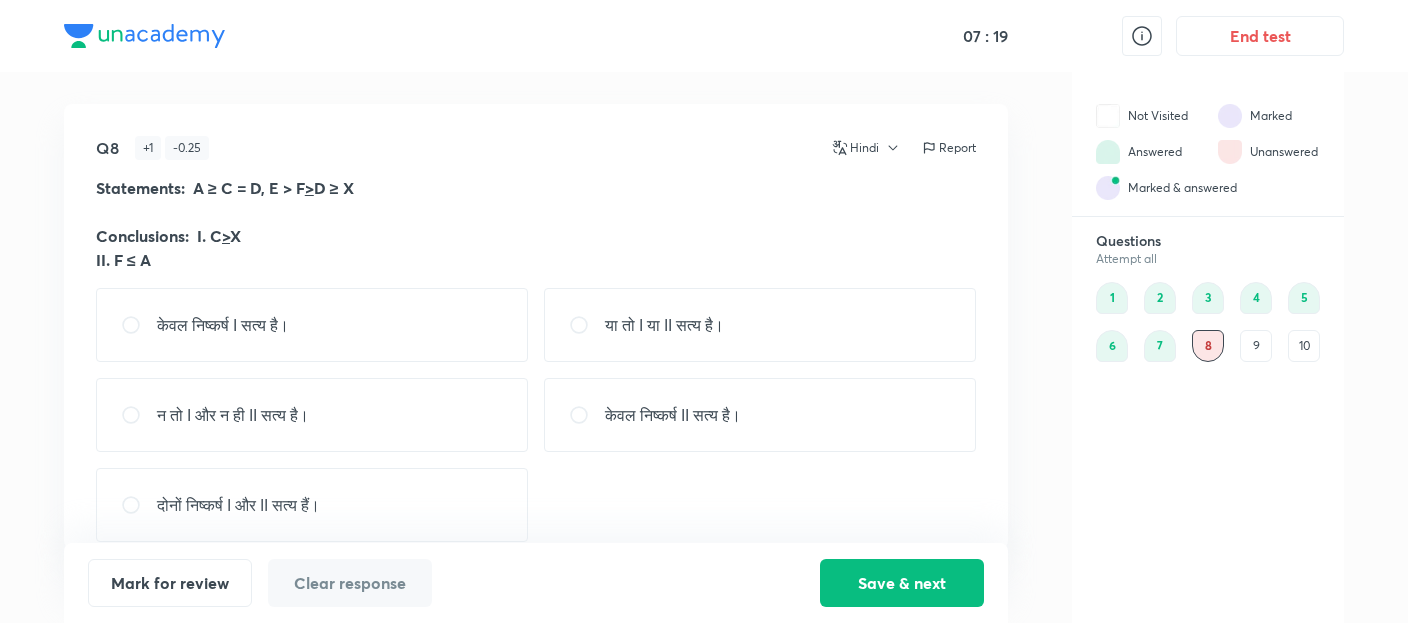 click on "Conclusions:  I. C  >  X" at bounding box center [536, 236] 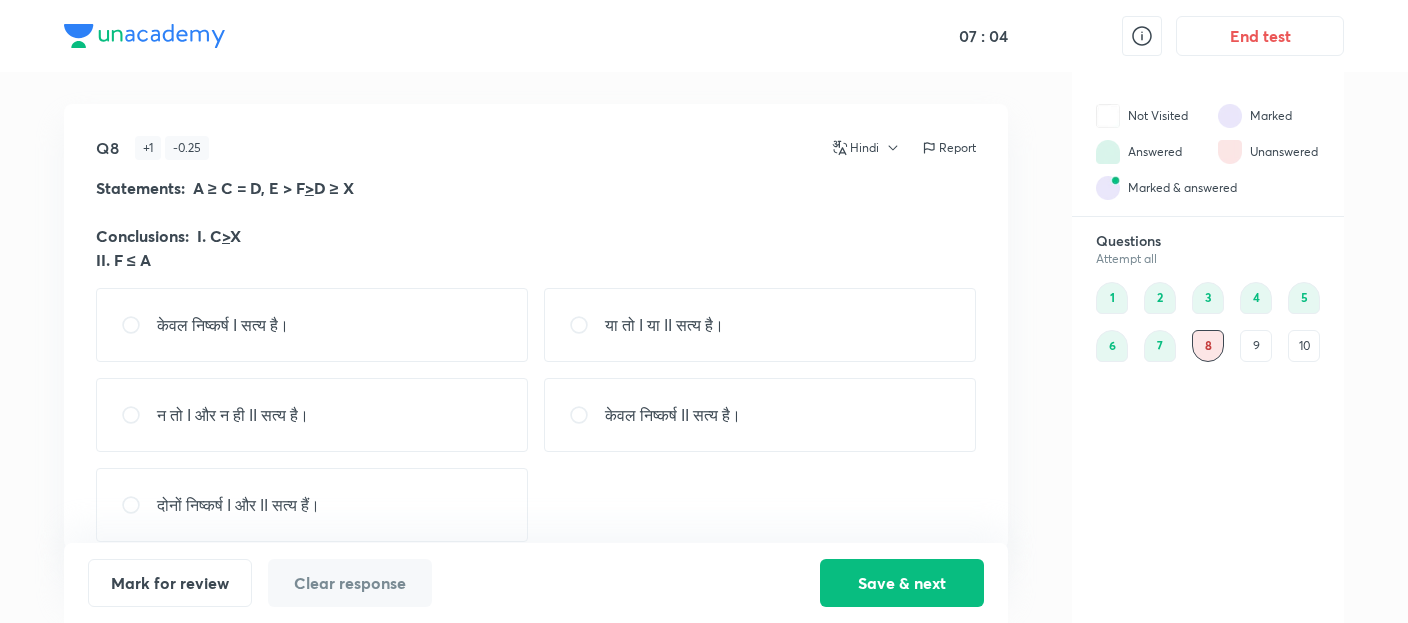 click on "केवल निष्कर्ष I सत्य है।" at bounding box center [312, 325] 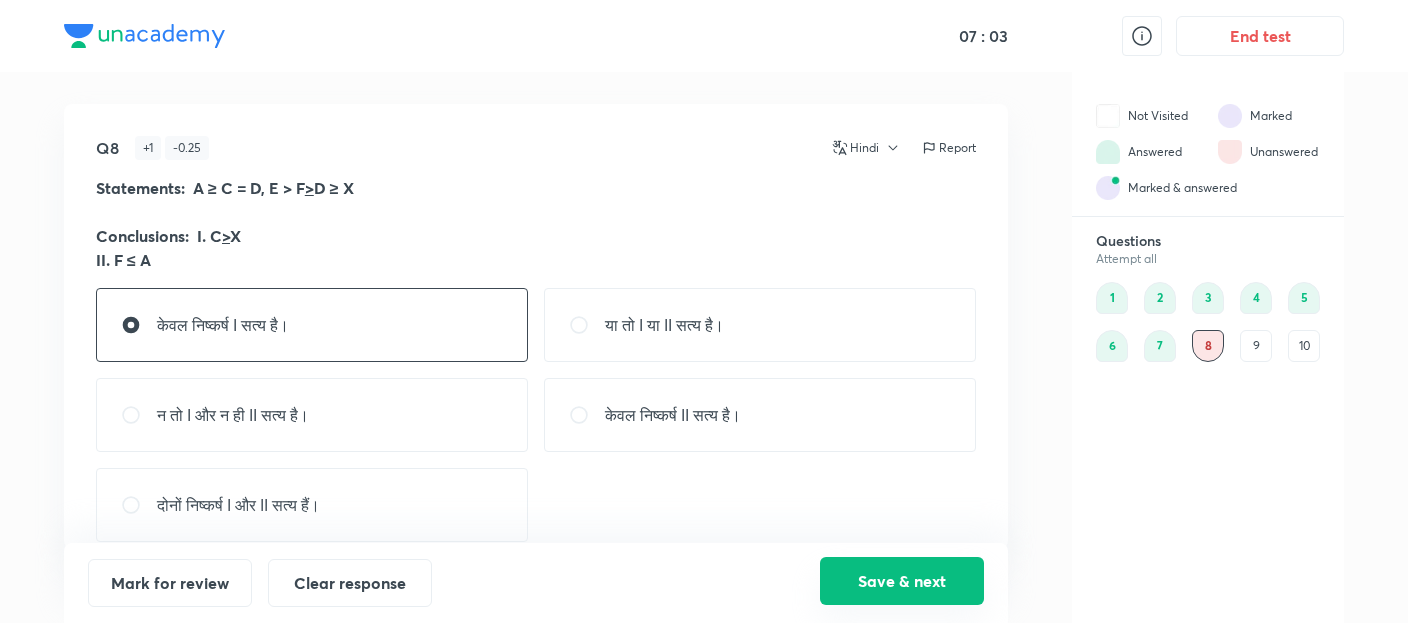 click on "Save & next" at bounding box center (902, 581) 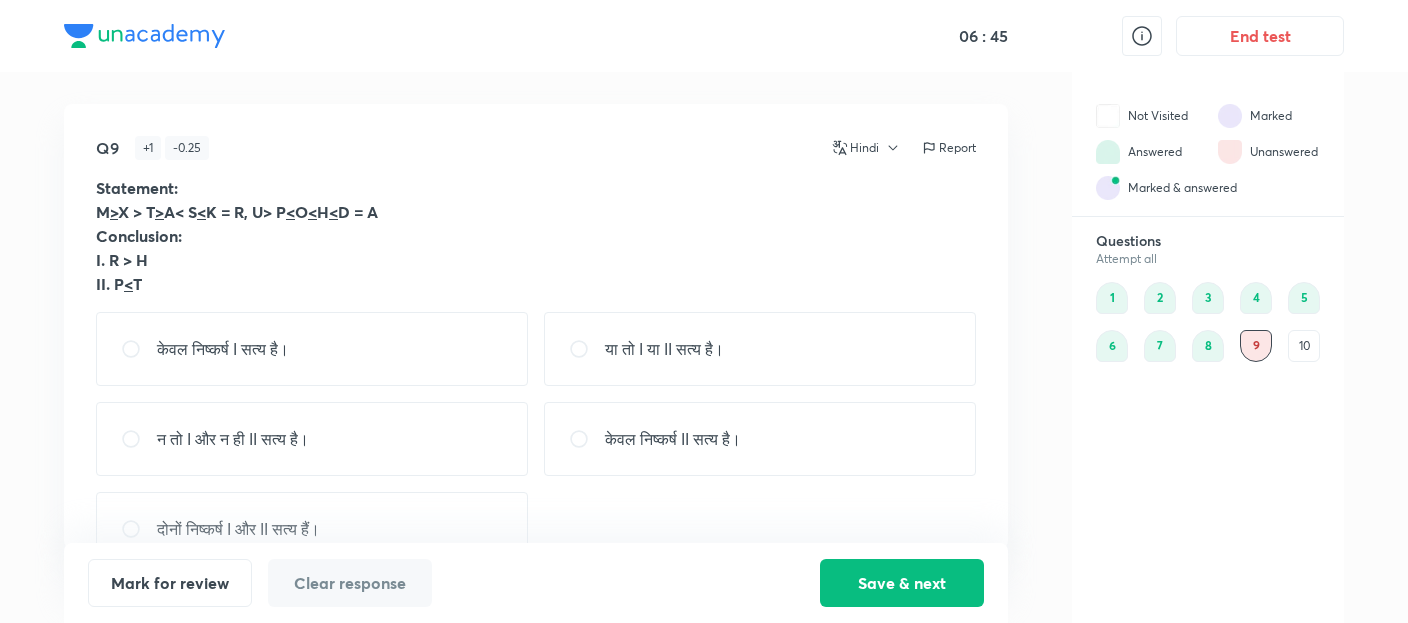click on "M  >  X > T  >  A< S  <  K = R, U> P <  O <  H  <  D = A" at bounding box center [536, 212] 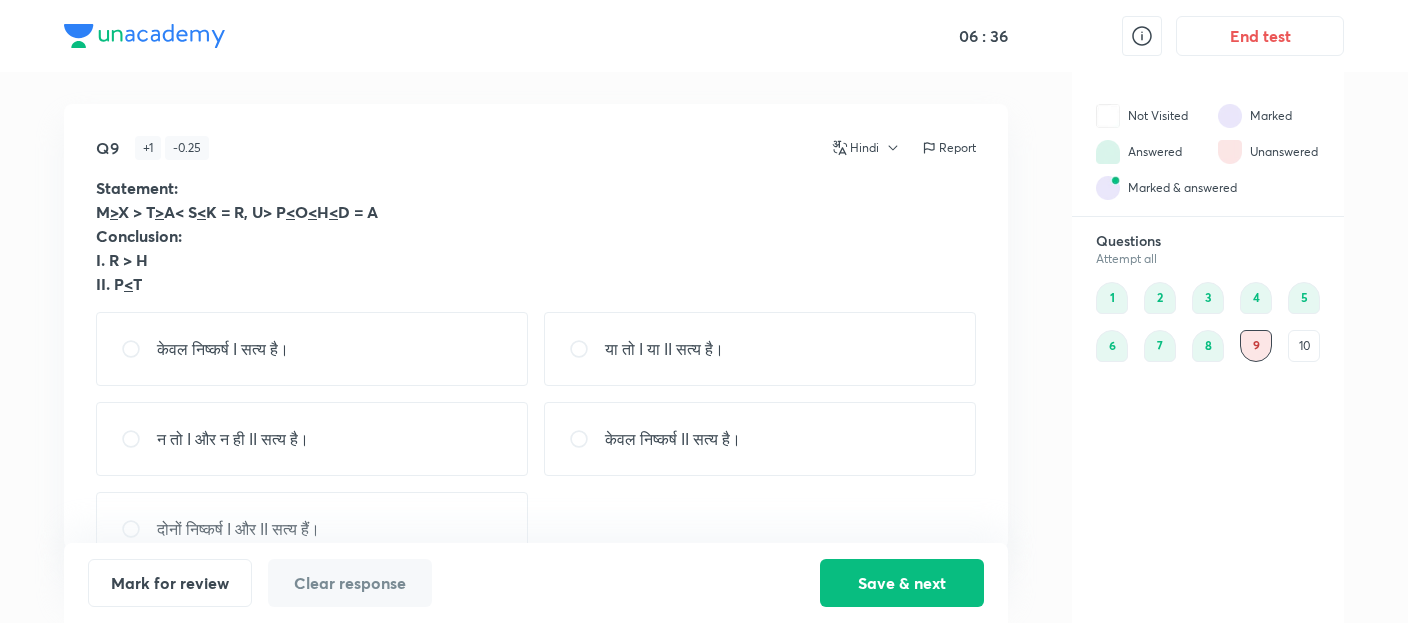 click on "दोनों निष्कर्ष I और II सत्य हैं।" at bounding box center [312, 529] 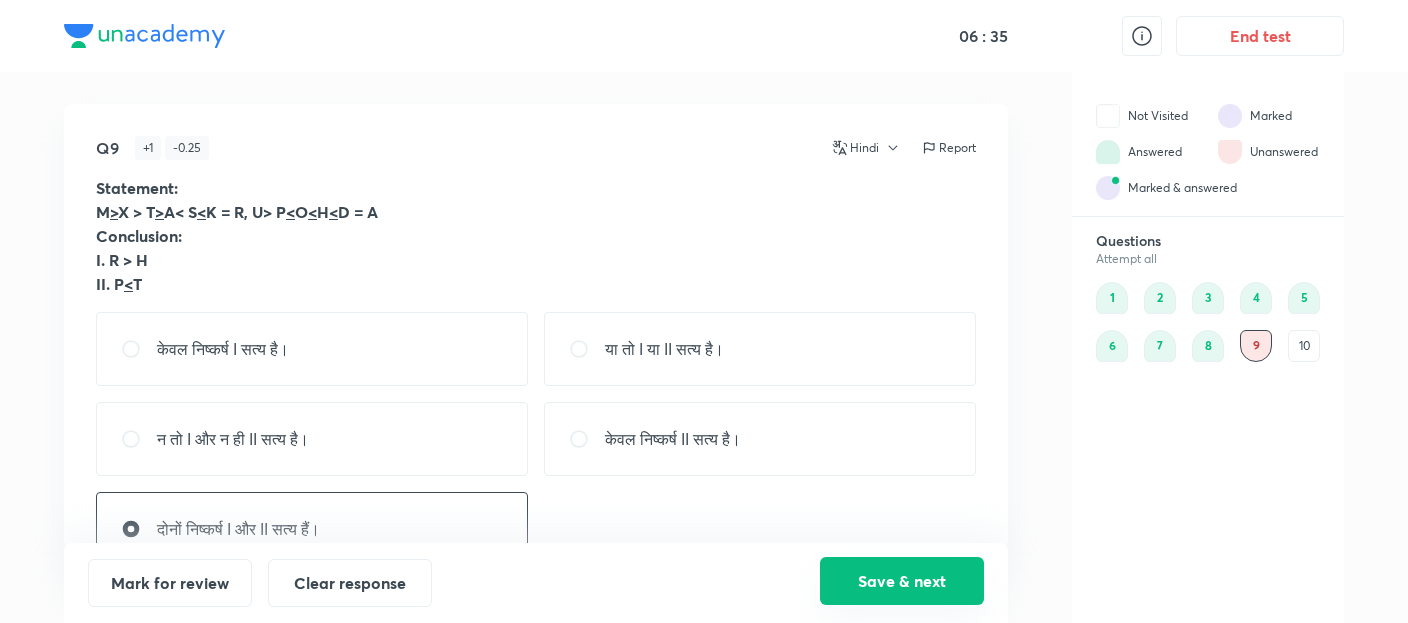 click on "Save & next" at bounding box center [902, 581] 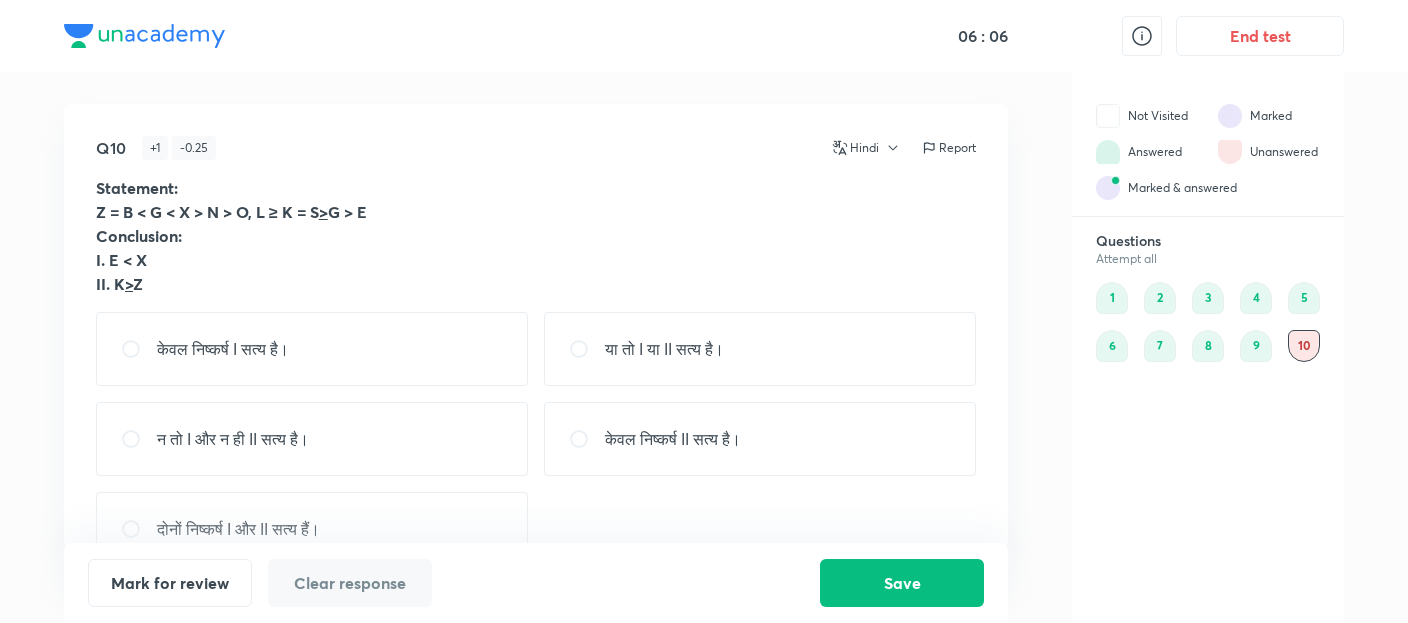 click on "केवल निष्कर्ष I सत्य है।" at bounding box center [312, 349] 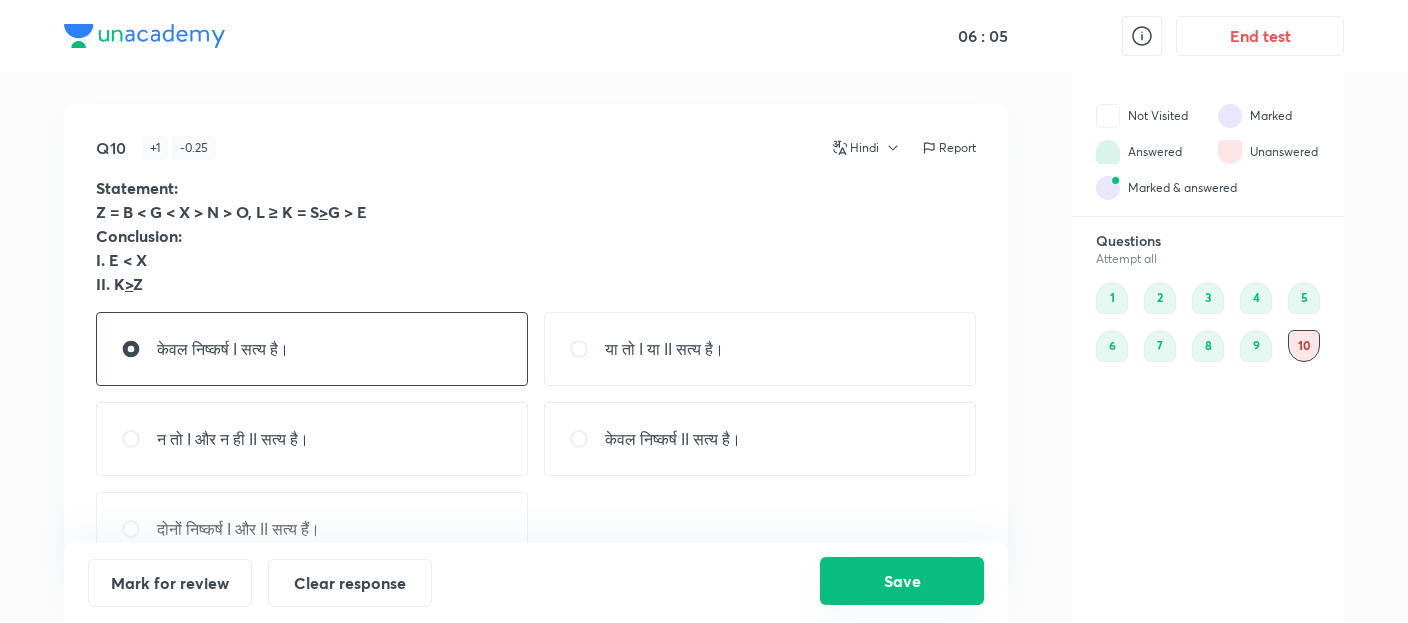 click on "Save" at bounding box center (902, 581) 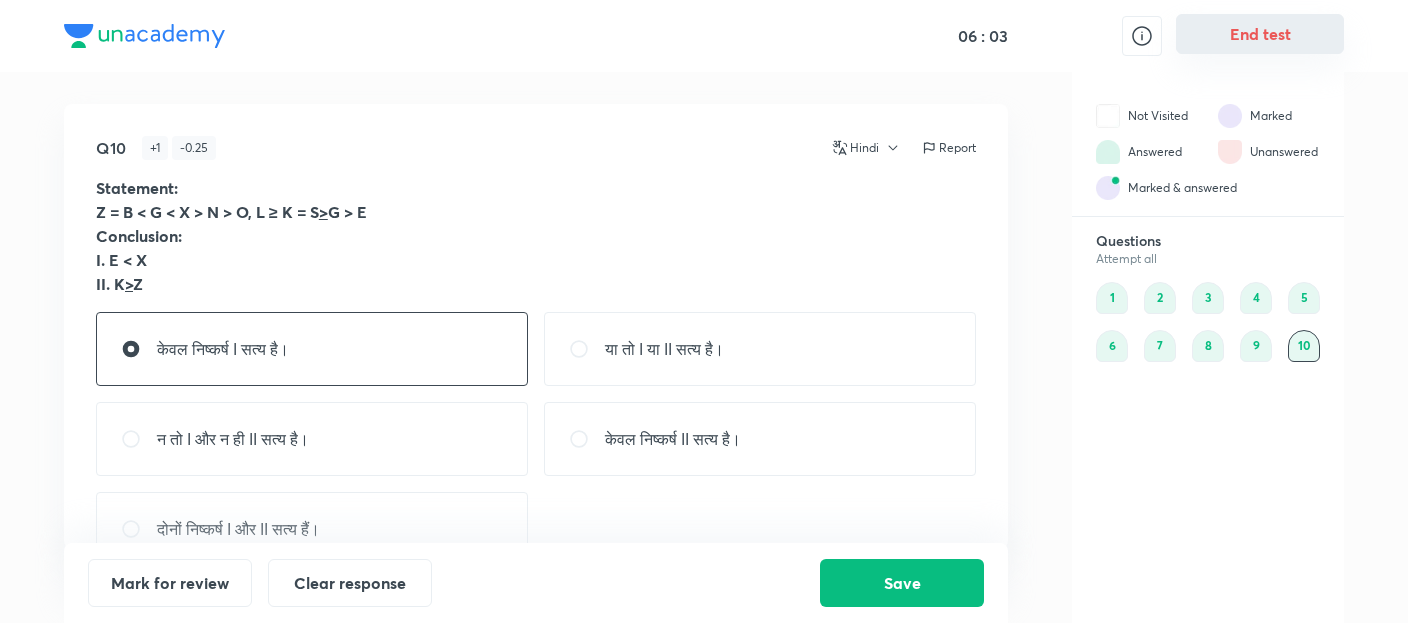 click on "End test" at bounding box center [1260, 34] 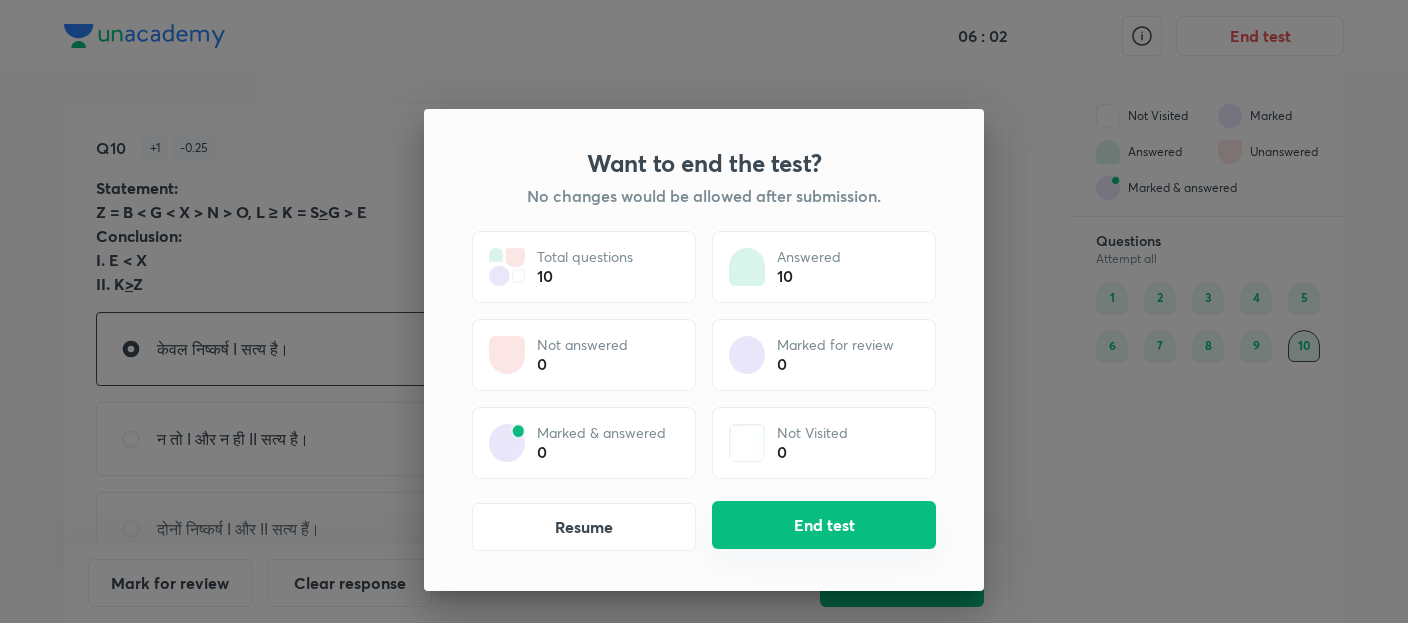 click on "End test" at bounding box center (824, 525) 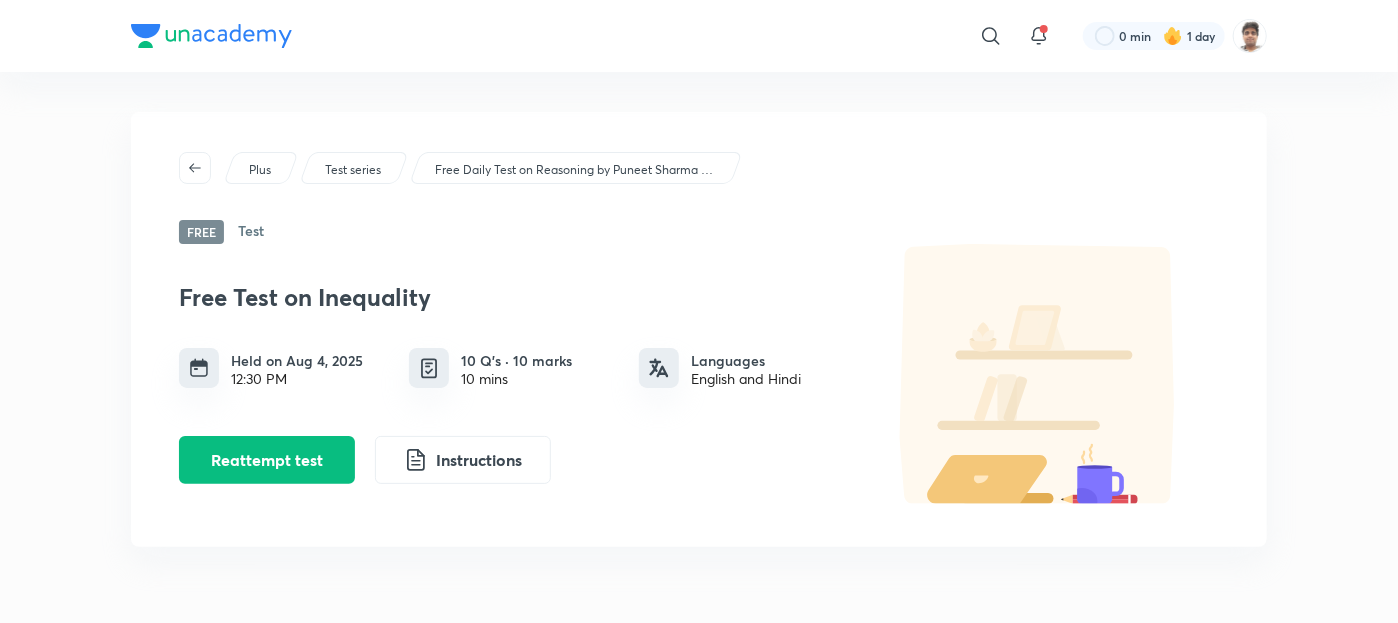 click on "Plus Test series Free Daily Test on Reasoning by Puneet Sharma for All Bank Exams 2024-25 Free Test Free Test on Inequality Held on Aug 4, 2025 12:30 PM 10 Q’s · 10 marks 10 mins Languages English and Hindi Reattempt test Instructions Your attempts Attempt 1 Aug 4, 2025, 8:02 PM Syllabus Reasoning Inequalities" at bounding box center [699, 556] 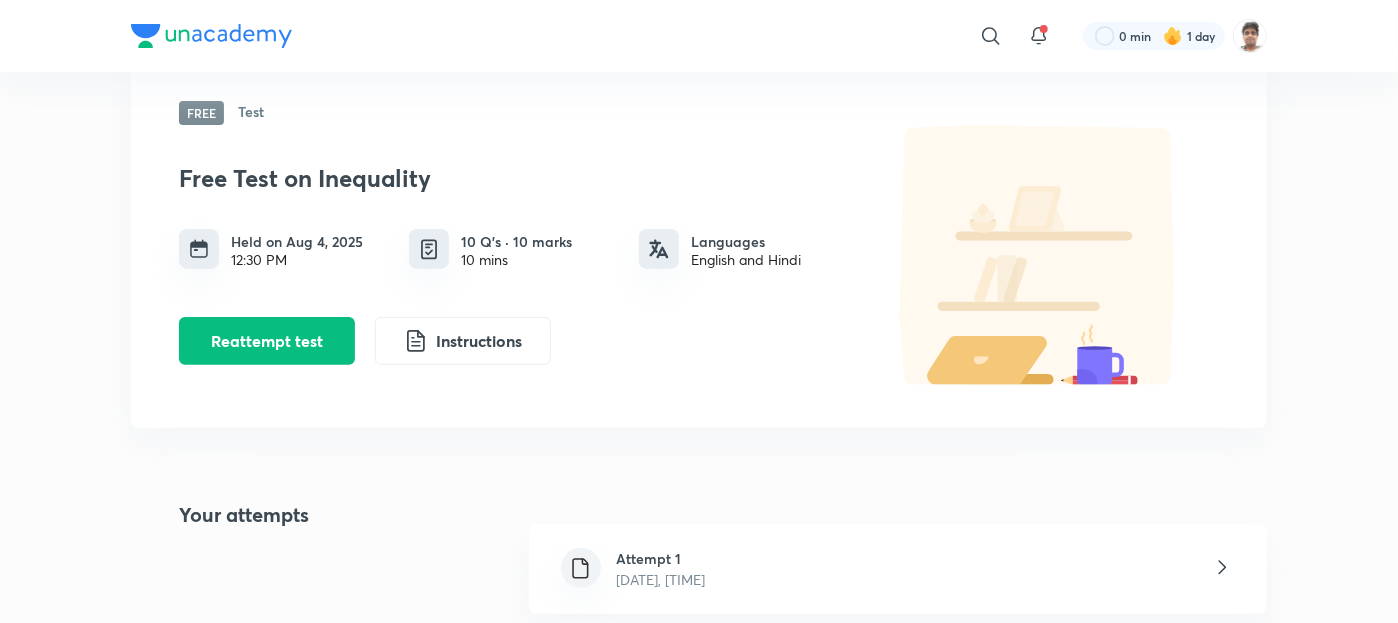 scroll, scrollTop: 120, scrollLeft: 0, axis: vertical 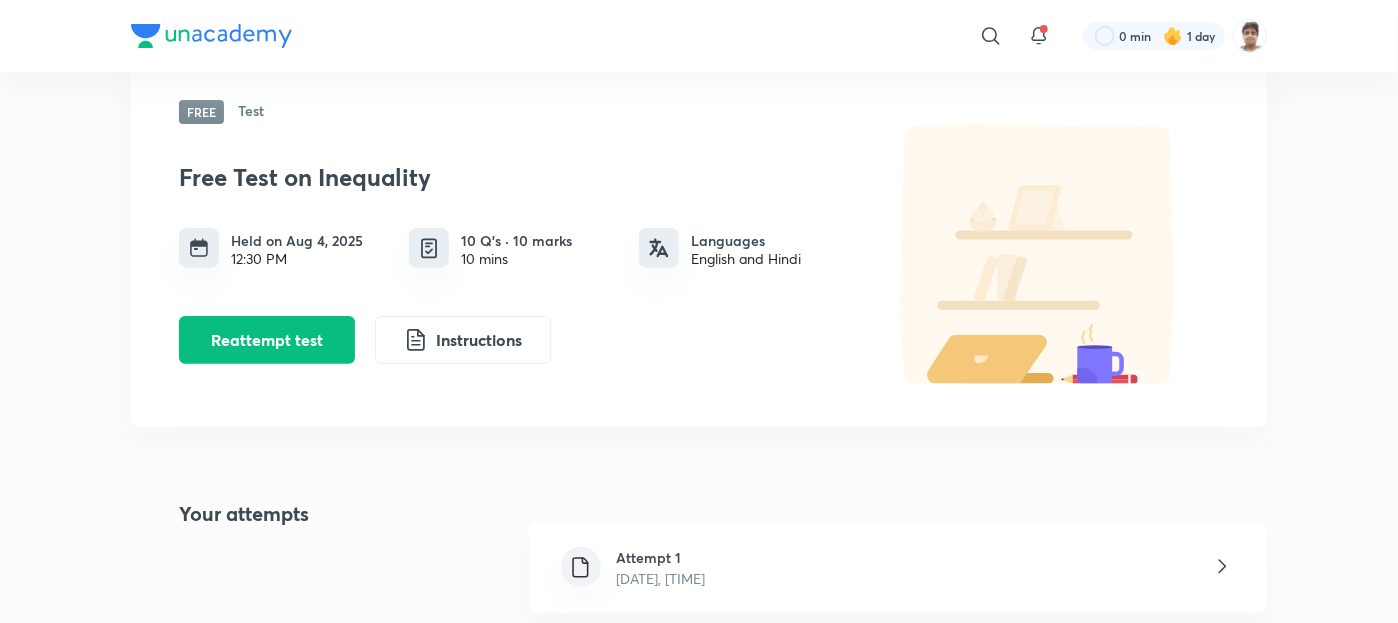 click on "Attempt 1 Aug 4, 2025, 8:02 PM" at bounding box center [661, 568] 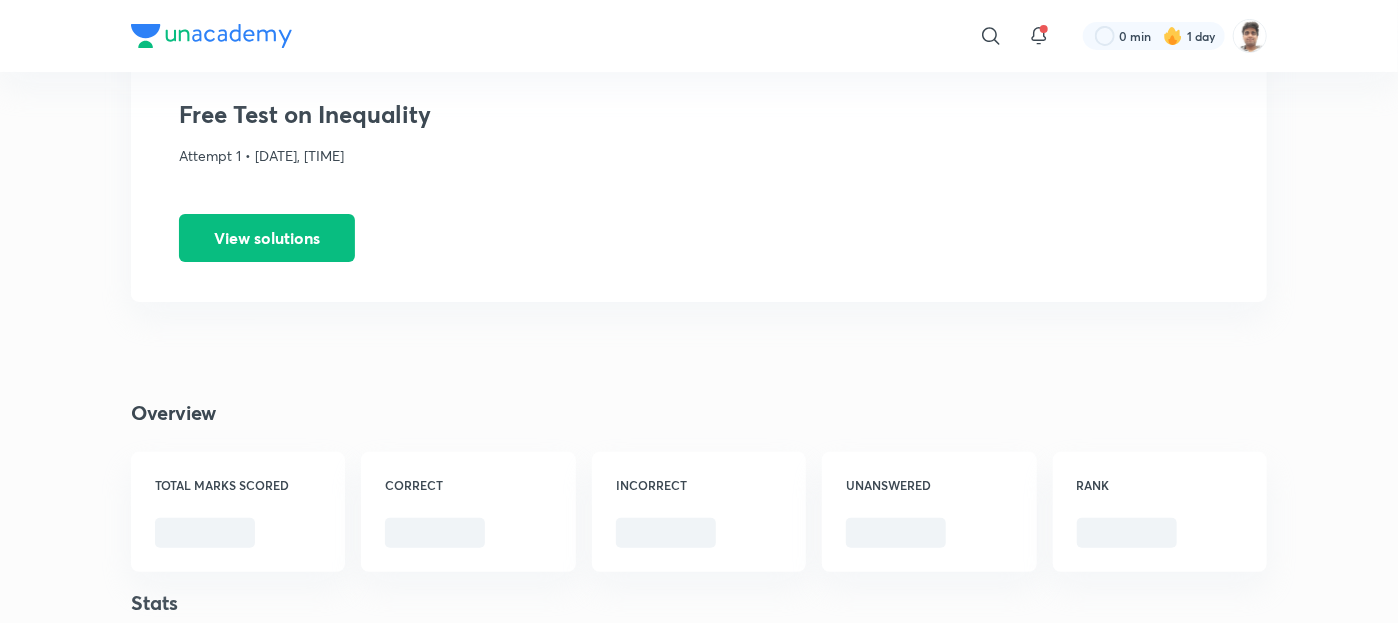 scroll, scrollTop: 0, scrollLeft: 0, axis: both 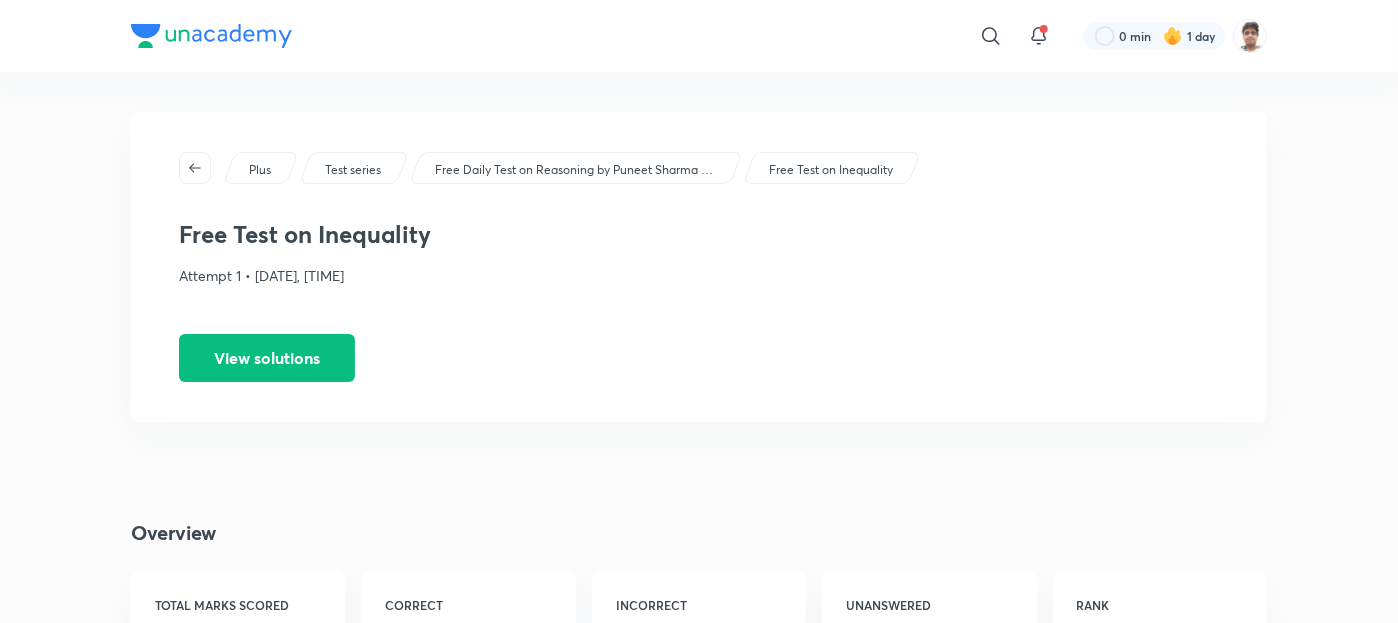 click on "Overview" at bounding box center [699, 533] 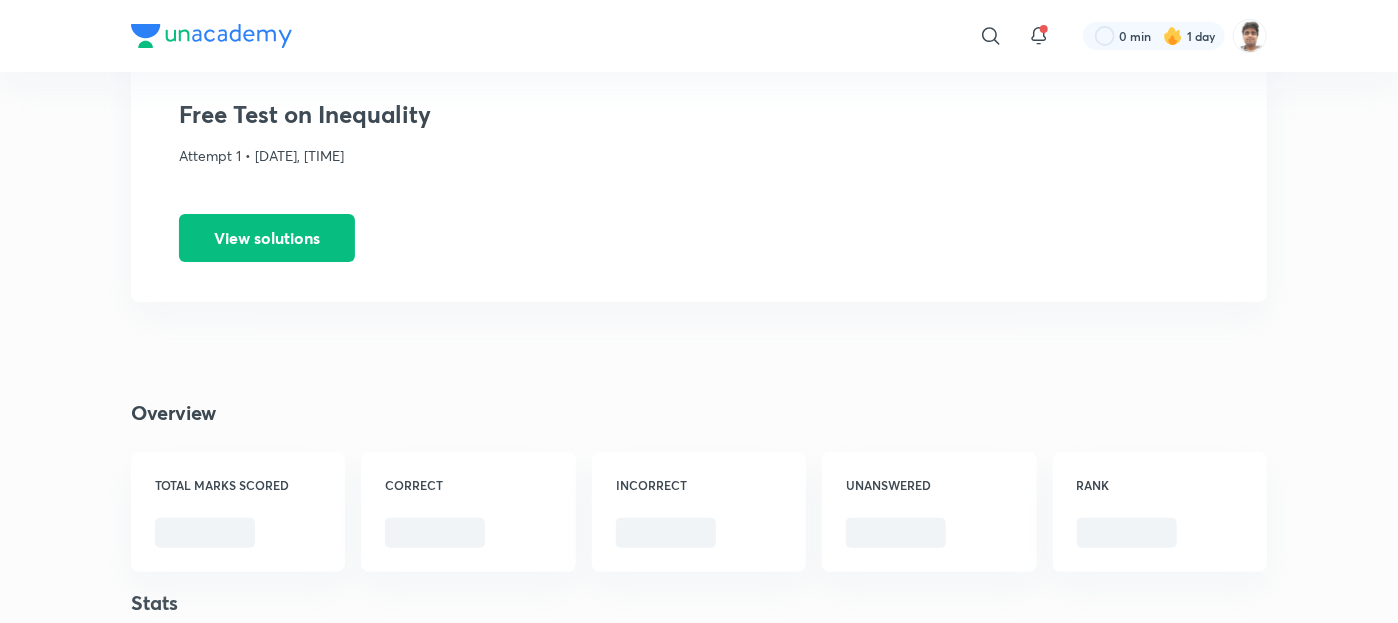 scroll, scrollTop: 160, scrollLeft: 0, axis: vertical 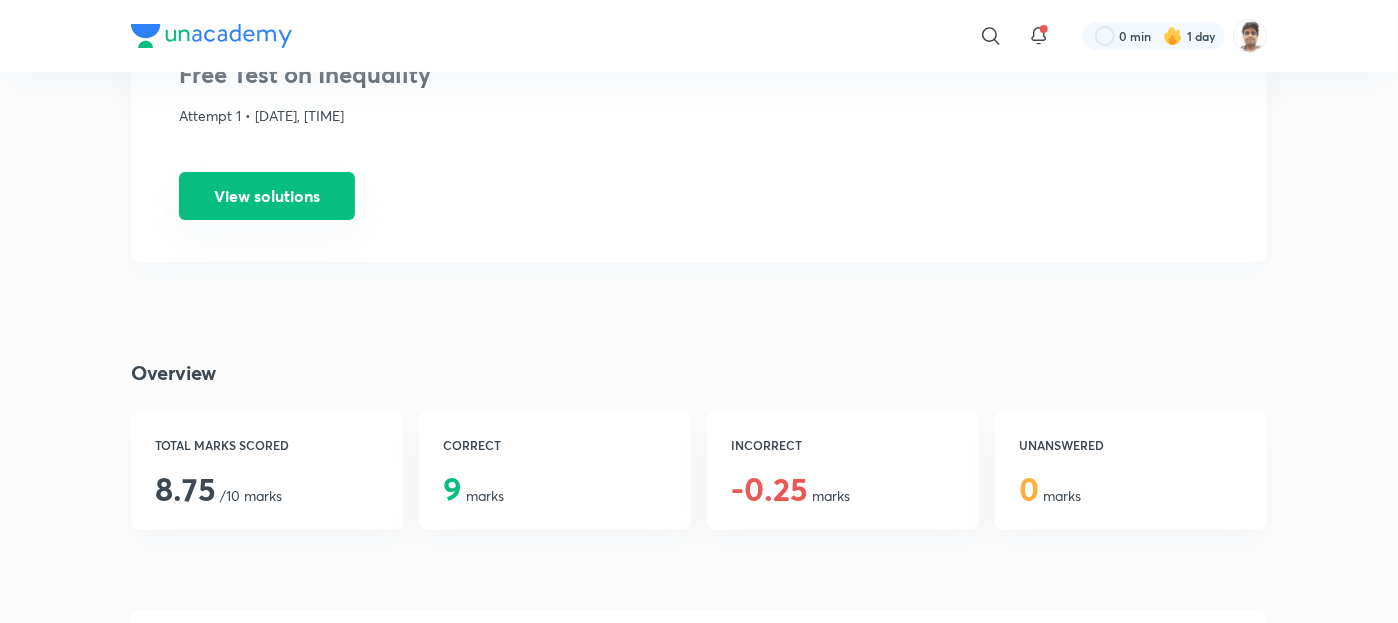 click on "View solutions" at bounding box center [267, 196] 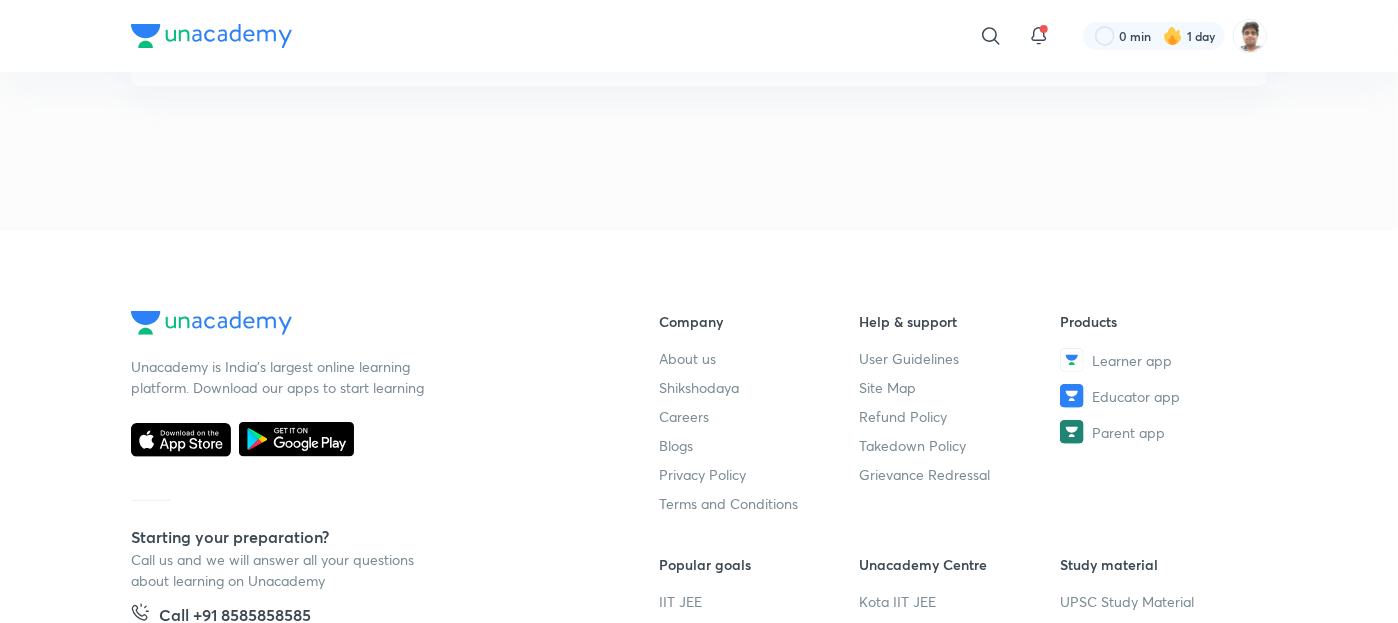 scroll, scrollTop: 0, scrollLeft: 0, axis: both 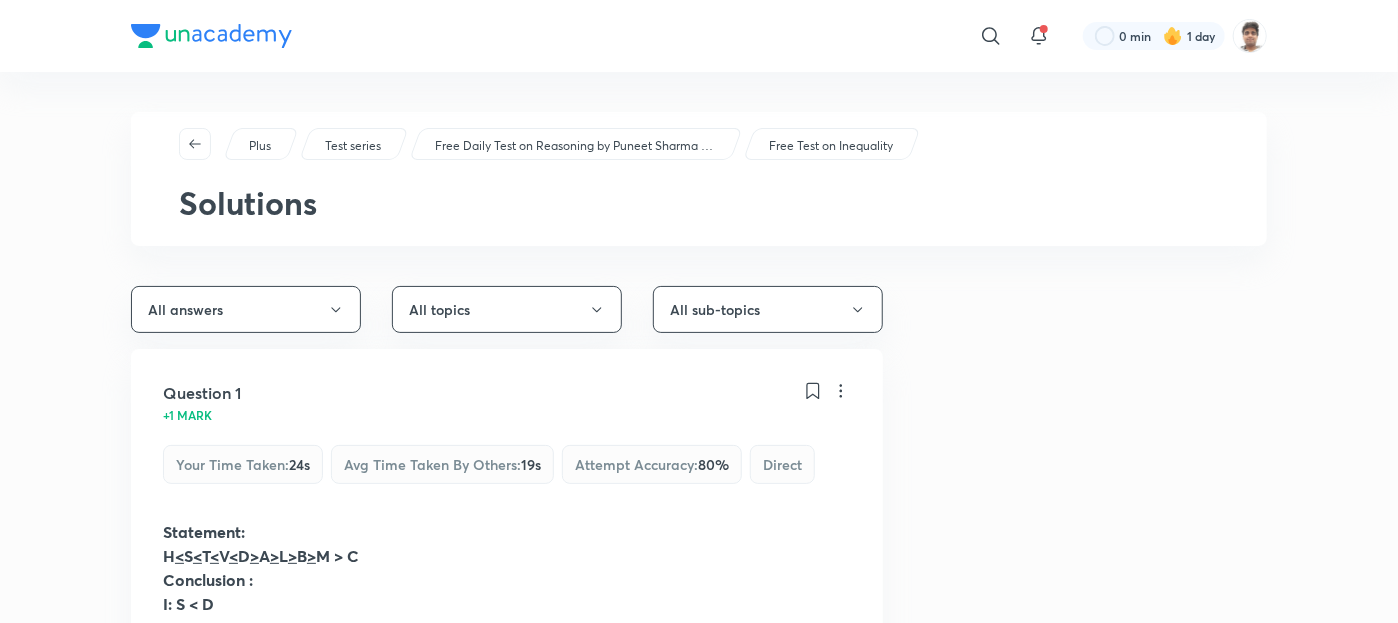 click on "​ 0 min 1 day Plus Test series Free Daily Test on Reasoning by Puneet Sharma for All Bank Exams 2024-25 Free Test on Inequality Solutions All answers All topics All sub-topics Question 1 +1 mark Your time taken :  24s Avg time taken by others :  19s Attempt accuracy :  80 % Direct Statement:   H  <  S  <  T  <  V  <  D >  A  >  L  >  B  >  M > C  Conclusion :   I: S < D   II: D  >  C केवल निष्कर्ष I सत्य है। या तो I या II सत्य है। न तो I और न ही II सत्य है। Your answer केवल निष्कर्ष II सत्य है। दोनों निष्कर्ष I और II सत्य हैं।  Solution View Question 2 +1 mark Your time taken :  17s Avg time taken by others :  12s Attempt accuracy :  100 % Direct Statement:  O < A = T  >  N > K  >  J  >  Y  >  C > U Conclusion:  I. U < T  II. K > O केवल निष्कर्ष I सत्य है। Your answer Solution View +1 mark %" at bounding box center (699, 3856) 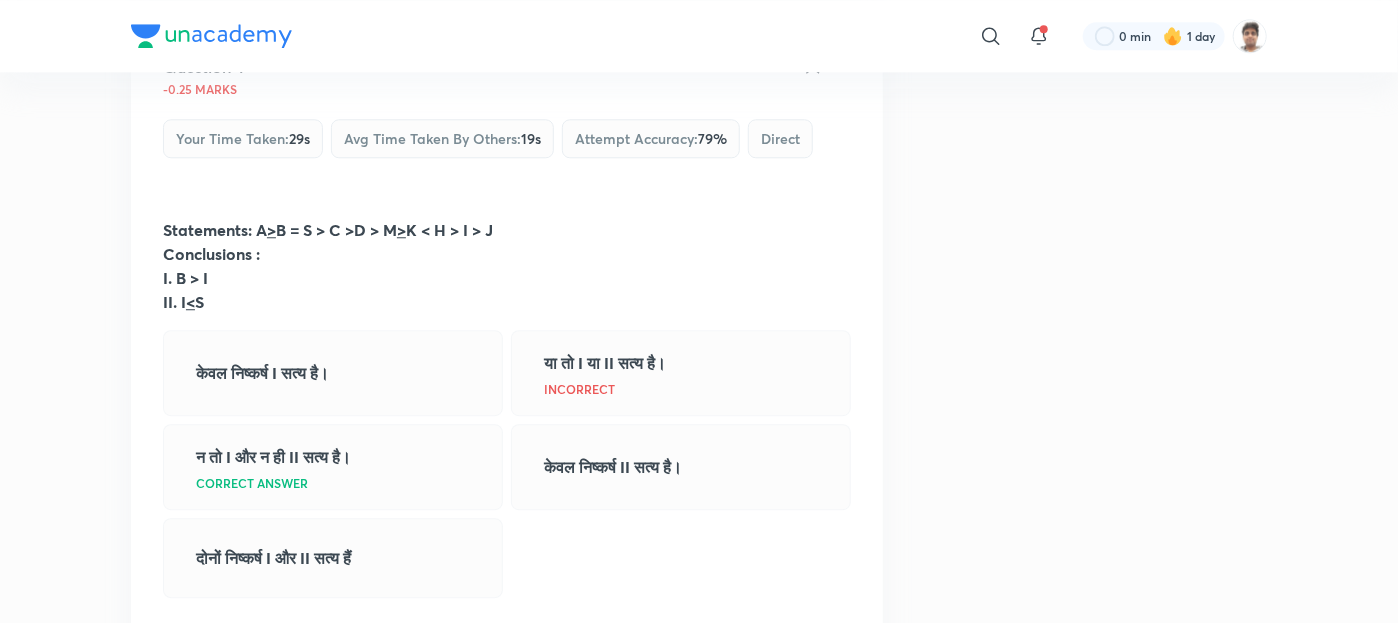 scroll, scrollTop: 2320, scrollLeft: 0, axis: vertical 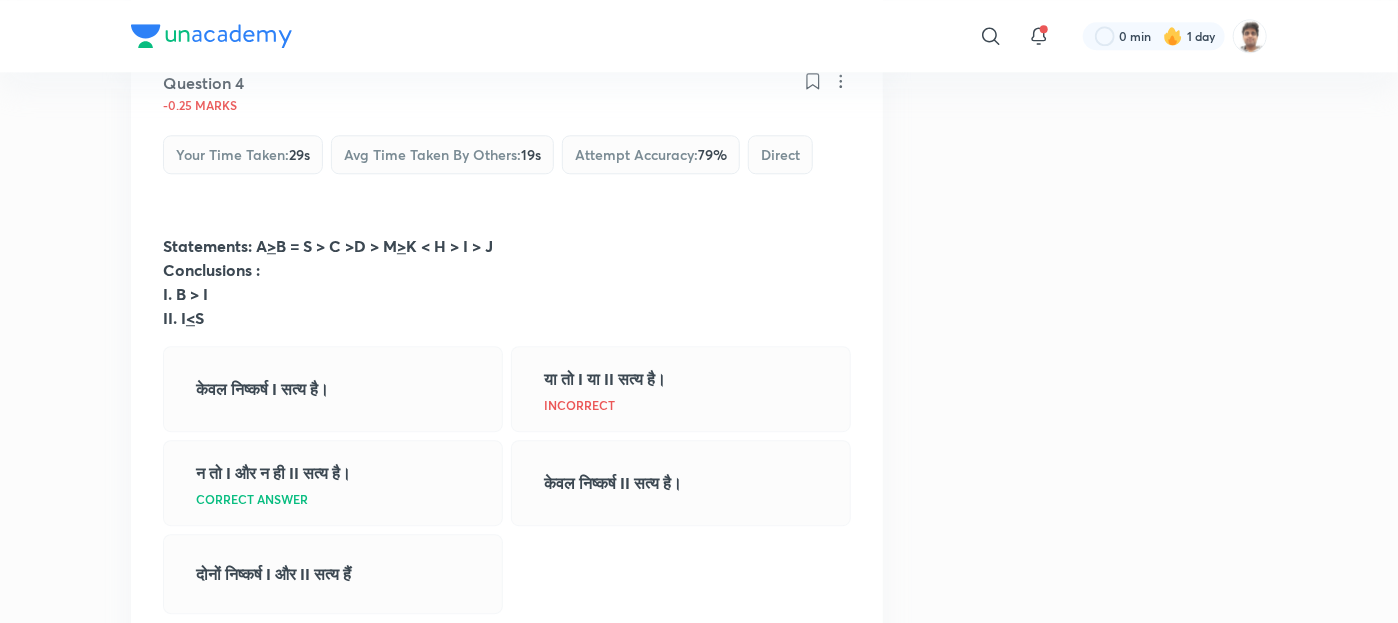 click on "​ 0 min 1 day Plus Test series Free Daily Test on Reasoning by Puneet Sharma for All Bank Exams 2024-25 Free Test on Inequality Solutions All answers All topics All sub-topics Question 1 +1 mark Your time taken :  24s Avg time taken by others :  19s Attempt accuracy :  80 % Direct Statement:   H  <  S  <  T  <  V  <  D >  A  >  L  >  B  >  M > C  Conclusion :   I: S < D   II: D  >  C केवल निष्कर्ष I सत्य है। या तो I या II सत्य है। न तो I और न ही II सत्य है। Your answer केवल निष्कर्ष II सत्य है। दोनों निष्कर्ष I और II सत्य हैं।  Solution View Question 2 +1 mark Your time taken :  17s Avg time taken by others :  12s Attempt accuracy :  100 % Direct Statement:  O < A = T  >  N > K  >  J  >  Y  >  C > U Conclusion:  I. U < T  II. K > O केवल निष्कर्ष I सत्य है। Your answer Solution View +1 mark %" at bounding box center [699, 1536] 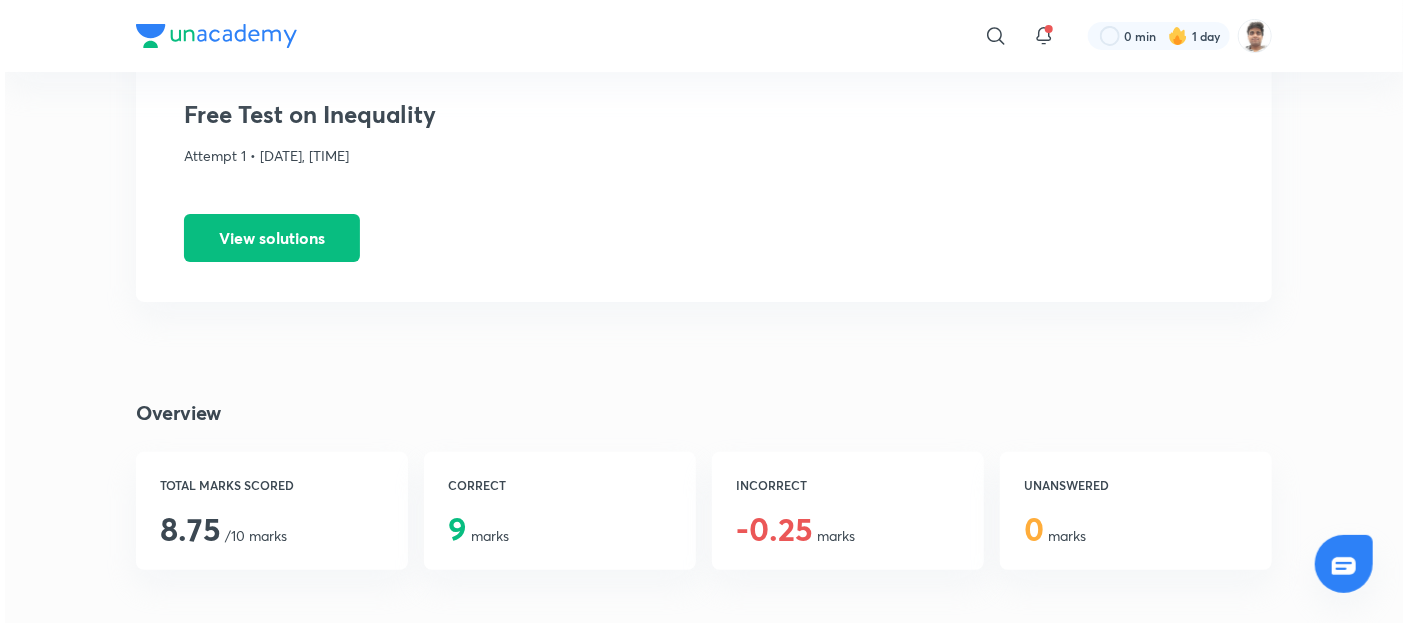 scroll, scrollTop: 0, scrollLeft: 0, axis: both 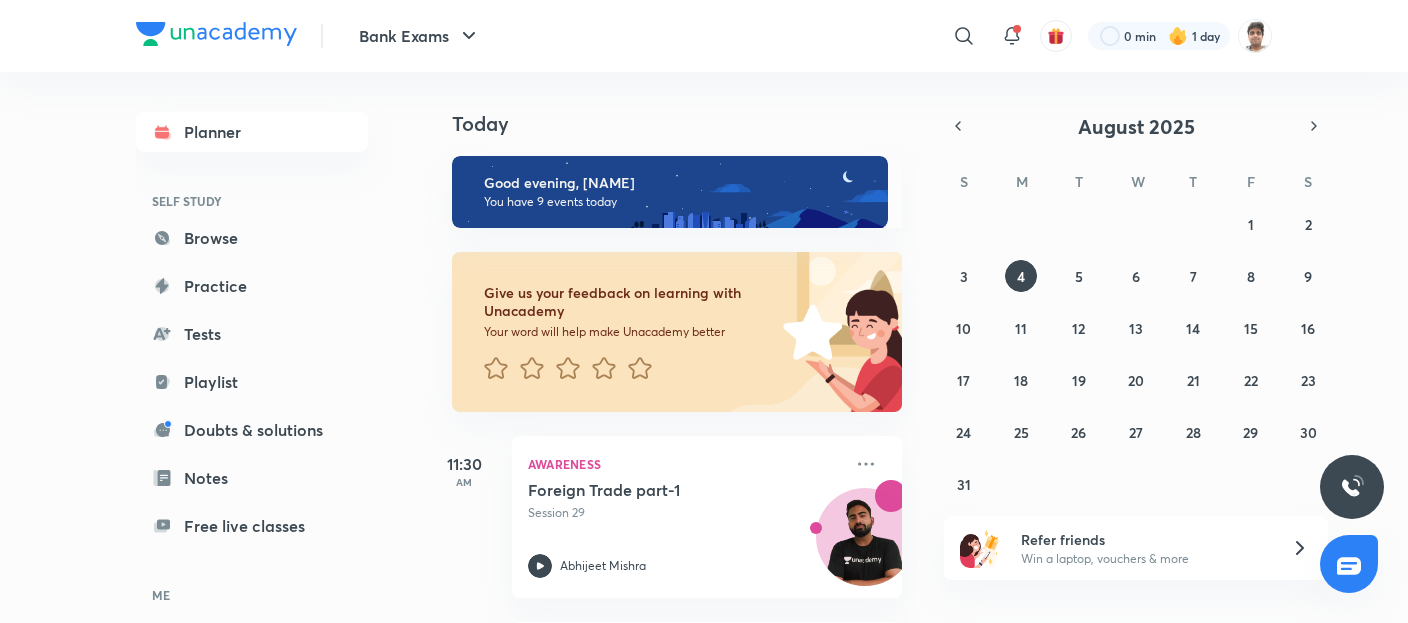 click on "Bank Exams ​ 0 min 1 day Planner SELF STUDY Browse Practice Tests Playlist Doubts & solutions Notes Free live classes ME Enrollments Saved Today Today Good evening, Atul You have 9 events today Give us your feedback on learning with Unacademy Your word will help make Unacademy better 11:30 AM Awareness Foreign Trade part-1 Session 29 Abhijeet Mishra 12:30 PM Test Free Test on Inequality 10 min • 10 questions 1:00 PM Reasoning Seating & Puzzle - VIII Session 28 Puneet Kumar Sharma 2:30 PM Test Seating puzzle 10 min • 10 questions 3:00 PM Quantitative Aptitude SI-CI - 3 Session 26 Sumit Kumar Verma 4:45 PM Test SI-CI Test- 3 10 min • 10 questions 7:00 PM English Language Word Usage (Part-2) Session 21 • Recording in progress Vishal Parihar 7:00 PM Test Mock Test - 59 15 min • 20 questions 8:15 PM Test Word Usage (Part-2) 15 min • 20 questions August 2025 S M T W T F S 27 28 29 30 31 1 2 3 4 5 6 7 8 9 10 11 12 13 14 15 16 17 18 19 20 21 22 23 24 25 26 27 28 29 30 31 1 2 3 4 5 6 Refer friends" at bounding box center [704, 311] 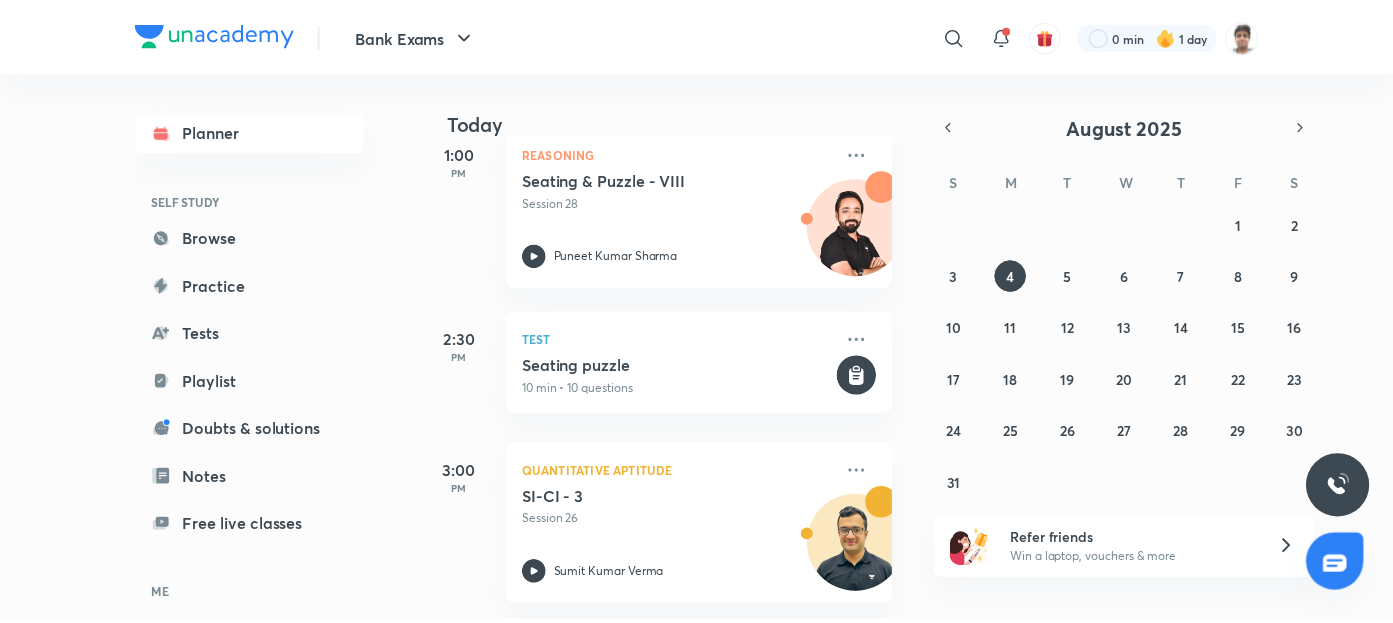 scroll, scrollTop: 640, scrollLeft: 0, axis: vertical 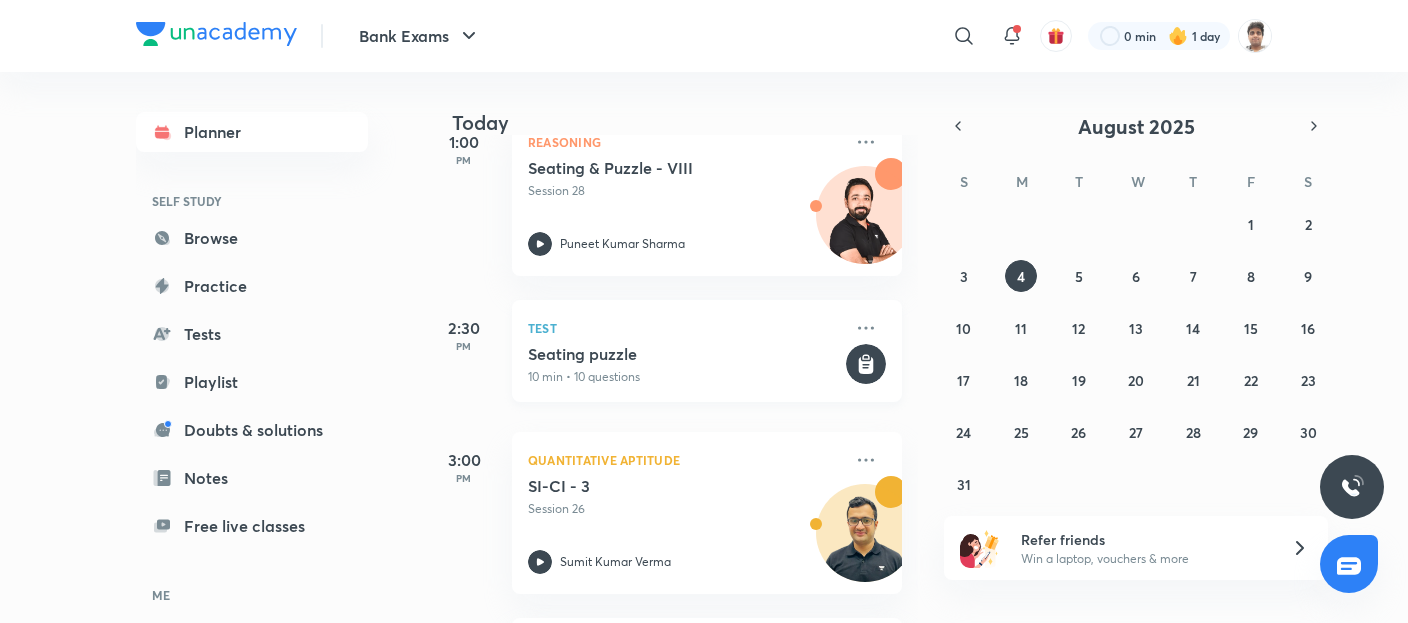 click on "Seating puzzle 10 min • 10 questions" at bounding box center (685, 365) 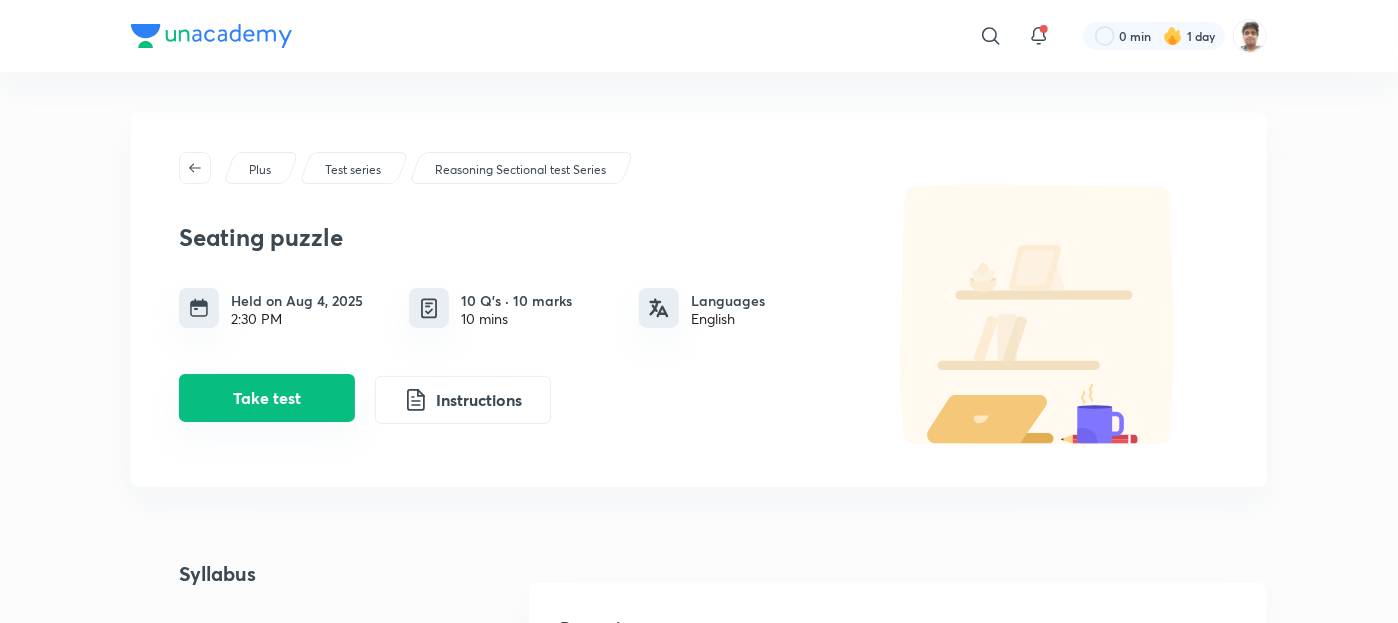 click on "Take test" at bounding box center [267, 398] 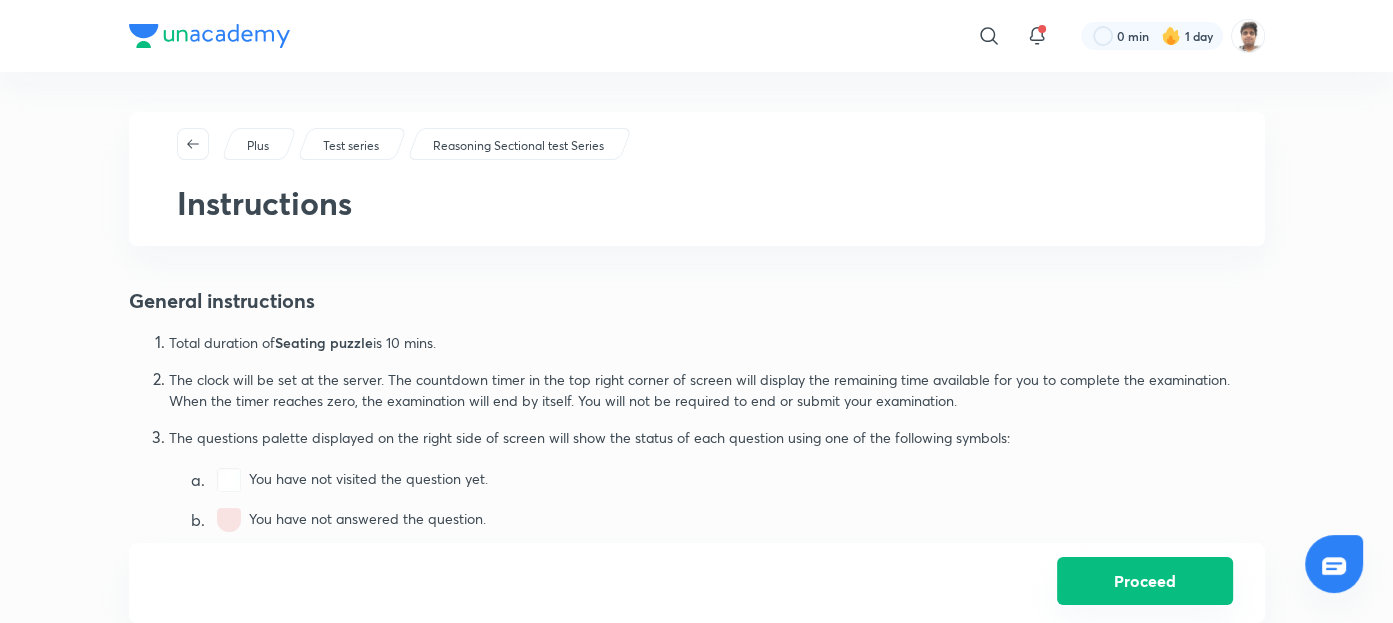 click on "Proceed" at bounding box center [1145, 581] 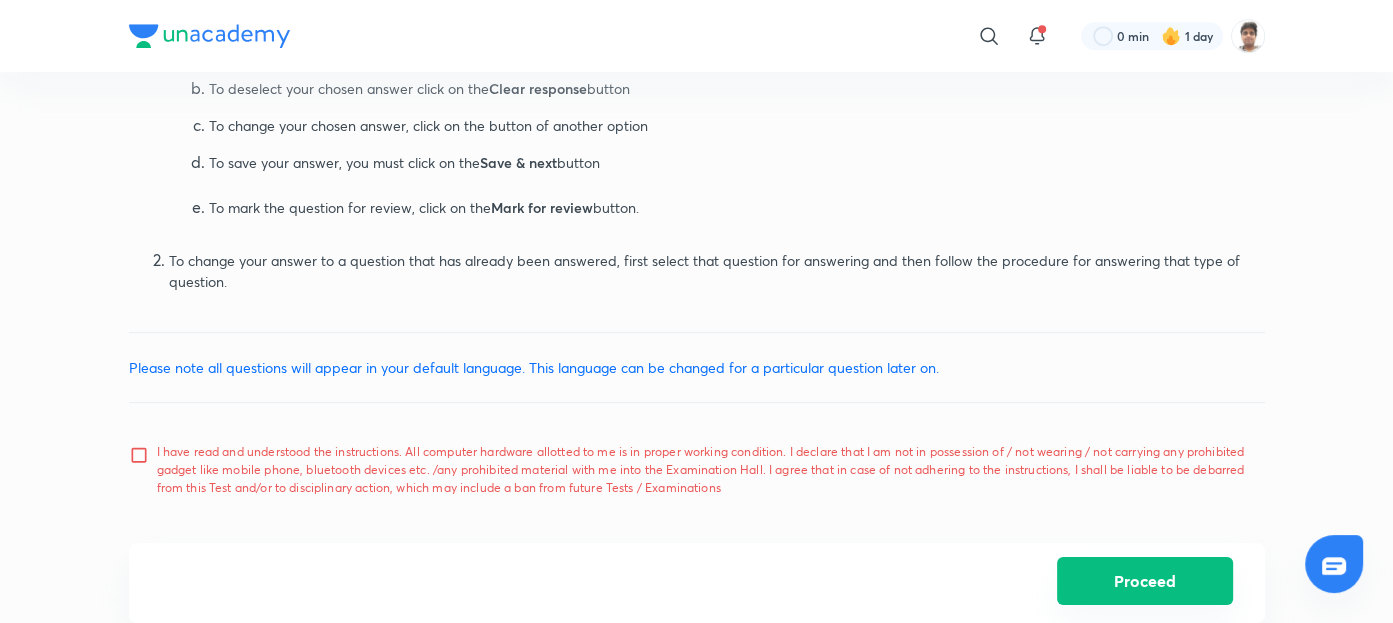 scroll, scrollTop: 1058, scrollLeft: 0, axis: vertical 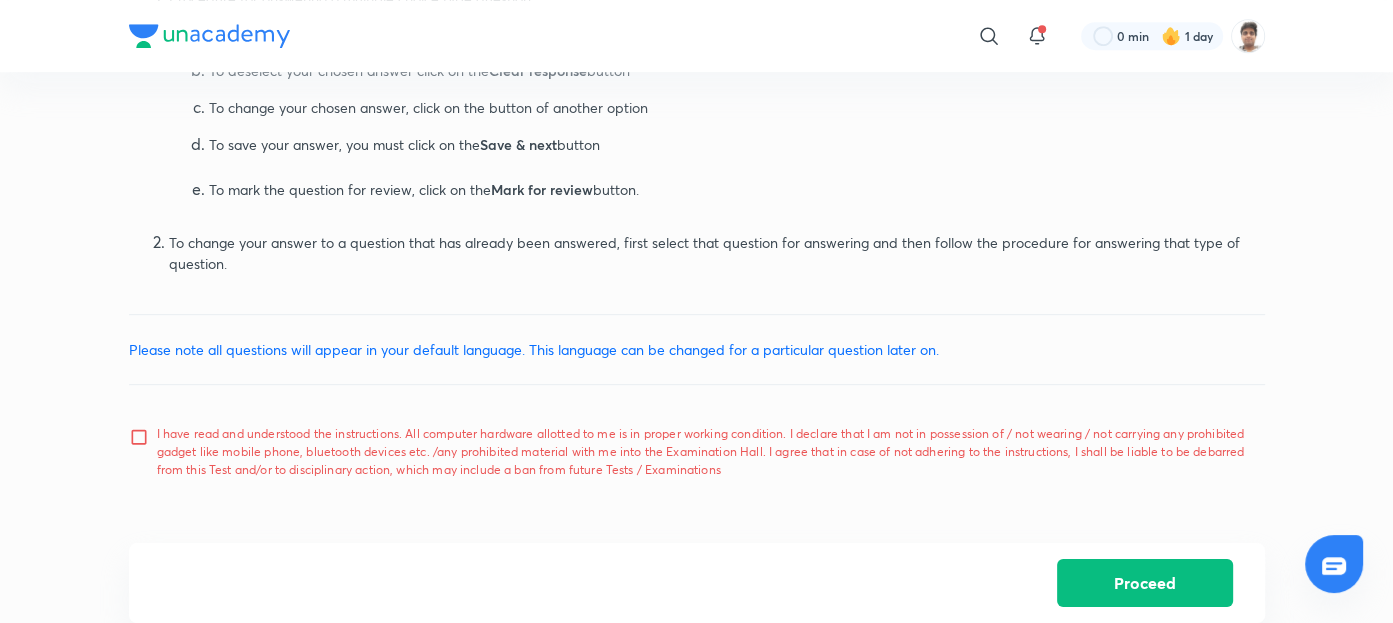 click on "I have read and understood the instructions. All computer hardware allotted to me is in proper working condition. I declare that I am not in possession of / not wearing / not carrying any prohibited gadget like mobile phone, bluetooth devices etc. /any prohibited material with me into the Examination Hall. I agree that in case of not adhering to the instructions, I shall be liable to be debarred from this Test and/or to disciplinary action, which may include a ban from future Tests / Examinations" at bounding box center [703, 452] 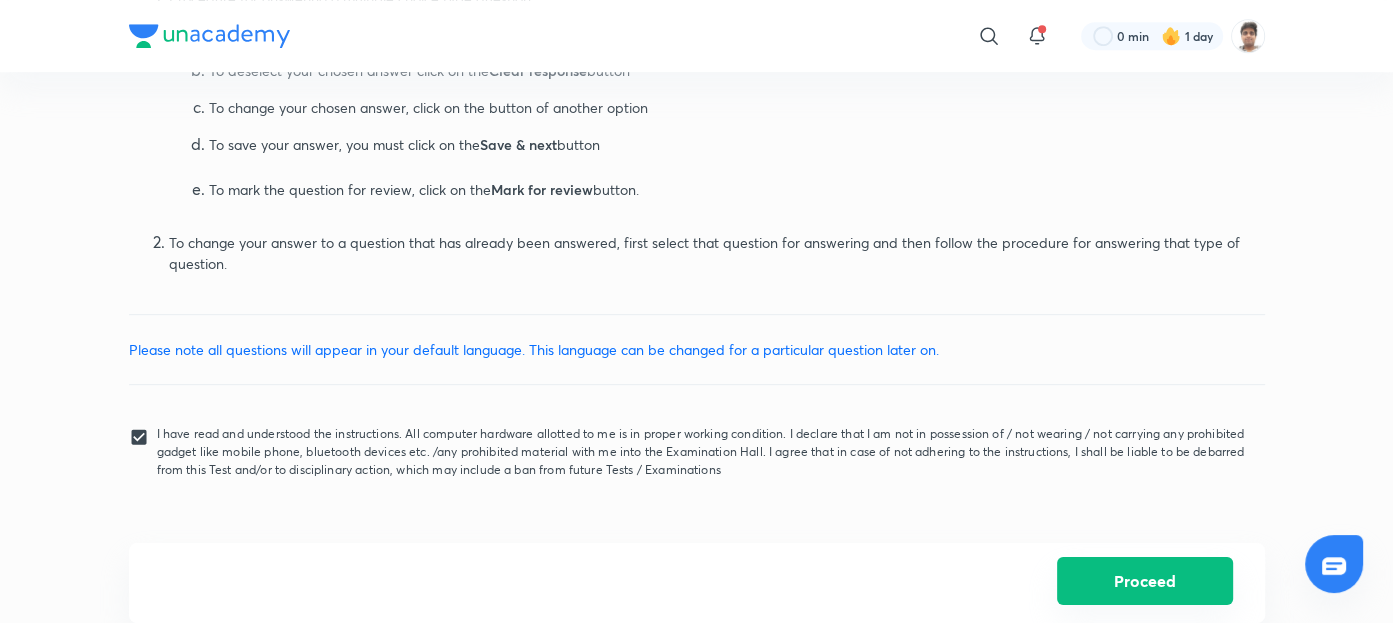 click on "Proceed" at bounding box center (1145, 581) 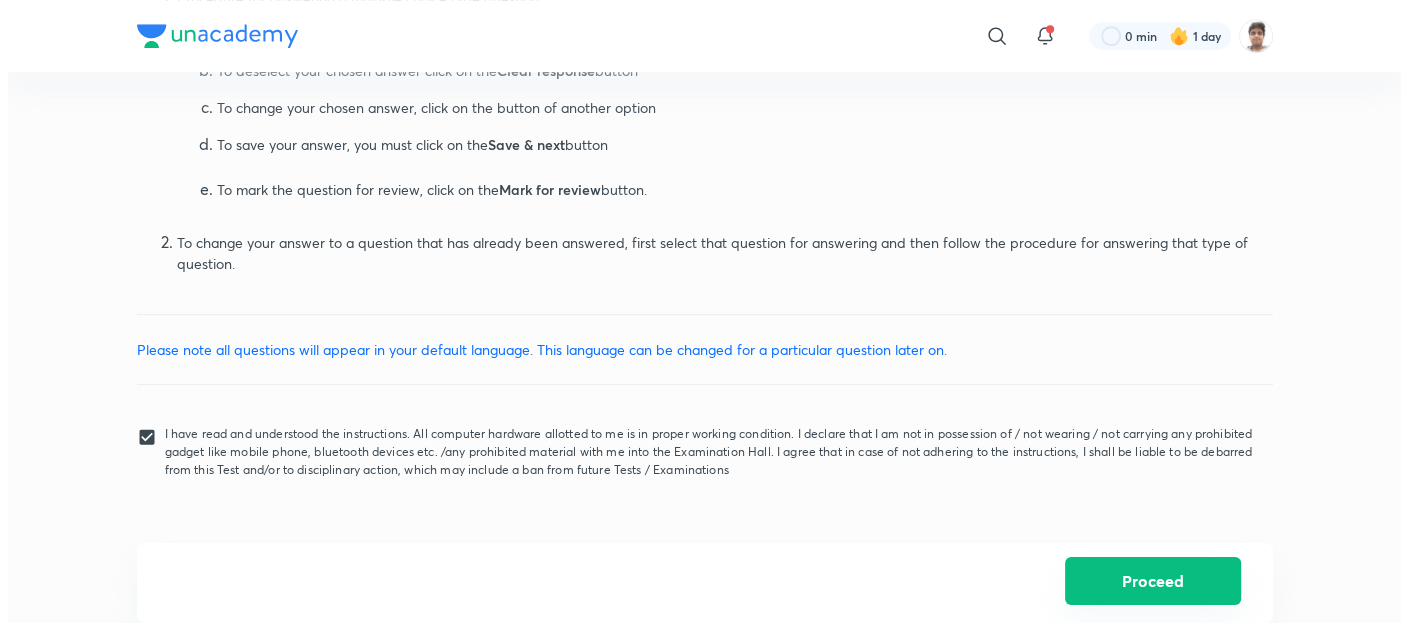 scroll, scrollTop: 0, scrollLeft: 0, axis: both 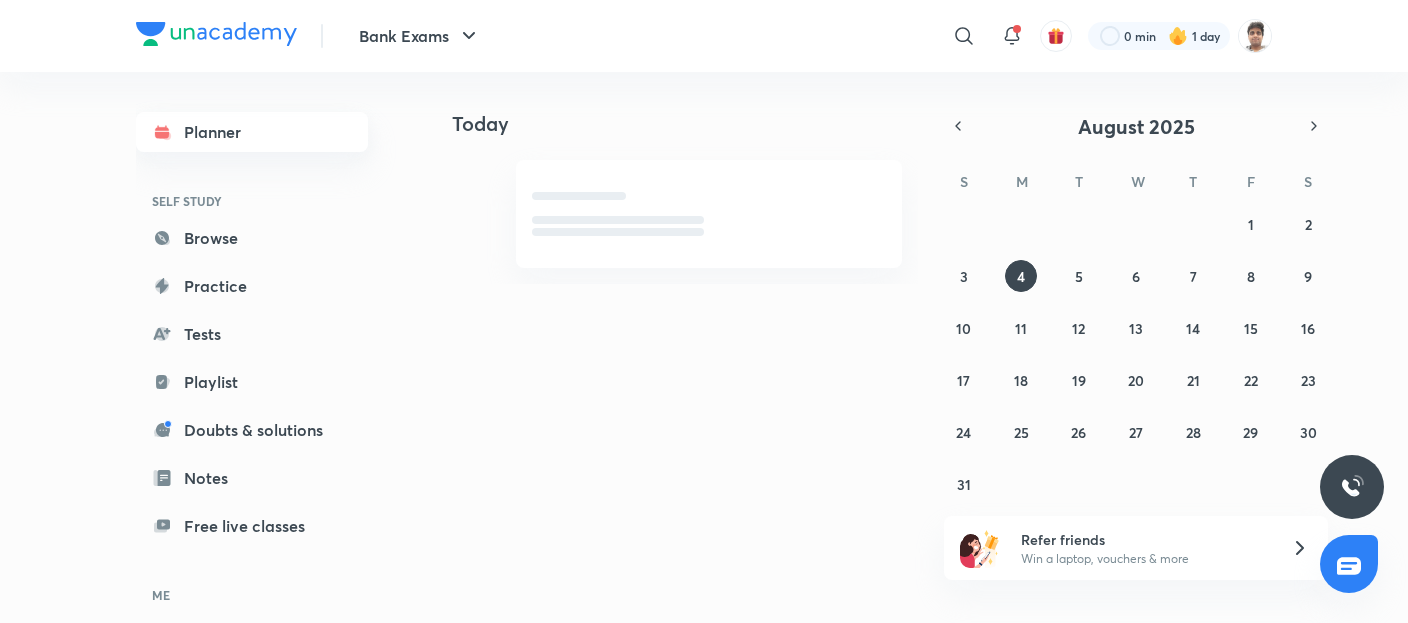 click on "Planner" at bounding box center (252, 132) 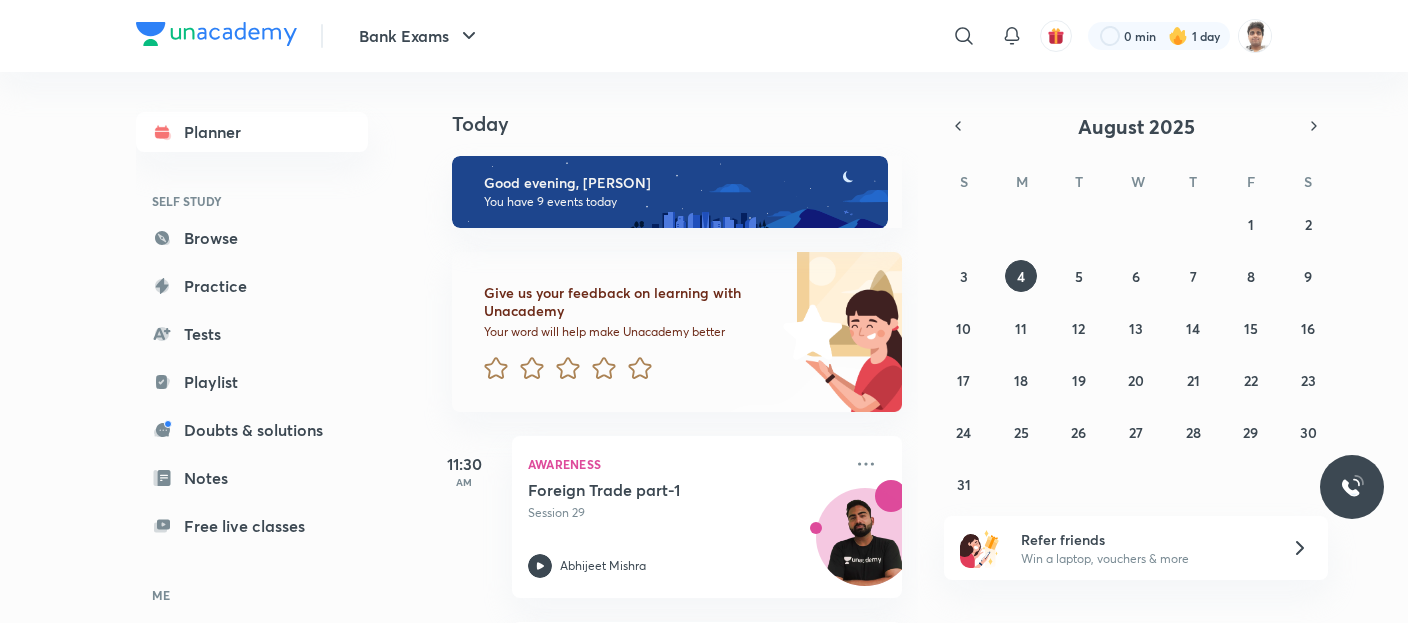 scroll, scrollTop: 0, scrollLeft: 0, axis: both 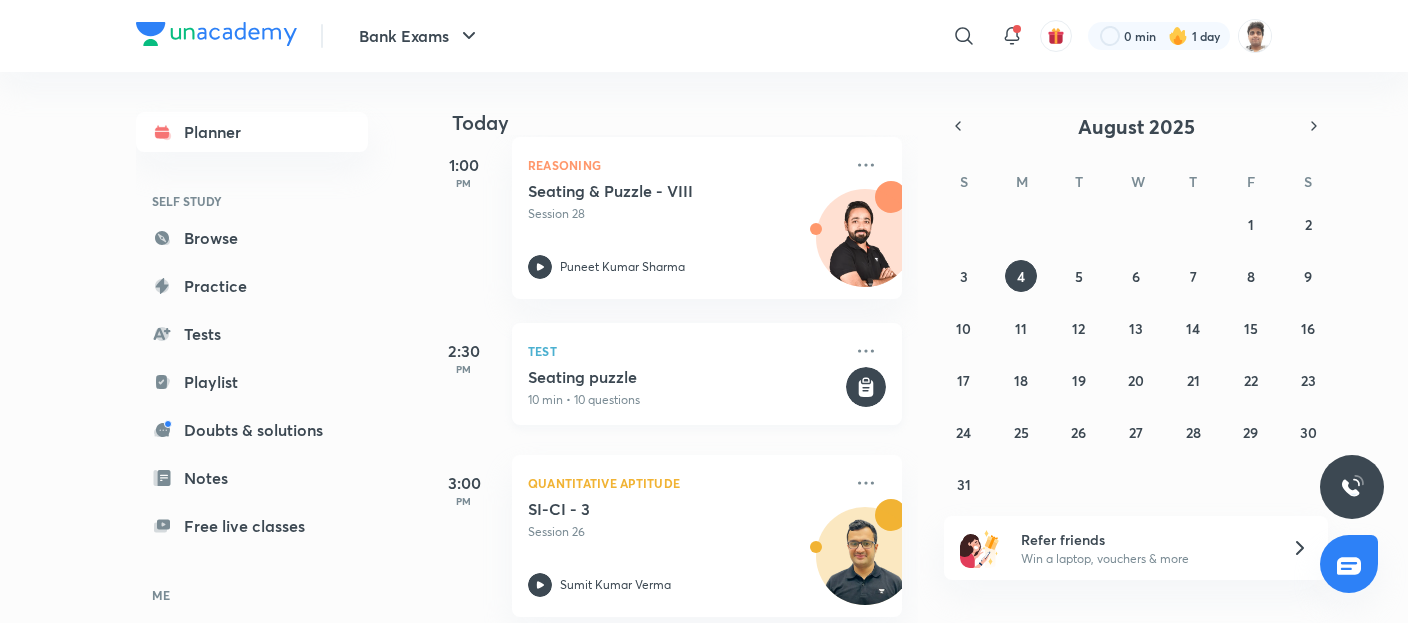 click on "Seating puzzle" at bounding box center (685, 377) 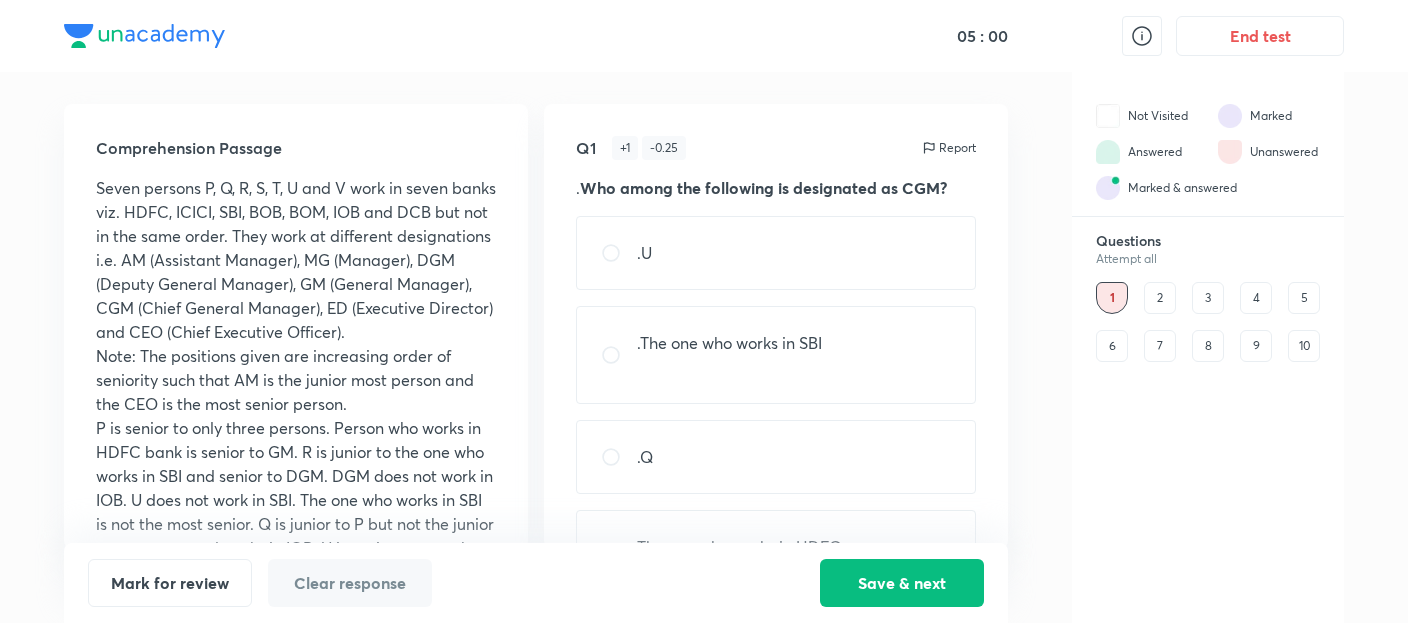 scroll, scrollTop: 0, scrollLeft: 0, axis: both 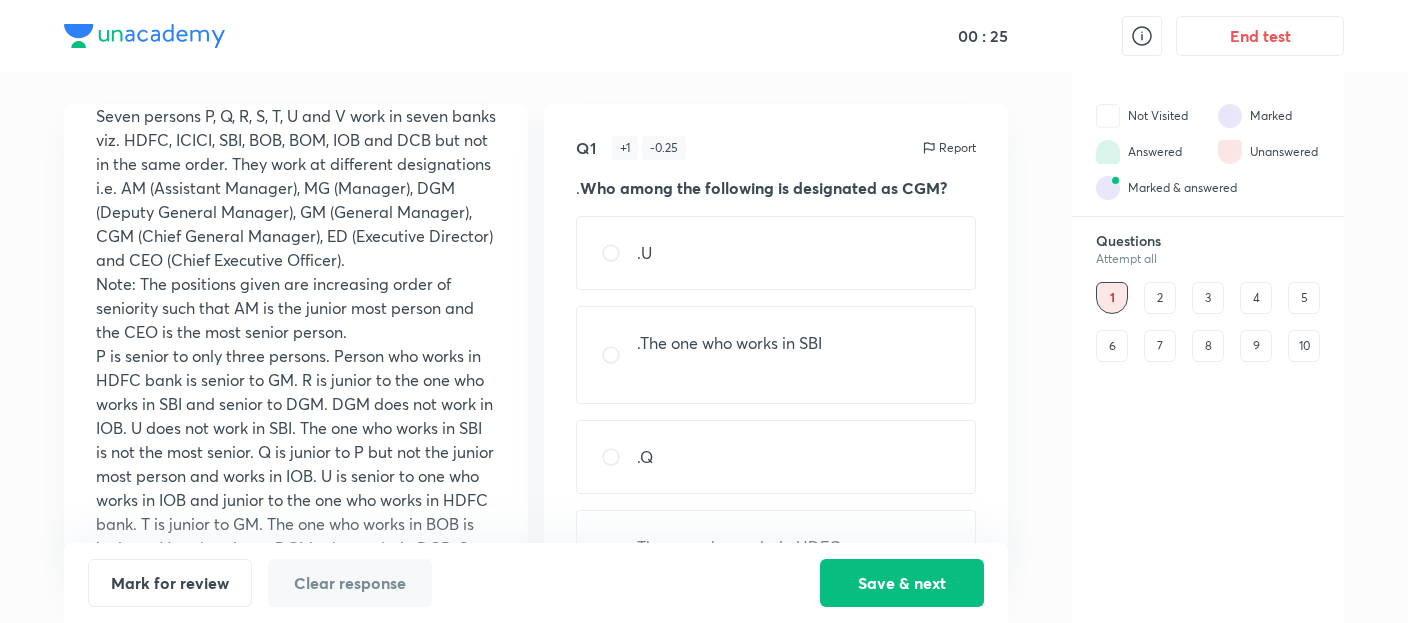 click on "Q1 + 1 - 0.25 Report . Who among the following is designated as CGM? .U   .The one who works in SBI .Q The one who works in HDFC None of the above" at bounding box center (776, 326) 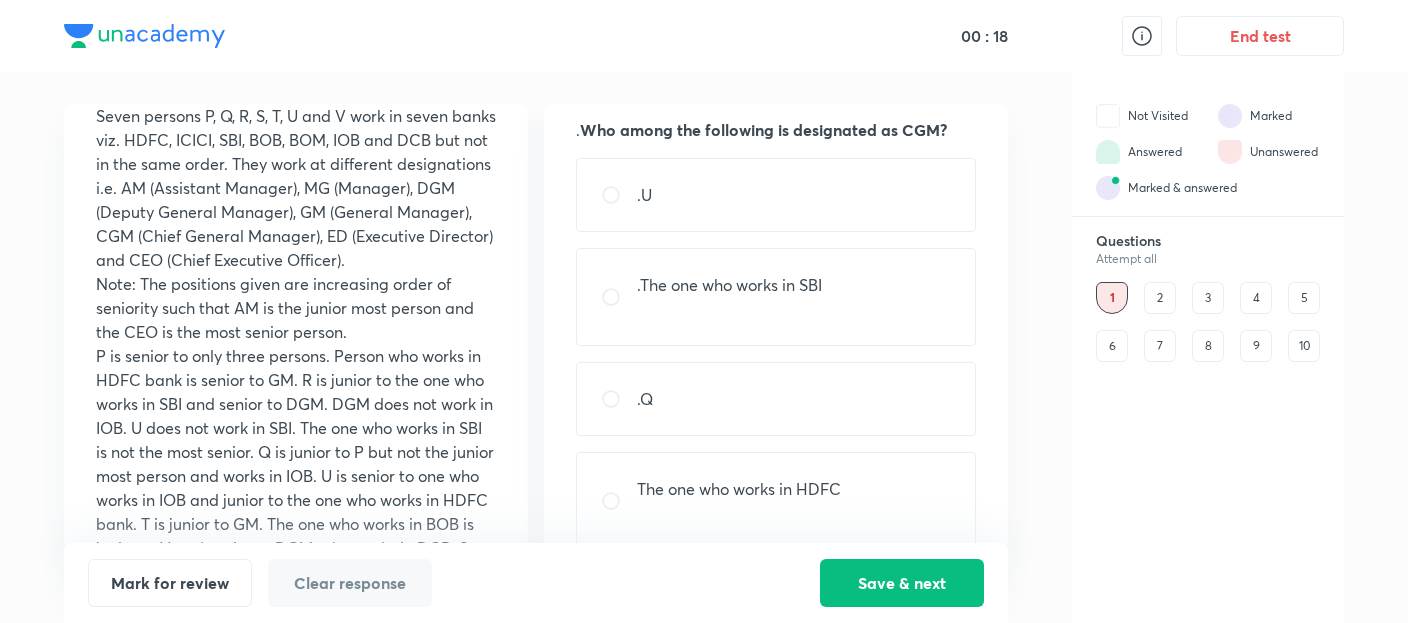 scroll, scrollTop: 98, scrollLeft: 0, axis: vertical 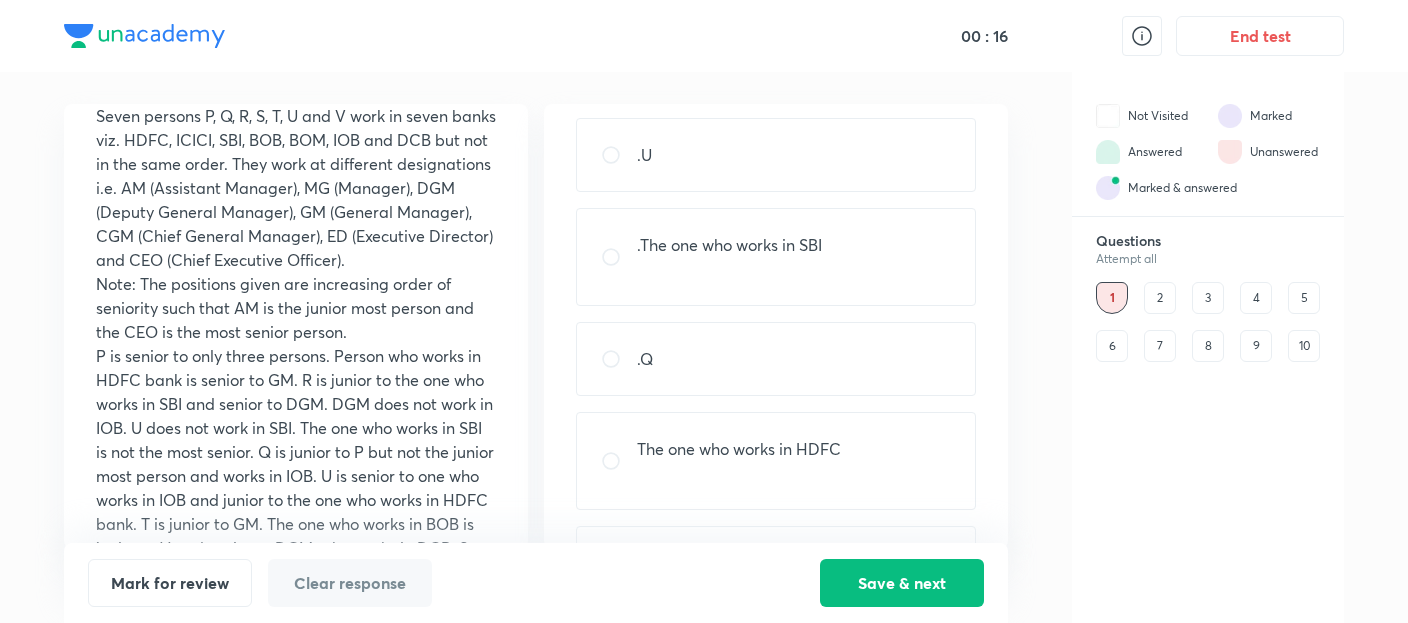click on "The one who works in HDFC" at bounding box center [776, 461] 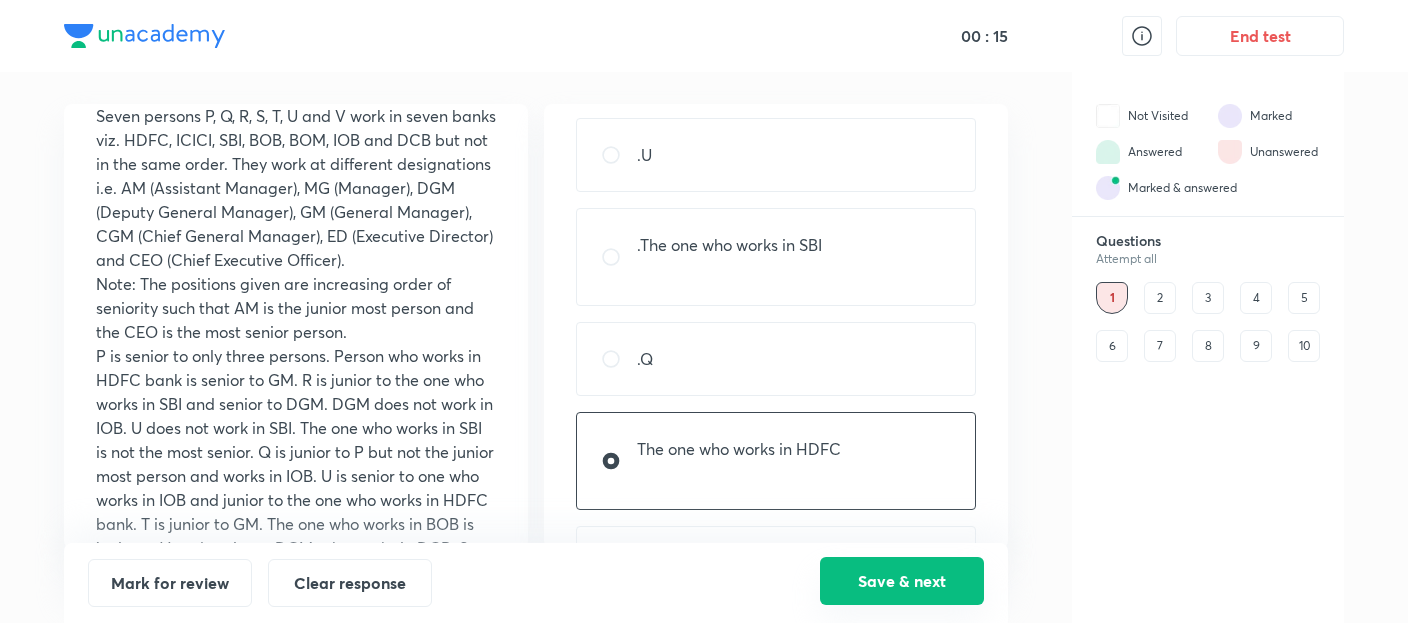 click on "Save & next" at bounding box center [902, 581] 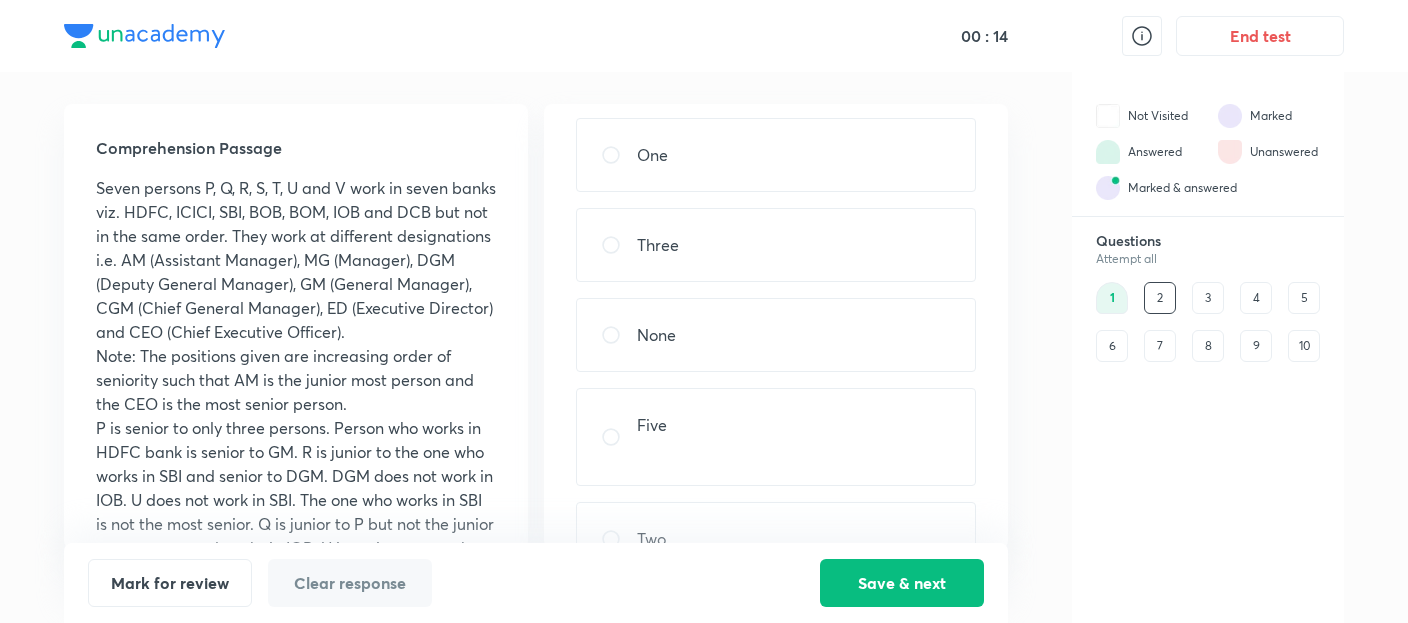 click on "Q2 + 1 - 0.25 Report How many persons are junior to U?  One  Three None Five Two" at bounding box center (776, 326) 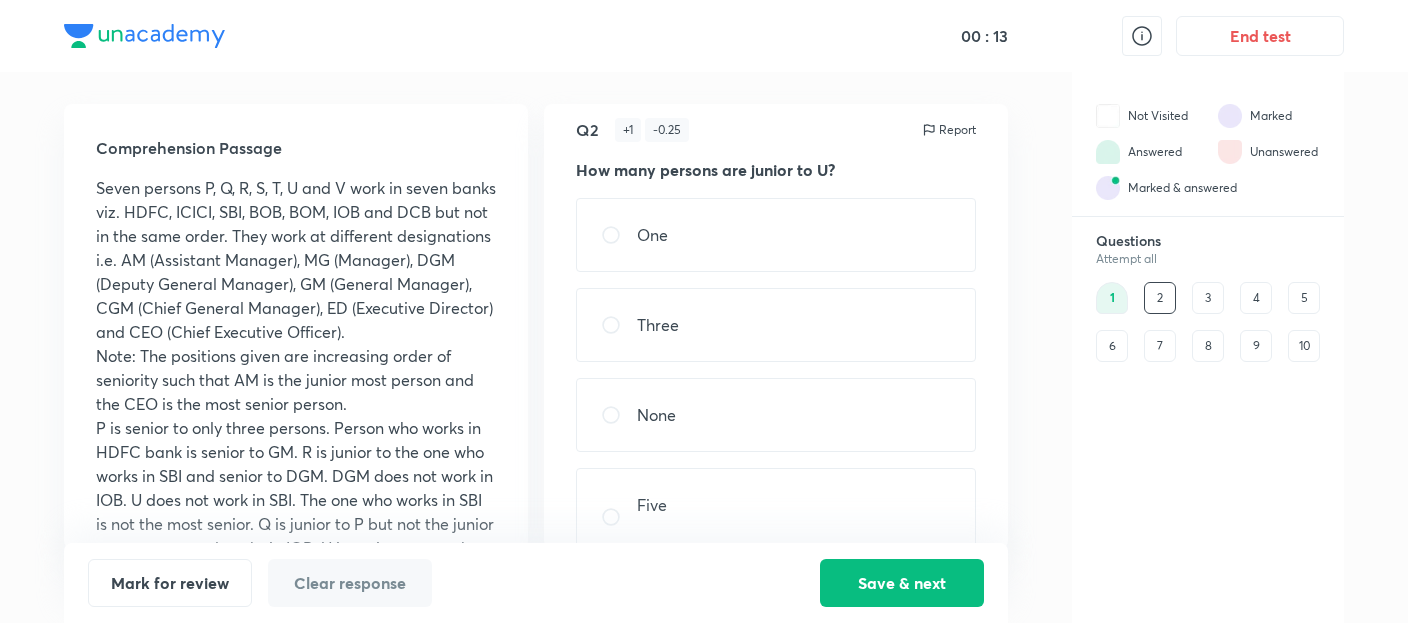 scroll, scrollTop: 0, scrollLeft: 0, axis: both 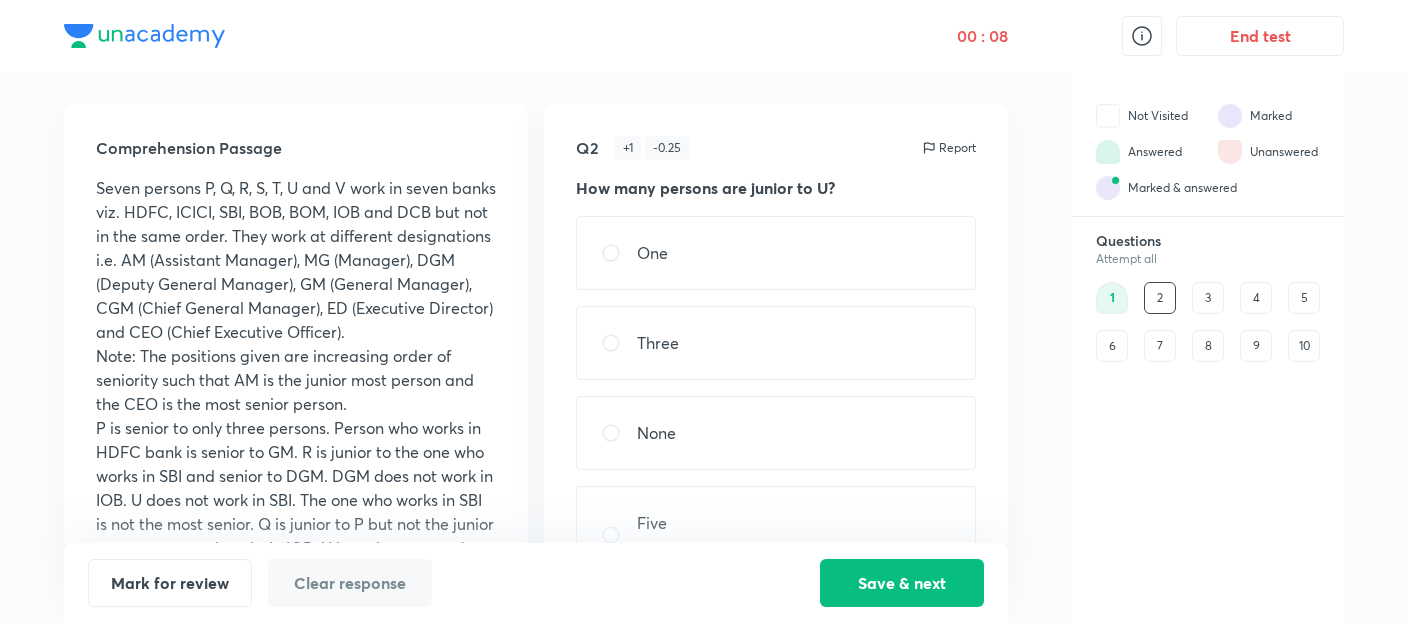 click on "Q2 + 1 - 0.25 Report How many persons are junior to U?  One  Three None Five Two" at bounding box center (776, 326) 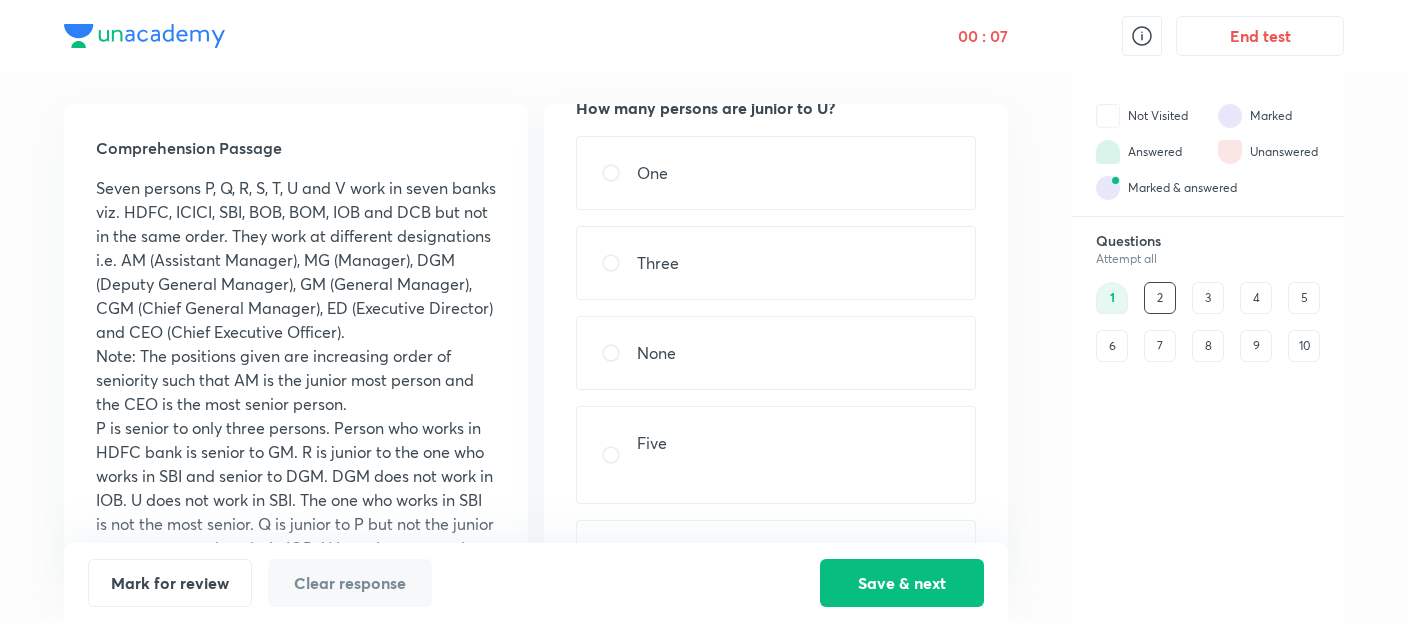 scroll, scrollTop: 120, scrollLeft: 0, axis: vertical 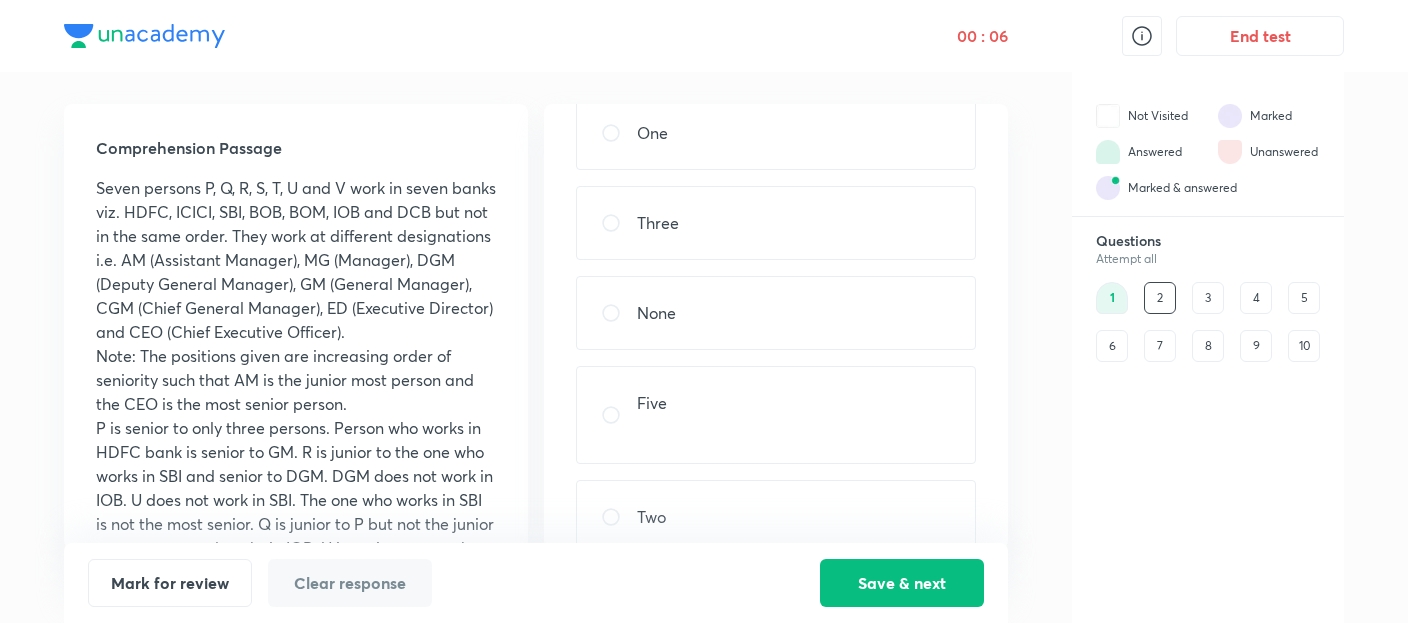 click on "Two" at bounding box center (776, 517) 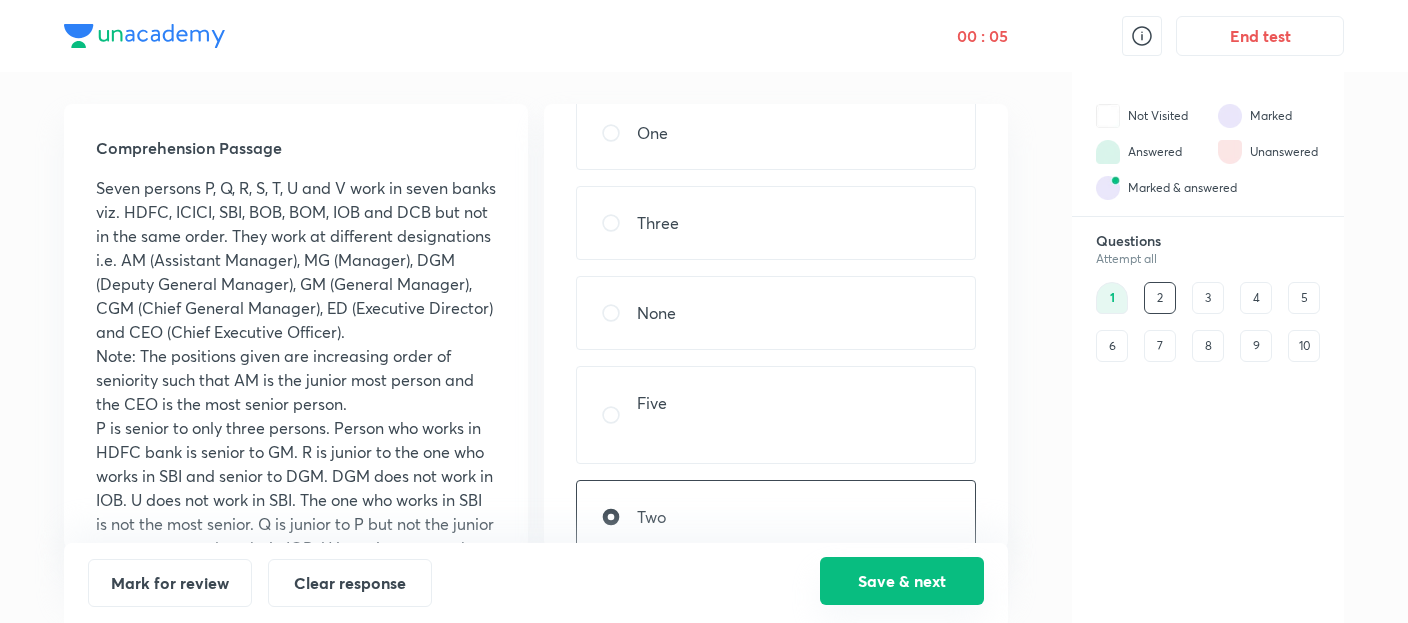 click on "Save & next" at bounding box center (902, 581) 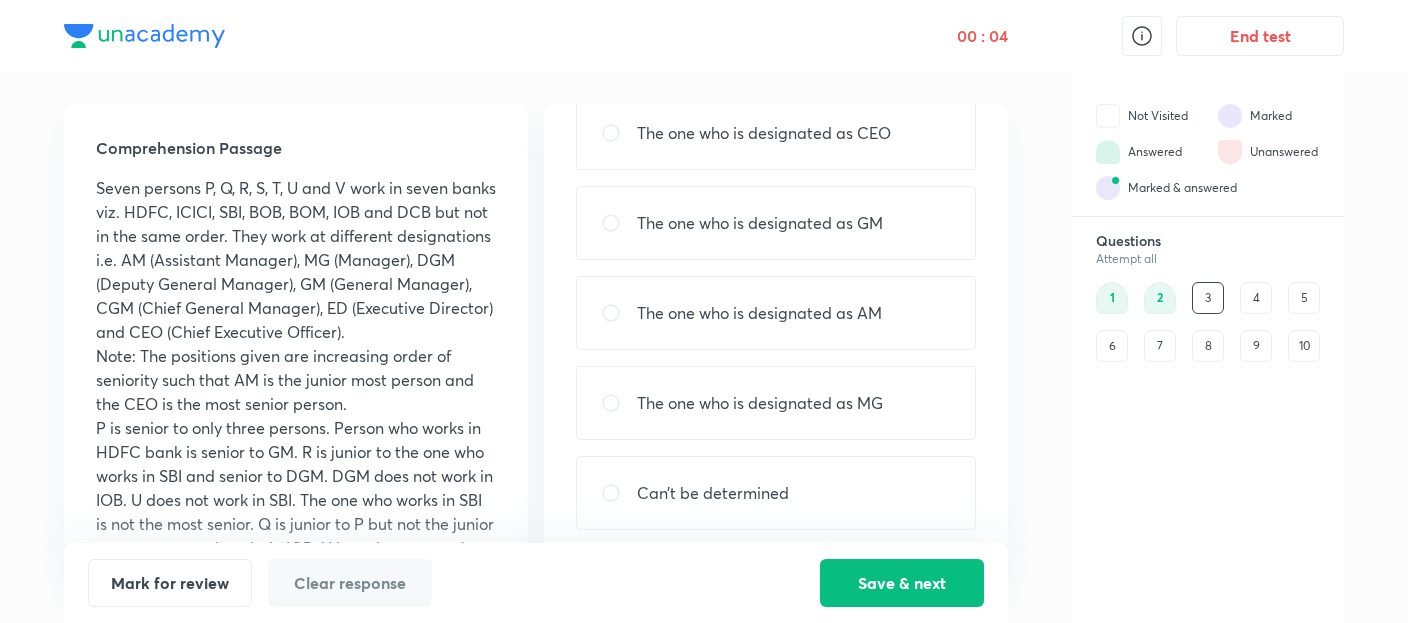click on "Q3 + 1 - 0.25 Report Who among the following works in BOM?  The one who is designated as CEO  The one who is designated as GM  The one who is designated as AM  The one who is designated as MG  Can’t be determined" at bounding box center (776, 326) 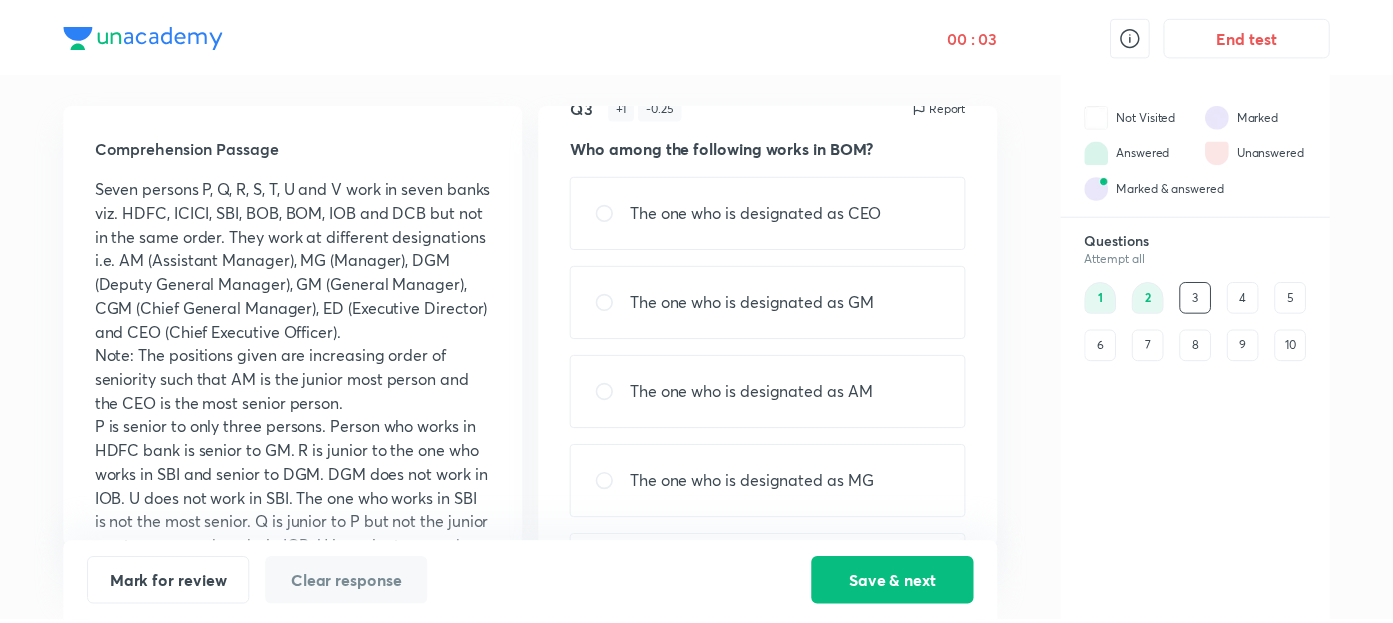 scroll, scrollTop: 0, scrollLeft: 0, axis: both 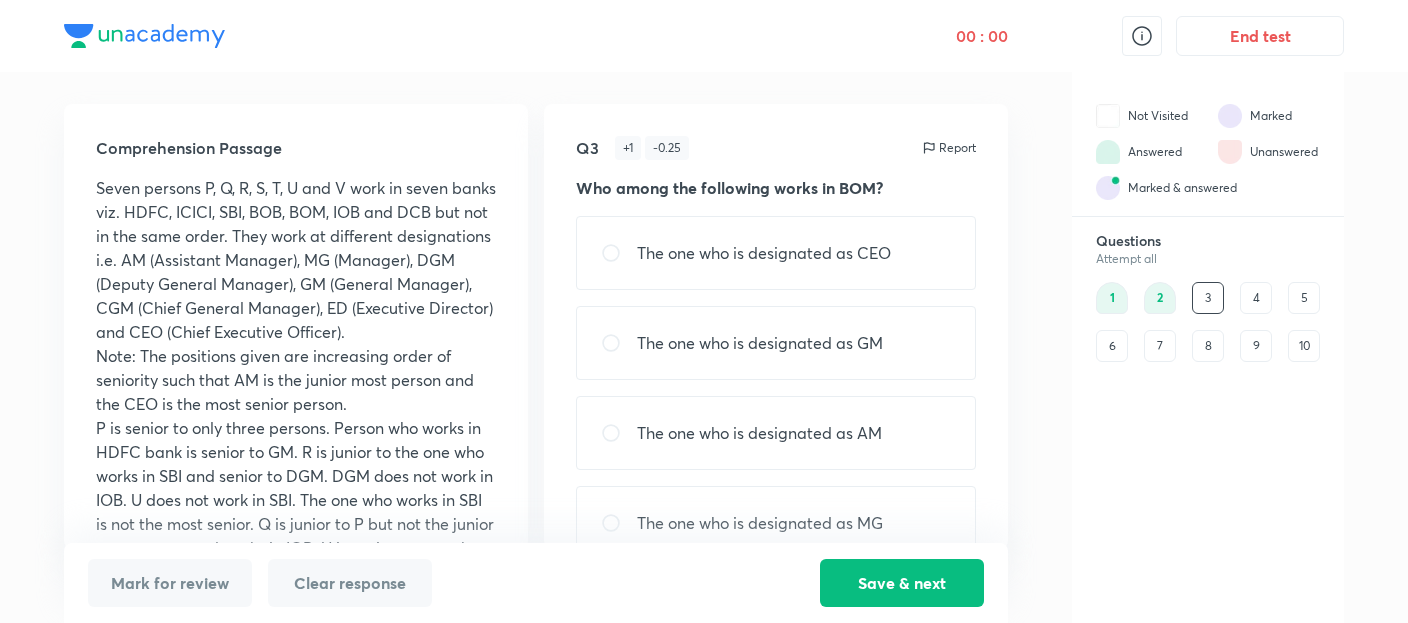click on "Q3 + 1 - 0.25 Report Who among the following works in BOM?  The one who is designated as CEO  The one who is designated as GM  The one who is designated as AM  The one who is designated as MG  Can’t be determined" at bounding box center (776, 326) 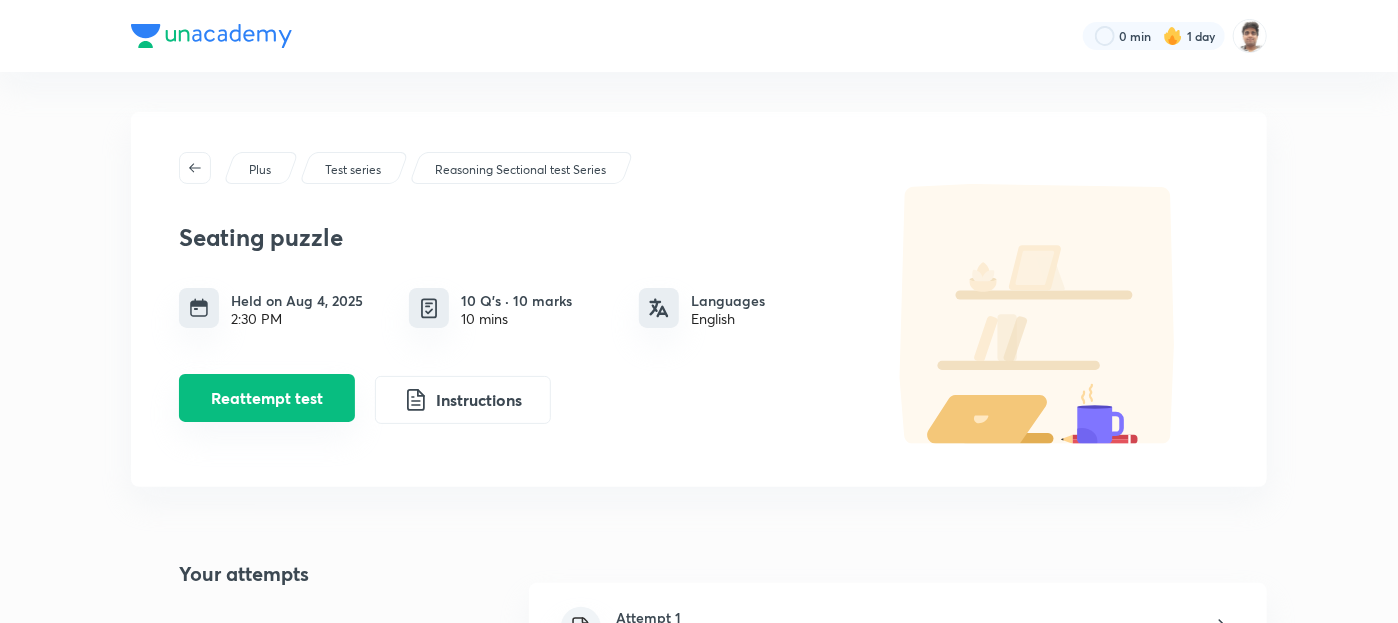 click on "Reattempt test" at bounding box center (267, 398) 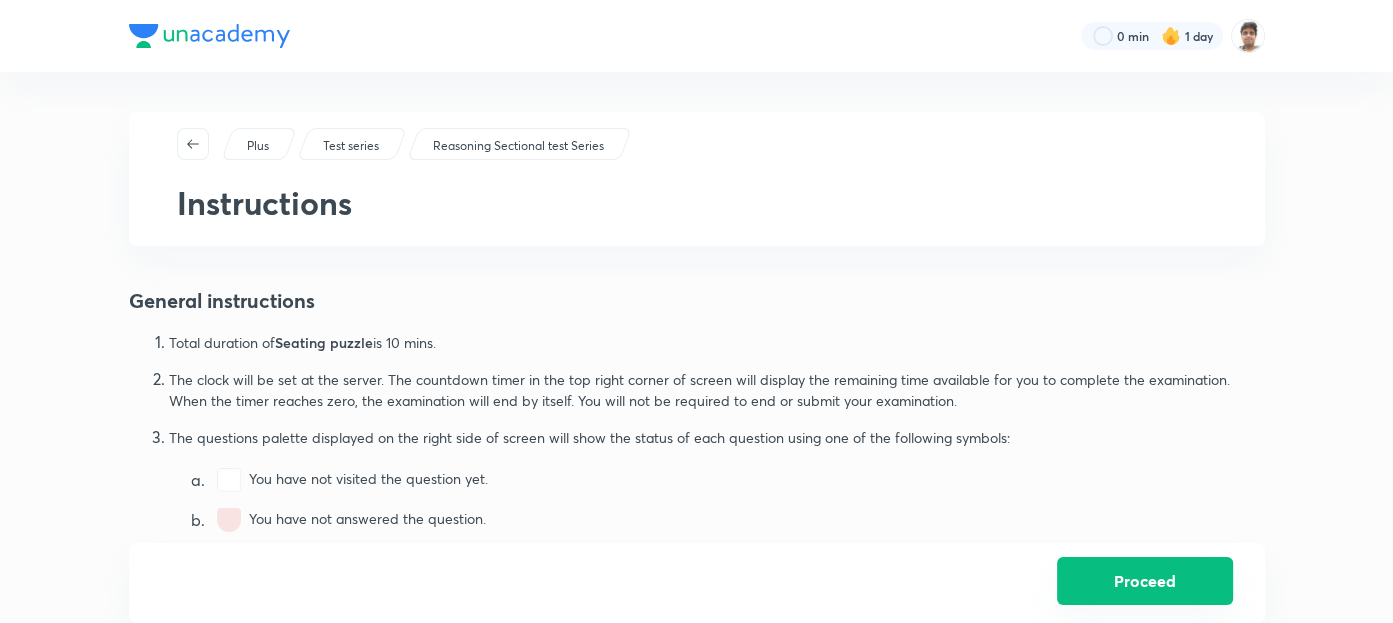 click on "Proceed" at bounding box center [1145, 581] 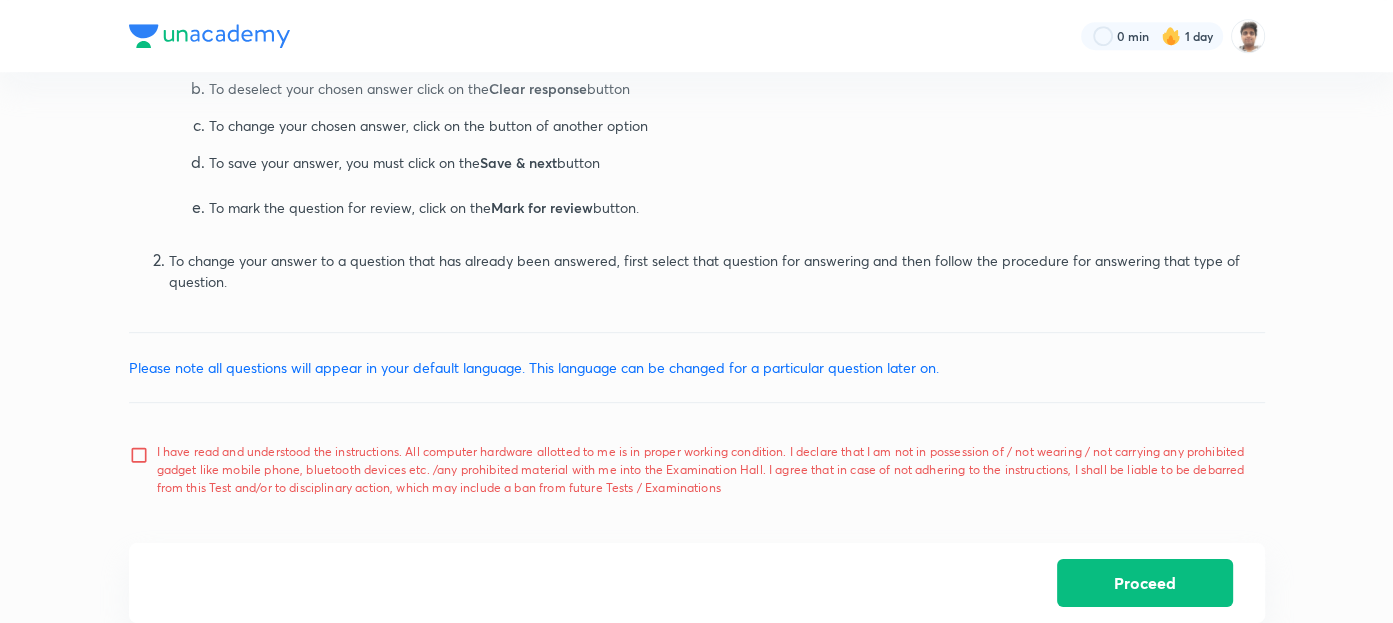 scroll, scrollTop: 1058, scrollLeft: 0, axis: vertical 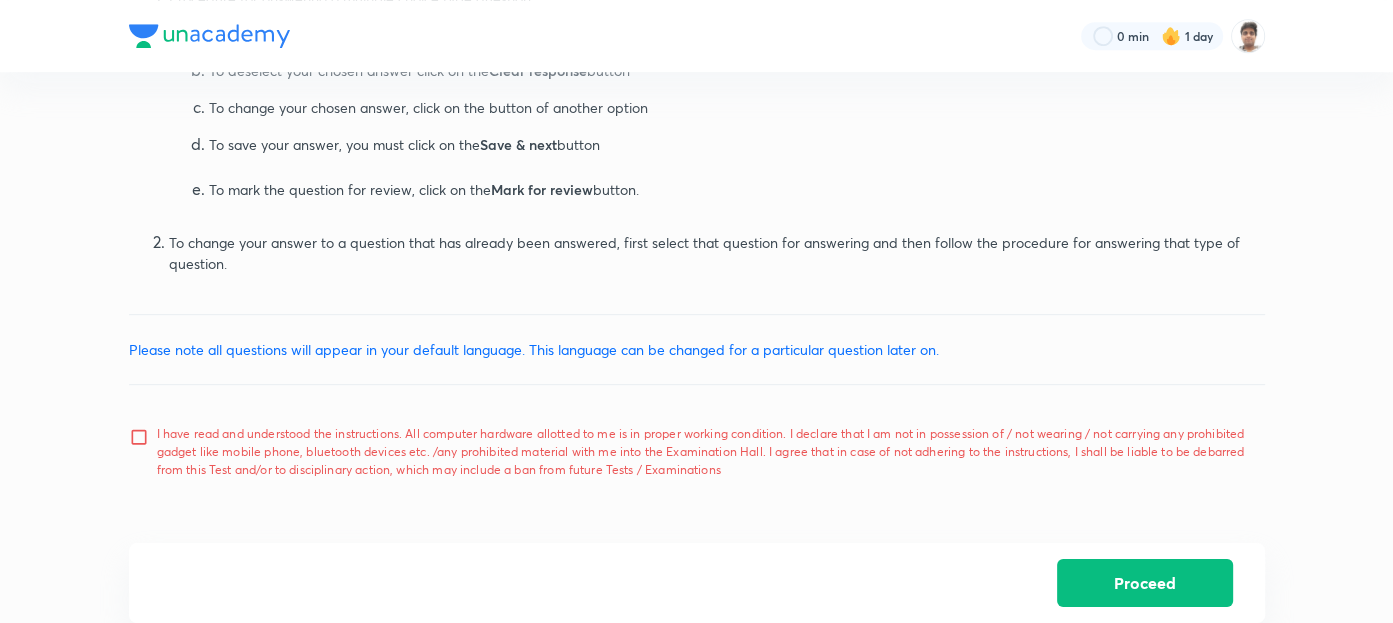 click on "I have read and understood the instructions. All computer hardware allotted to me is in proper working condition. I declare that I am not in possession of / not wearing / not carrying any prohibited gadget like mobile phone, bluetooth devices etc. /any prohibited material with me into the Examination Hall. I agree that in case of not adhering to the instructions, I shall be liable to be debarred from this Test and/or to disciplinary action, which may include a ban from future Tests / Examinations" at bounding box center [703, 452] 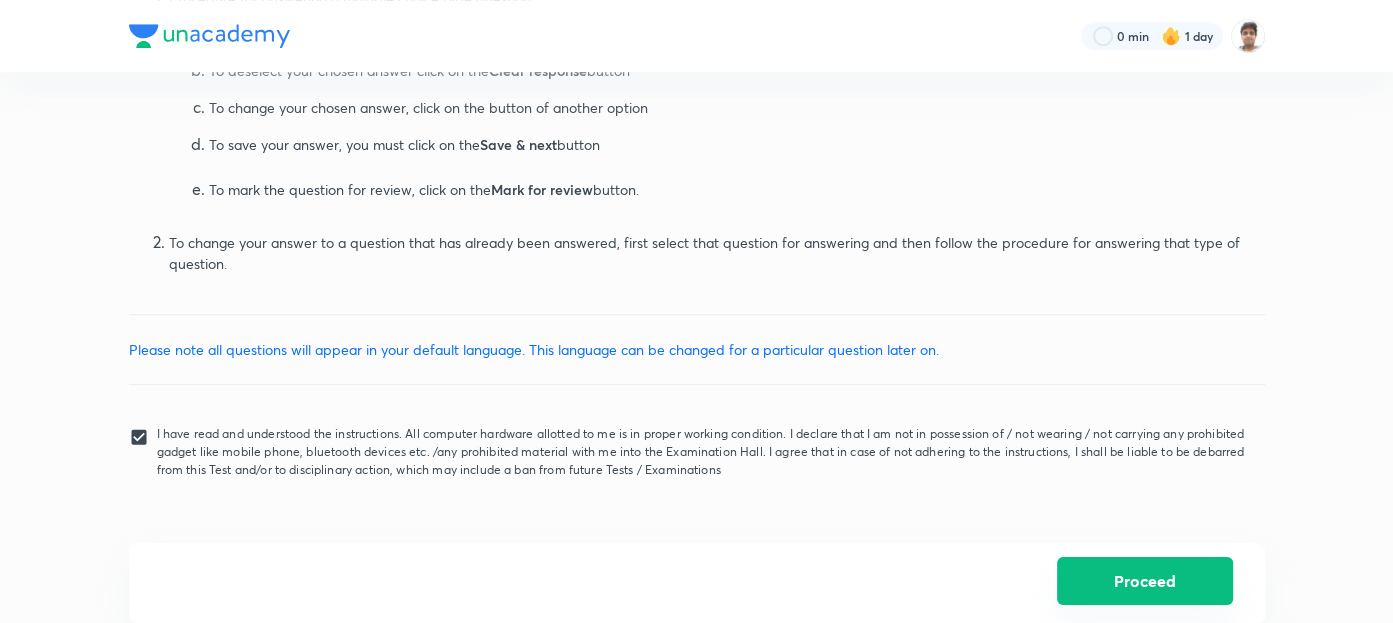 click on "Proceed" at bounding box center (1145, 581) 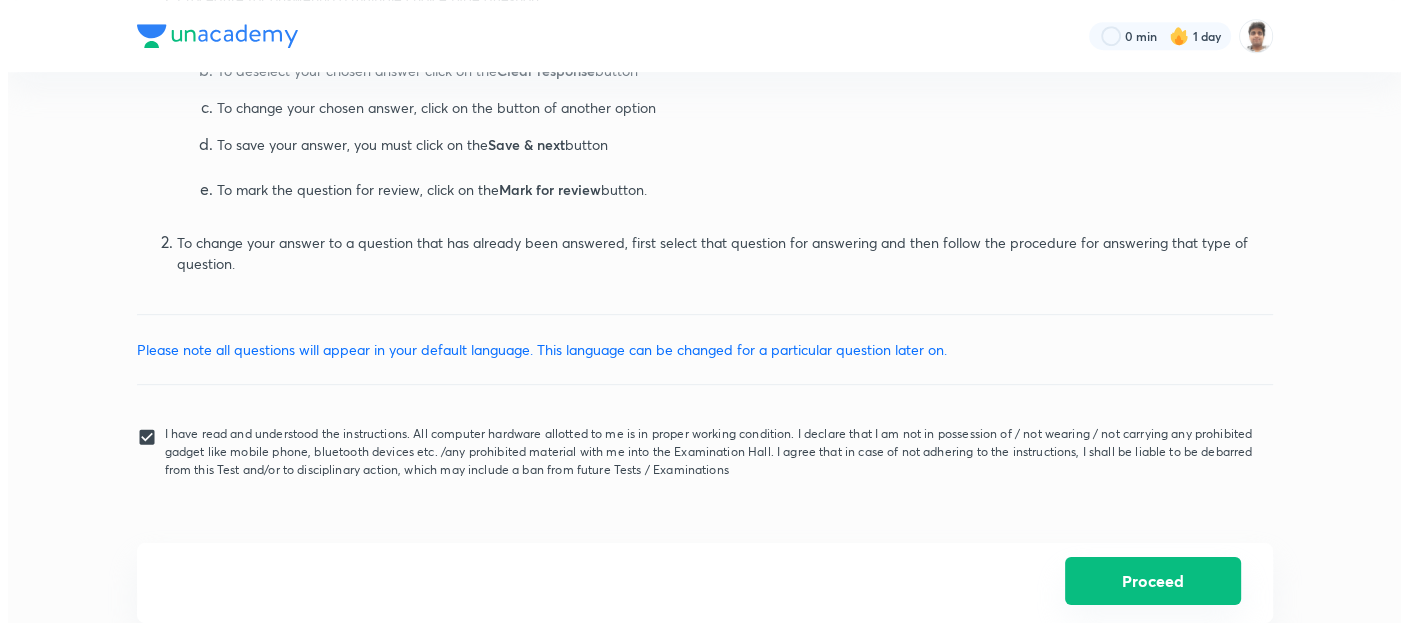 scroll, scrollTop: 0, scrollLeft: 0, axis: both 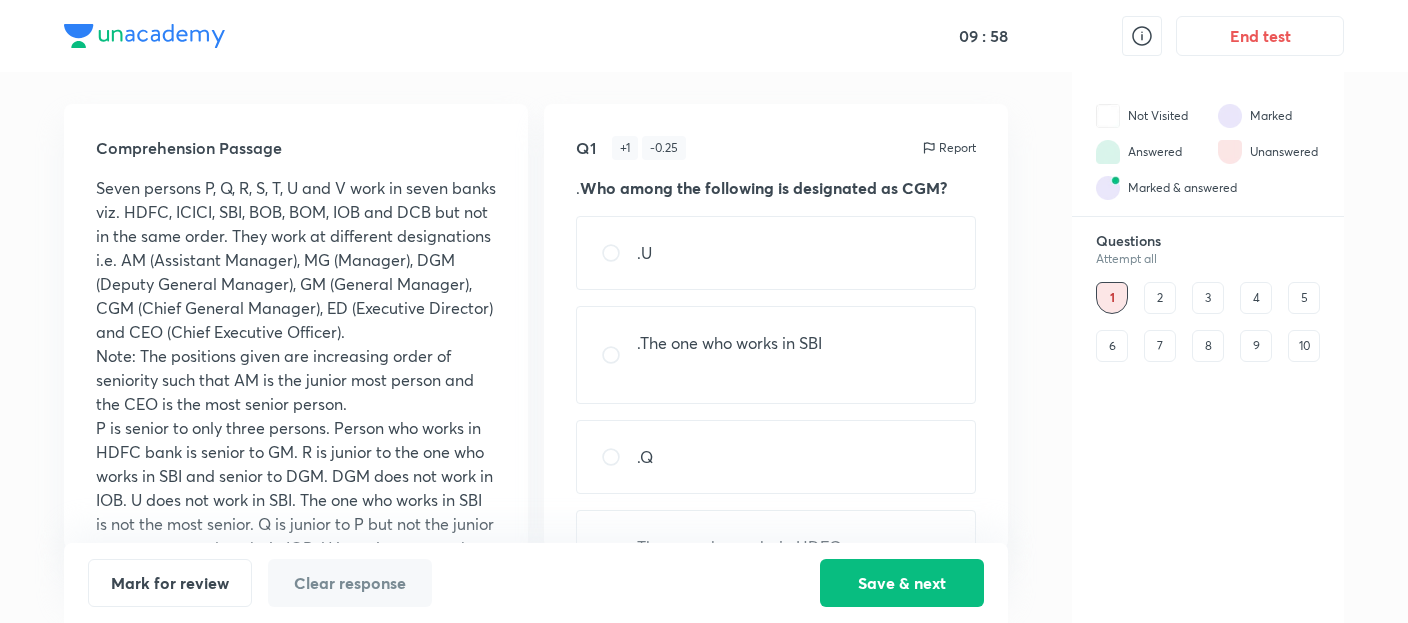 click on "Q1 + 1 - 0.25 Report . Who among the following is designated as CGM? .U   .The one who works in SBI .Q The one who works in HDFC None of the above" at bounding box center (776, 326) 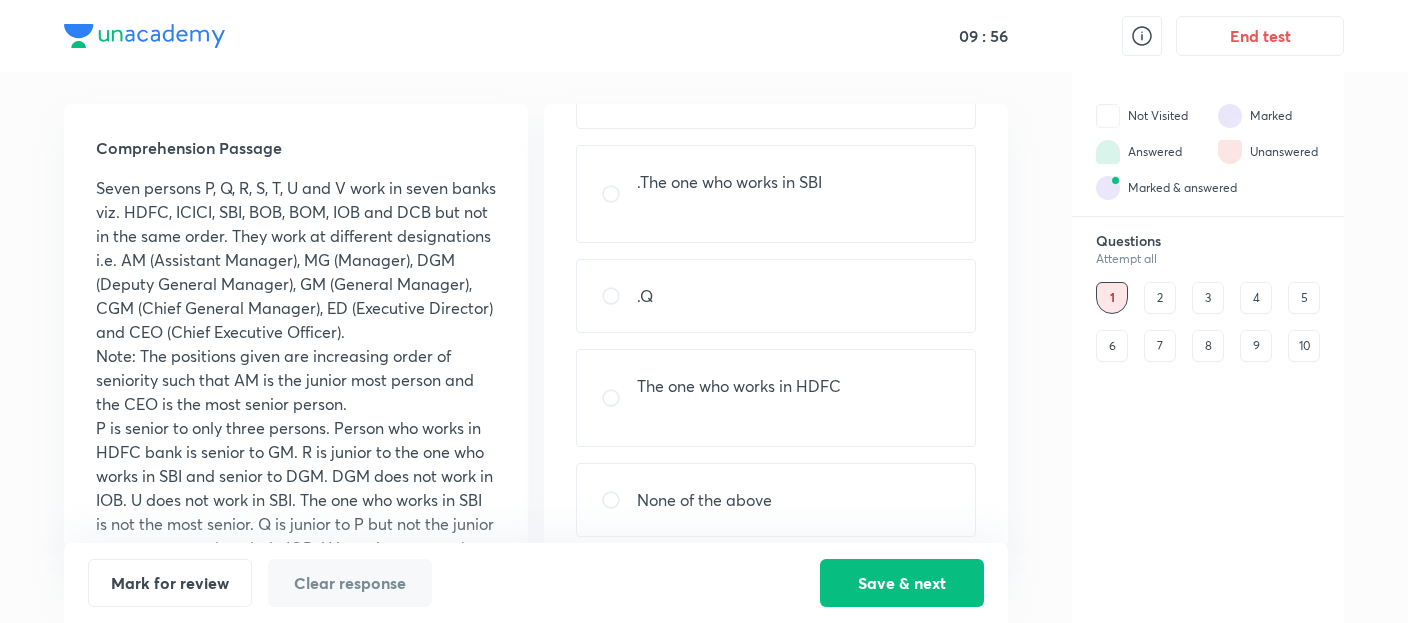 scroll, scrollTop: 178, scrollLeft: 0, axis: vertical 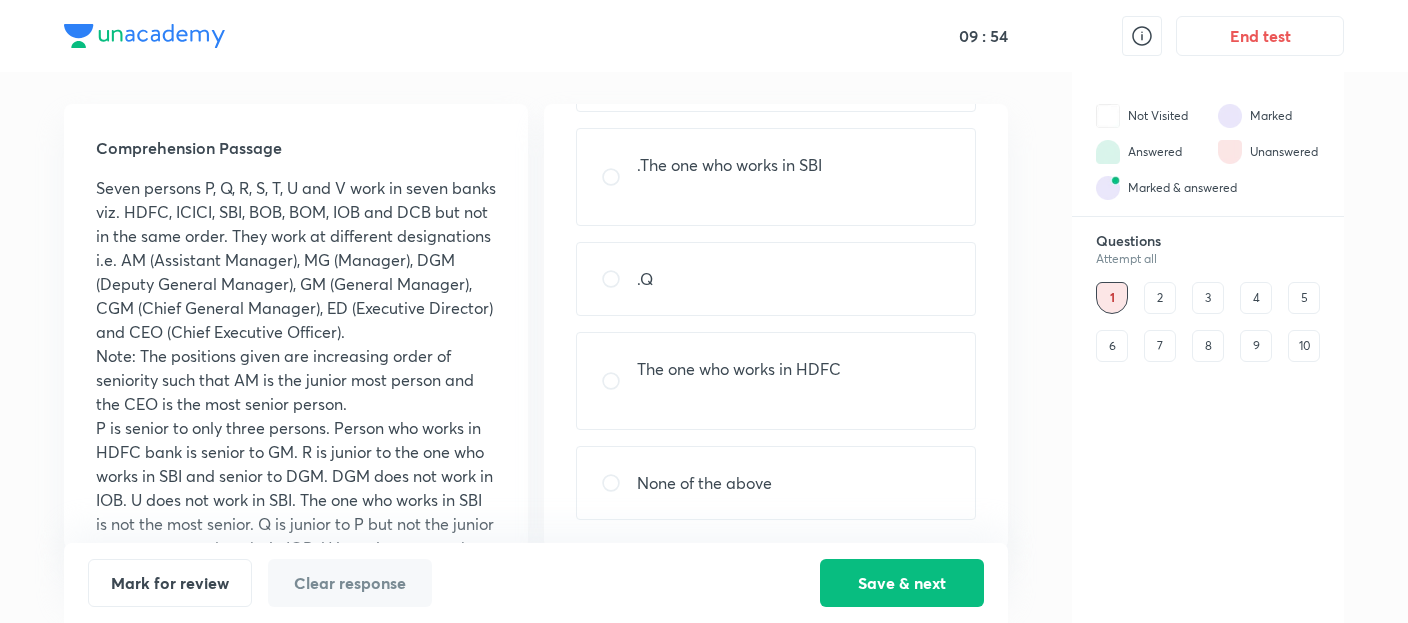click on "The one who works in HDFC" at bounding box center [776, 381] 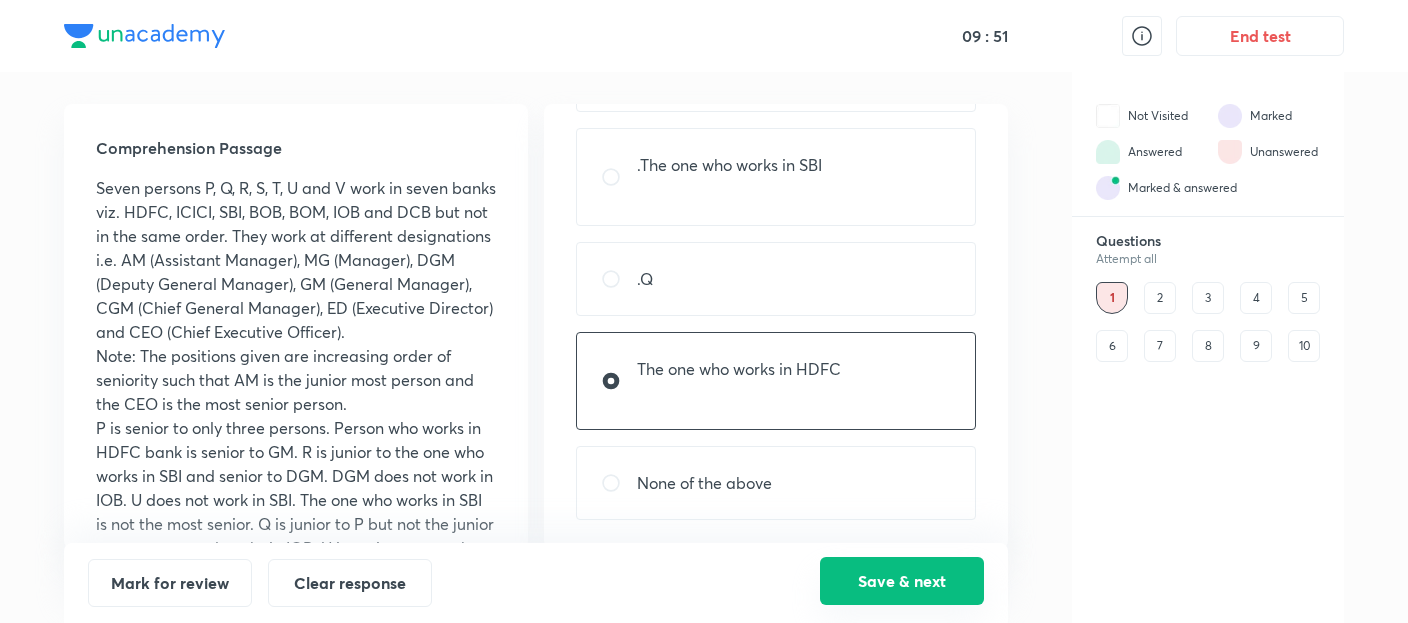 click on "Save & next" at bounding box center [902, 581] 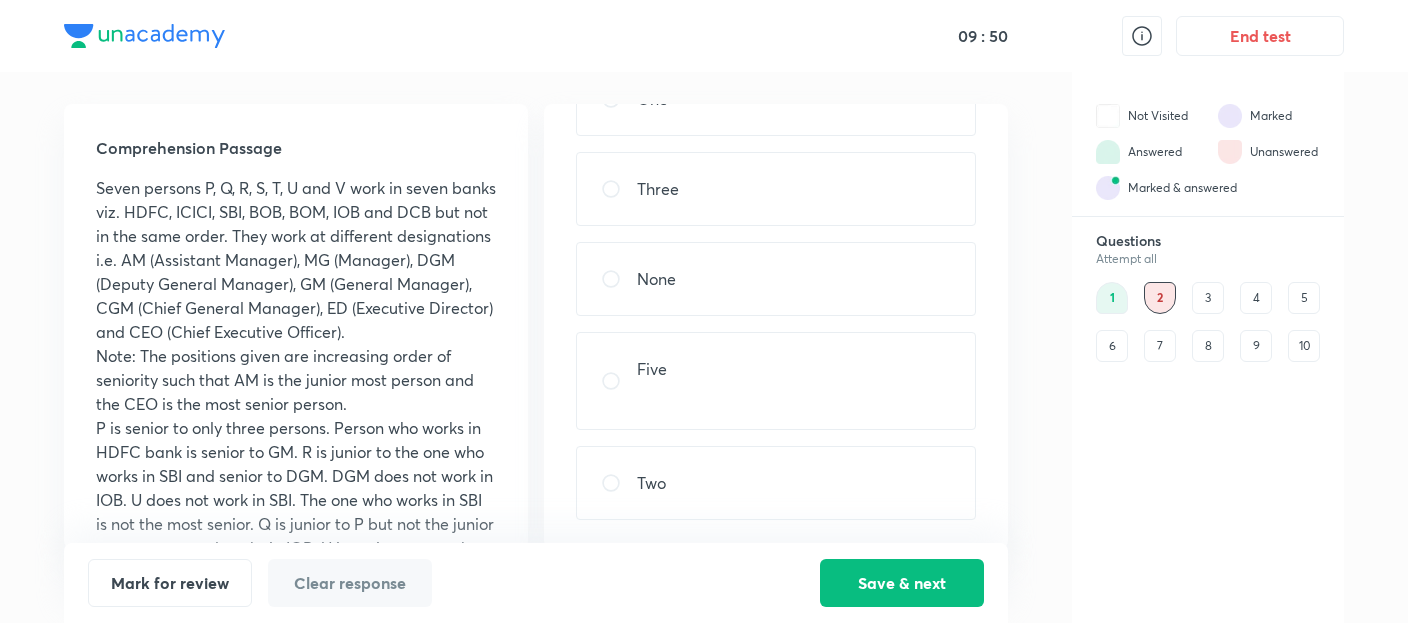 click on "Two" at bounding box center [776, 483] 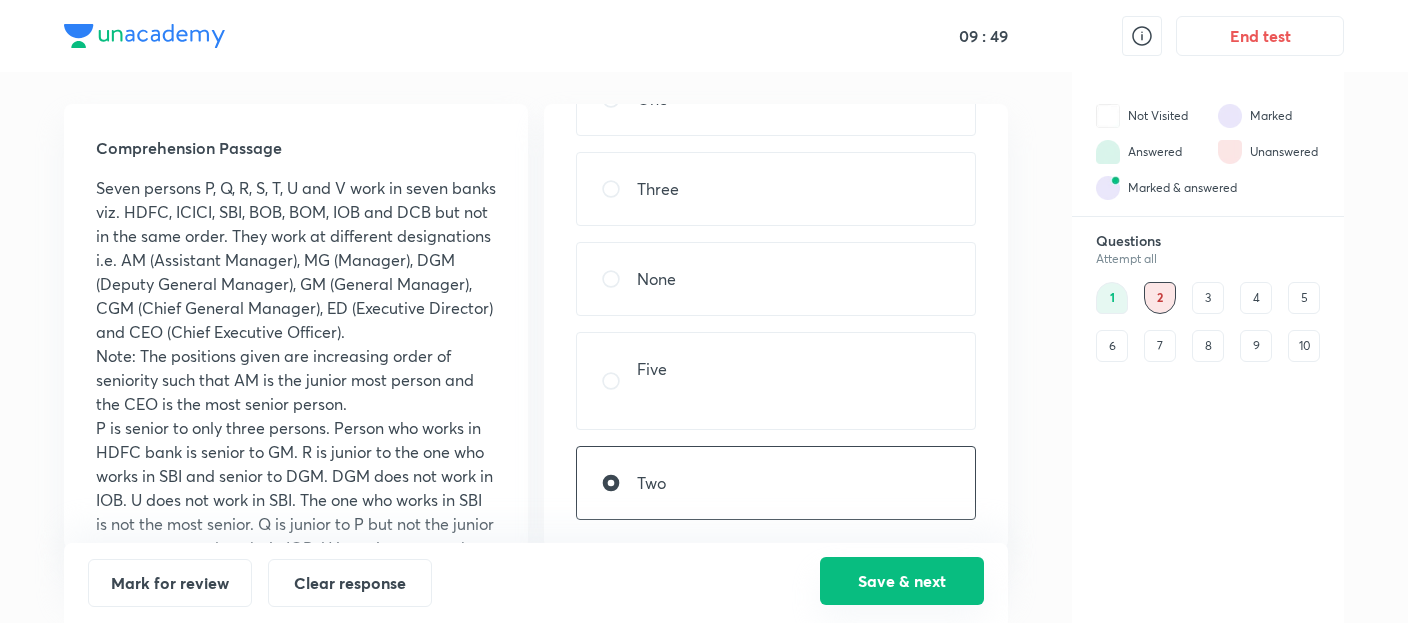 click on "Save & next" at bounding box center (902, 581) 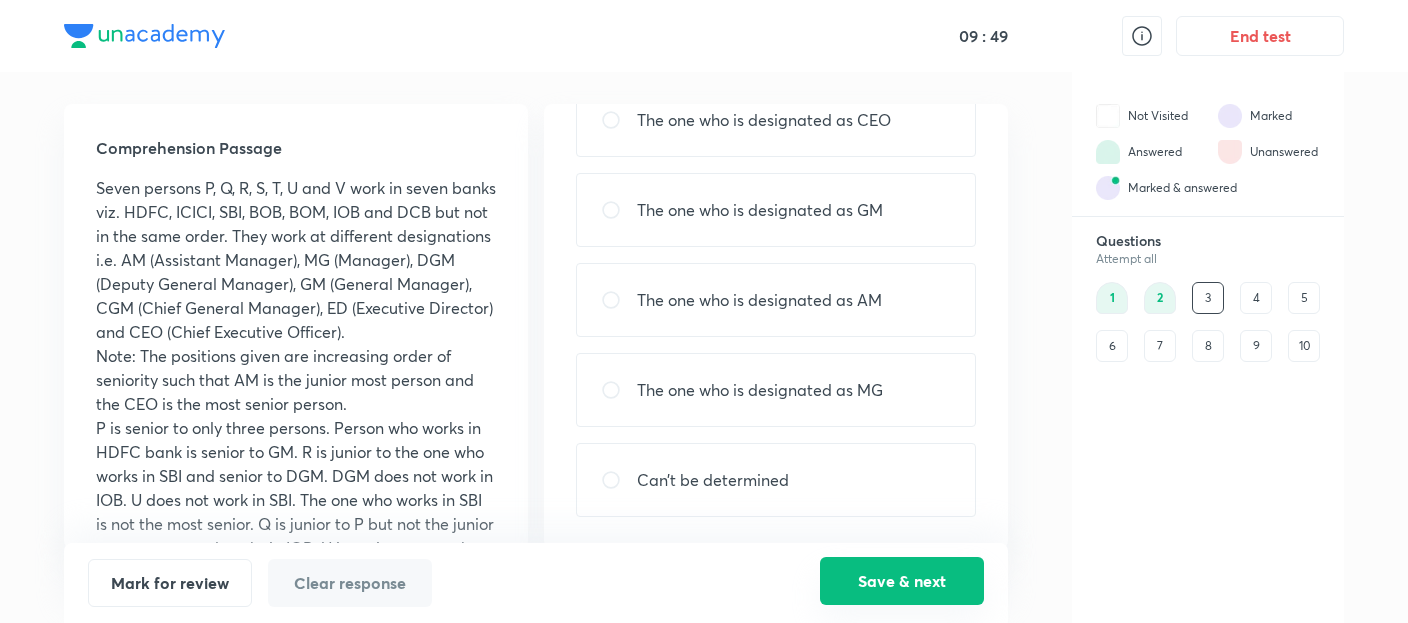 scroll, scrollTop: 130, scrollLeft: 0, axis: vertical 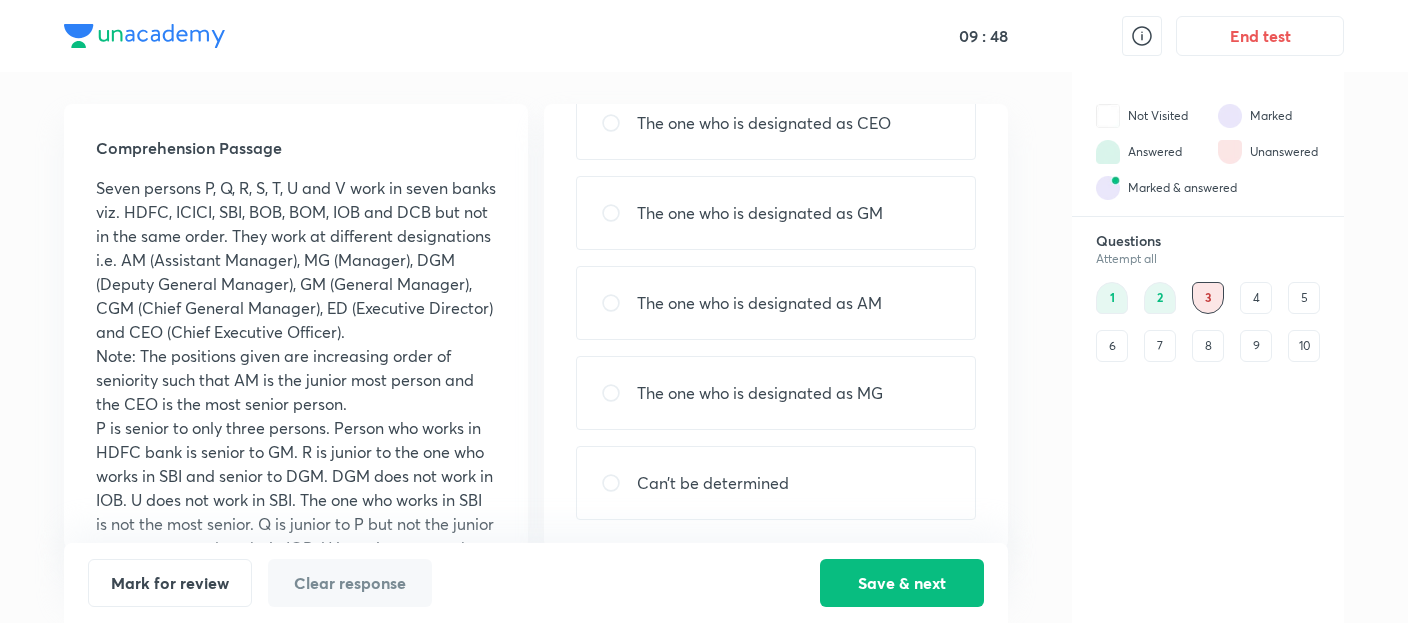 click on "Q3 + 1 - 0.25 Report Who among the following works in BOM?  The one who is designated as CEO  The one who is designated as GM  The one who is designated as AM  The one who is designated as MG  Can’t be determined" at bounding box center (776, 326) 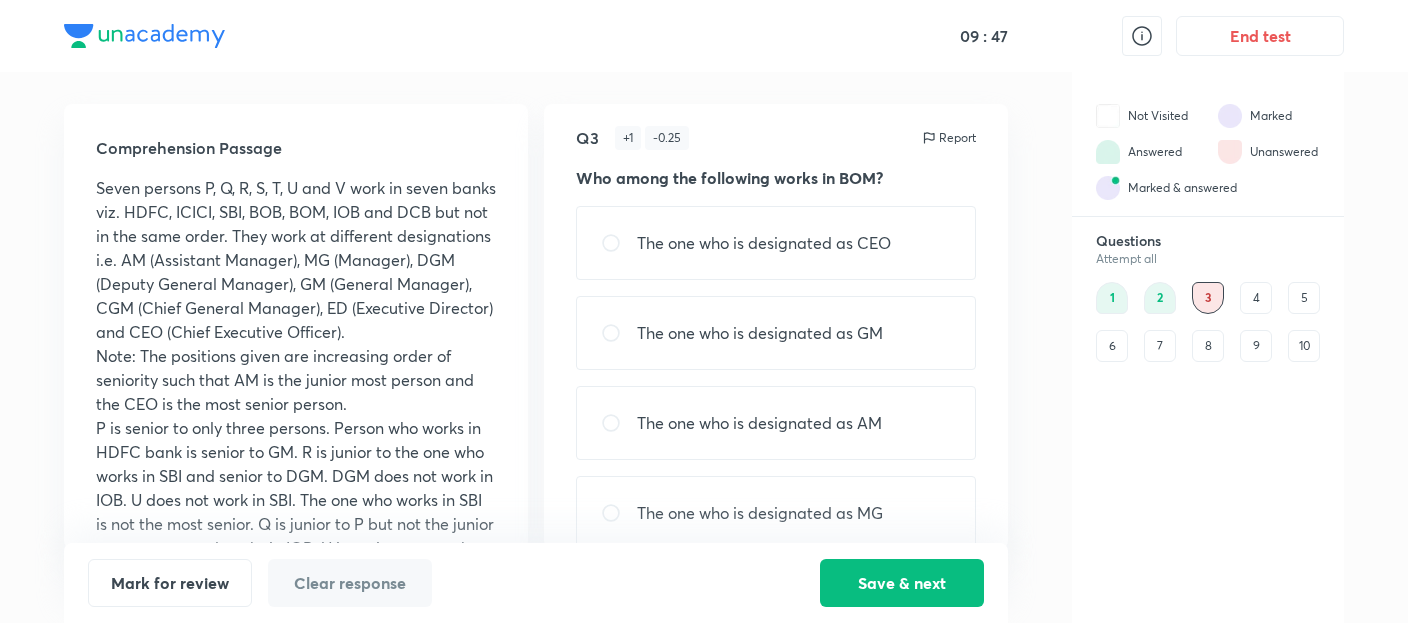 scroll, scrollTop: 0, scrollLeft: 0, axis: both 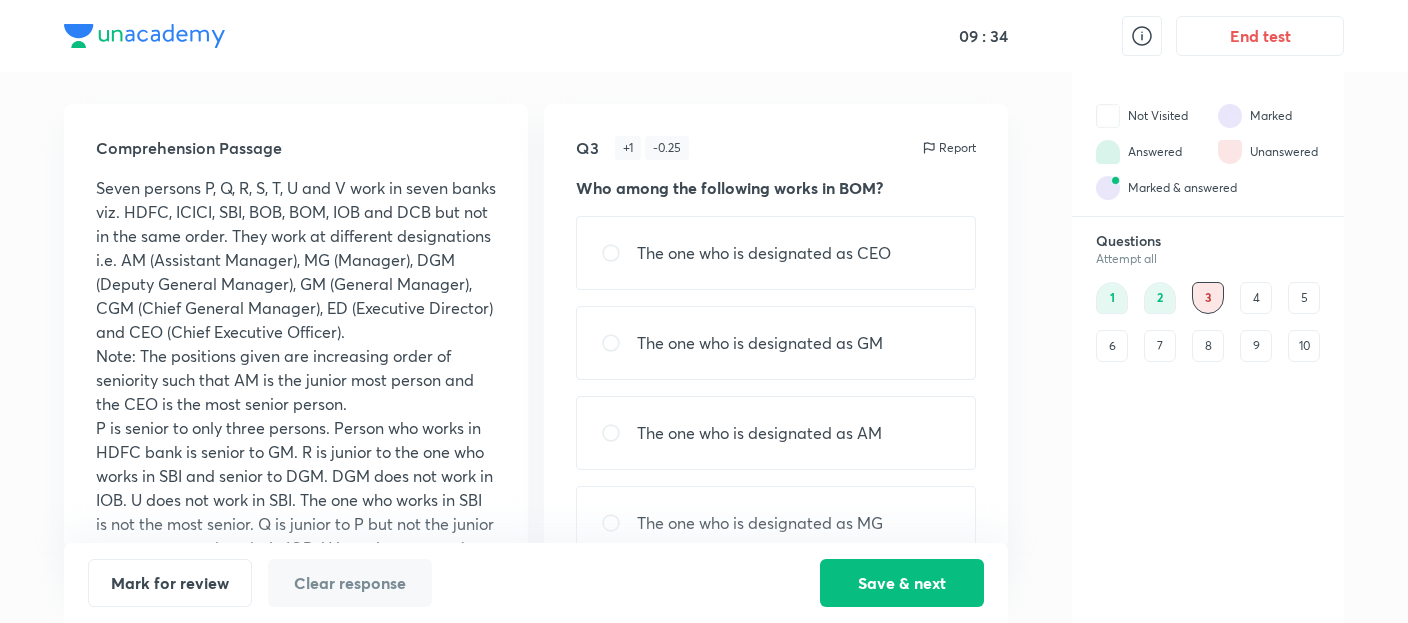click on "Q3 + 1 - 0.25 Report Who among the following works in BOM?  The one who is designated as CEO  The one who is designated as GM  The one who is designated as AM  The one who is designated as MG  Can’t be determined" at bounding box center (776, 326) 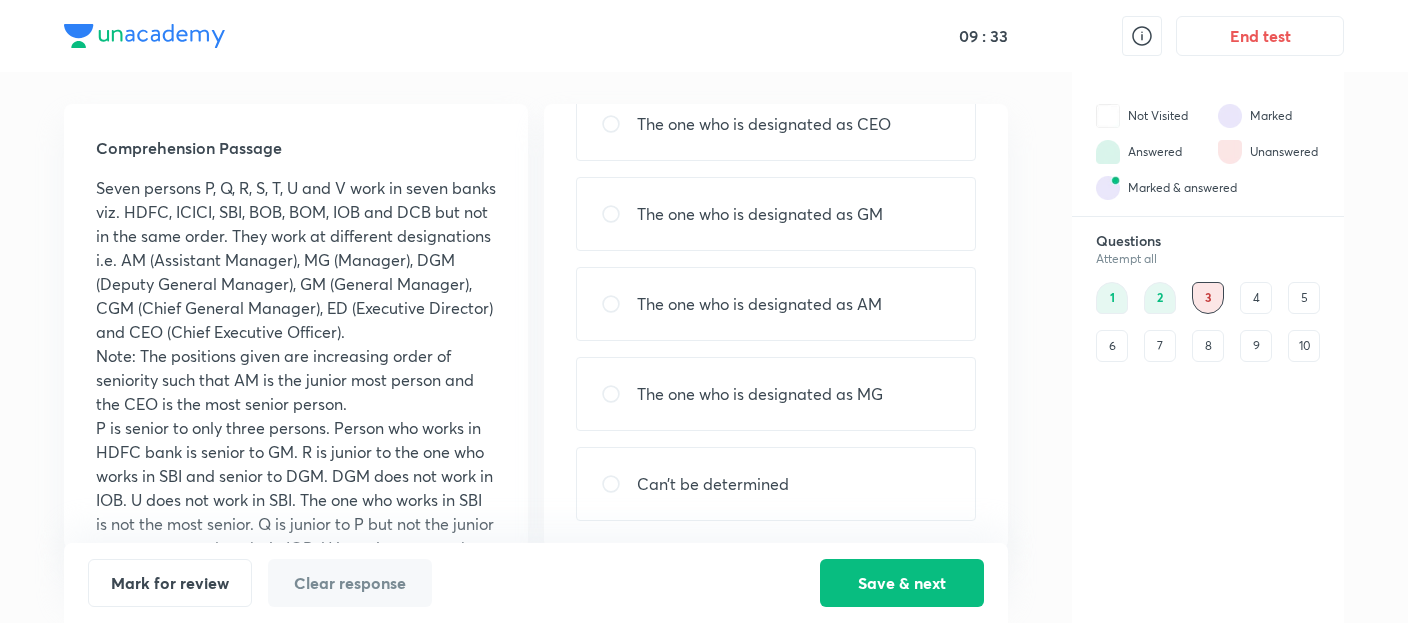 scroll, scrollTop: 130, scrollLeft: 0, axis: vertical 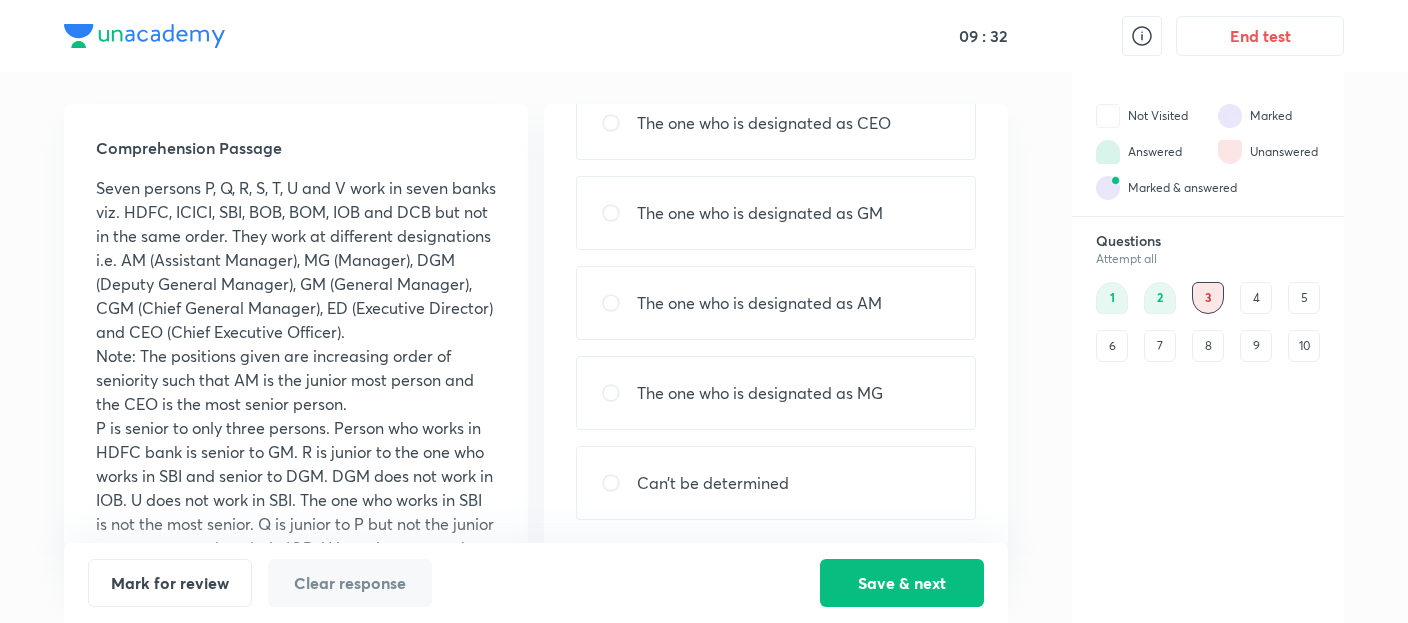 click on "Can’t be determined" at bounding box center [776, 483] 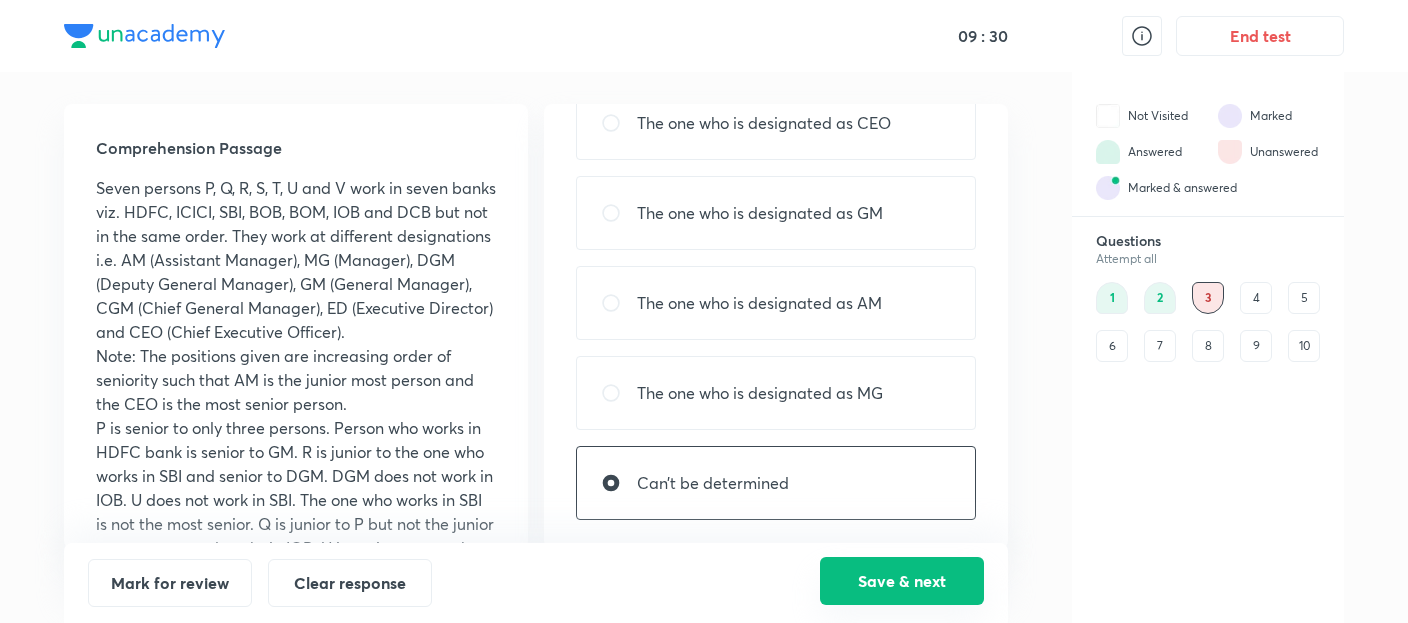 click on "Save & next" at bounding box center [902, 581] 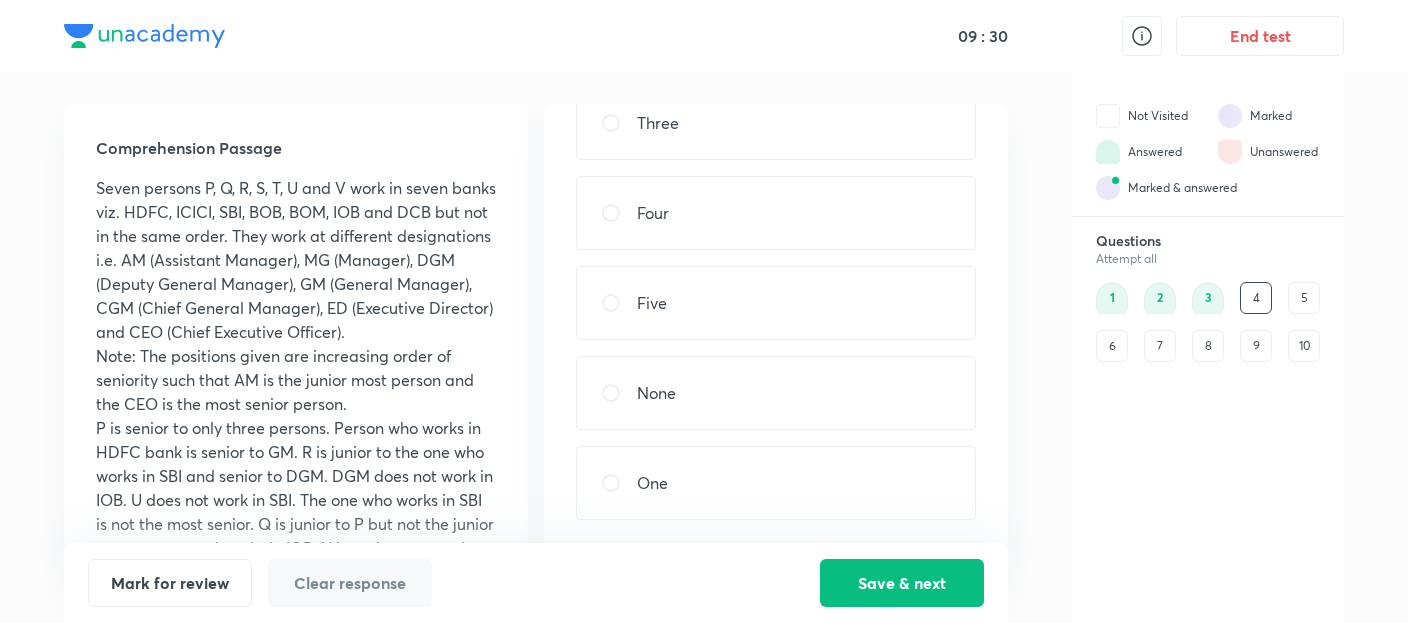 click on "Q4 + 1 - 0.25 Report How many are there in hierarchy in between V and the one who works in BOM?  Three  Four  Five  None  One" at bounding box center [776, 326] 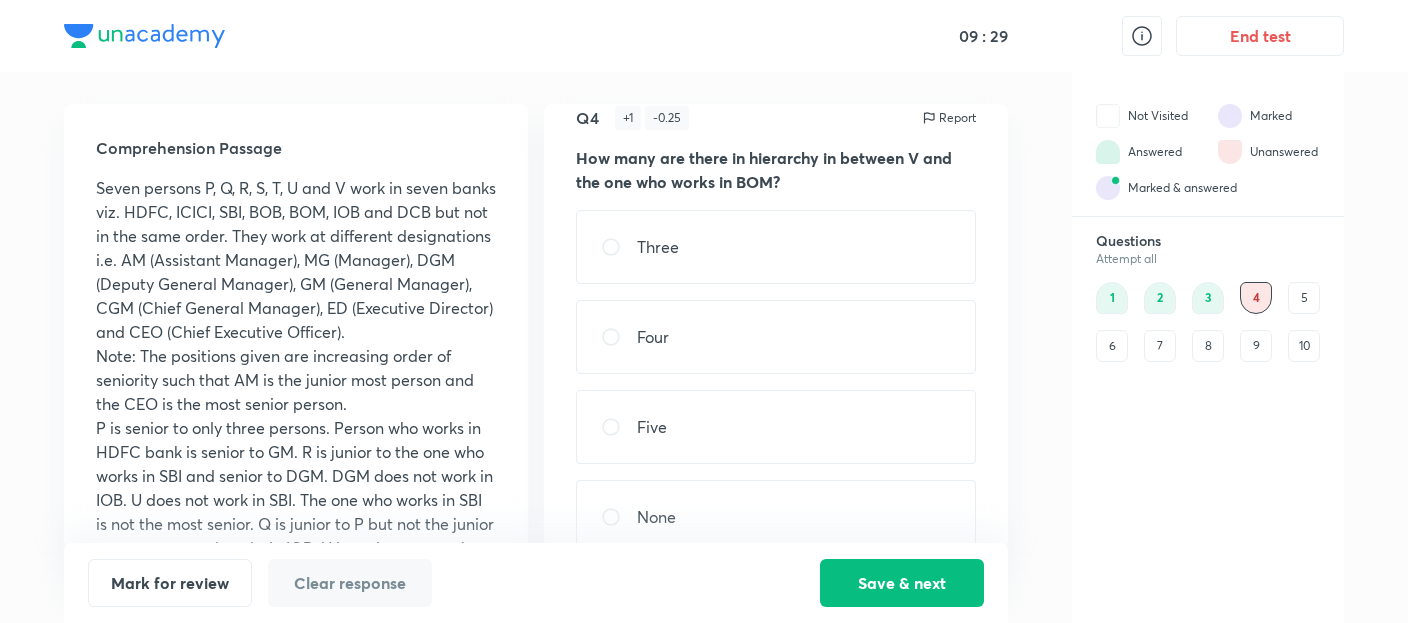 scroll, scrollTop: 0, scrollLeft: 0, axis: both 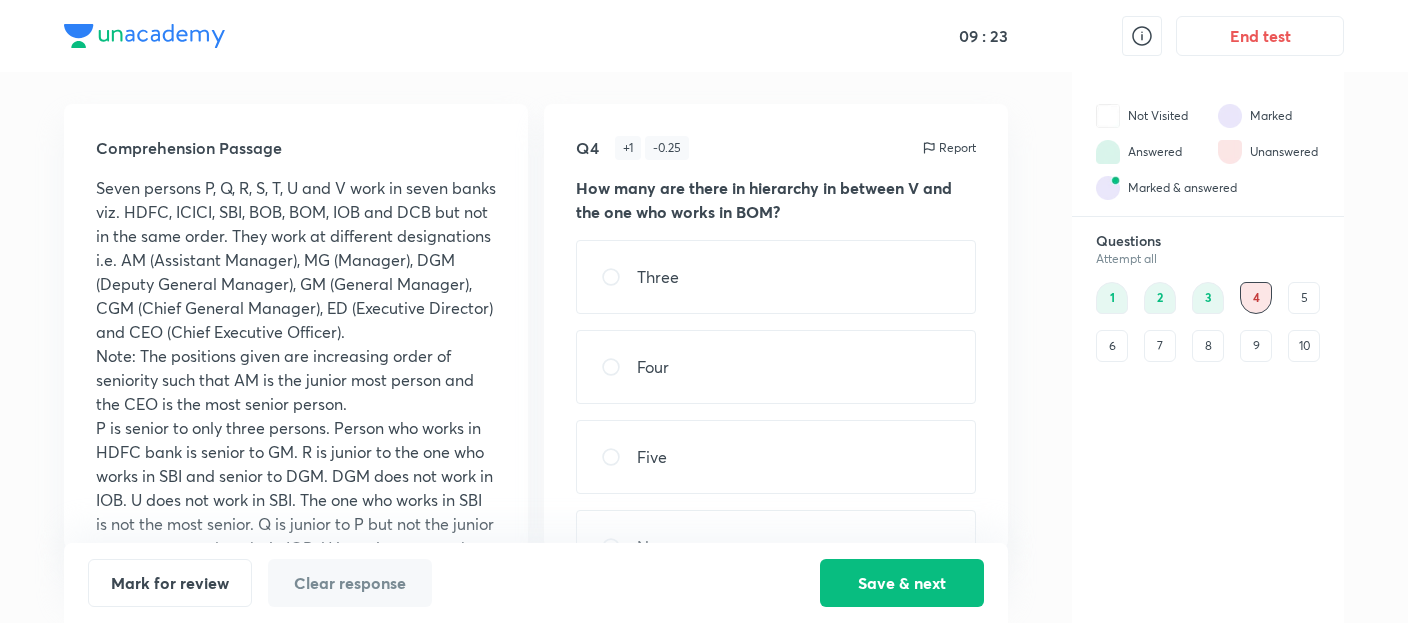 click on "Q4 + 1 - 0.25 Report How many are there in hierarchy in between V and the one who works in BOM?  Three  Four  Five  None  One" at bounding box center [776, 326] 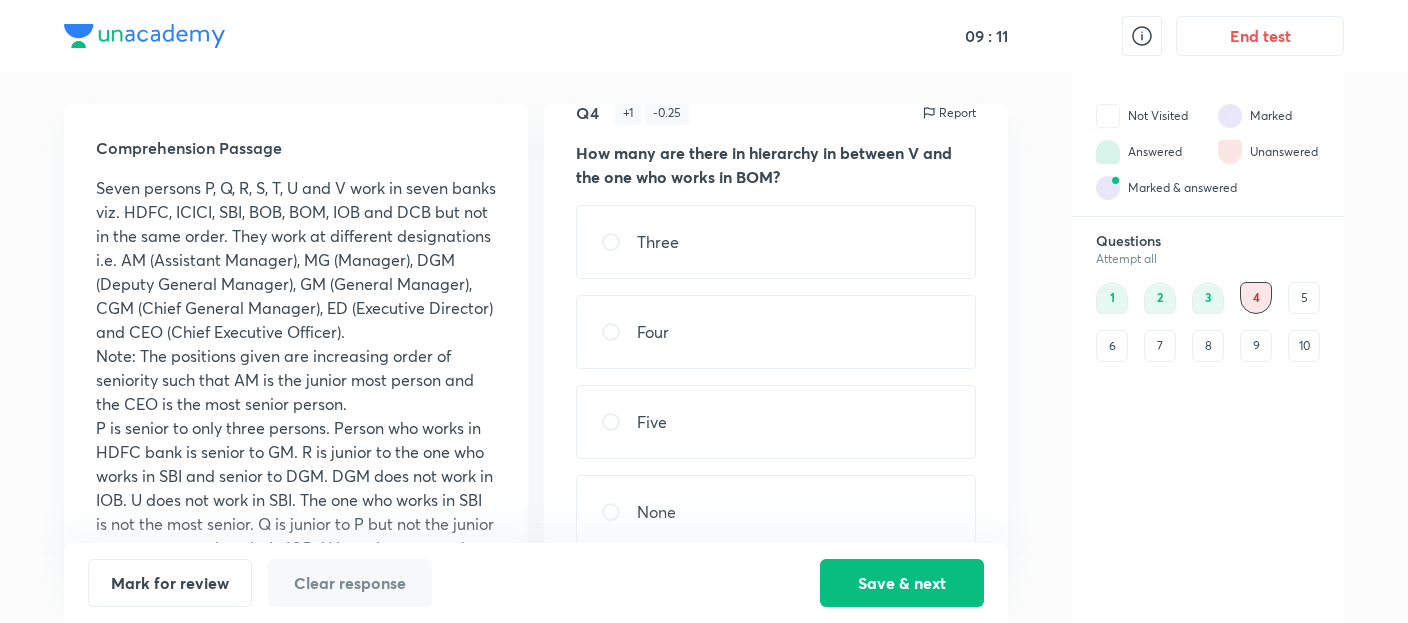 scroll, scrollTop: 34, scrollLeft: 0, axis: vertical 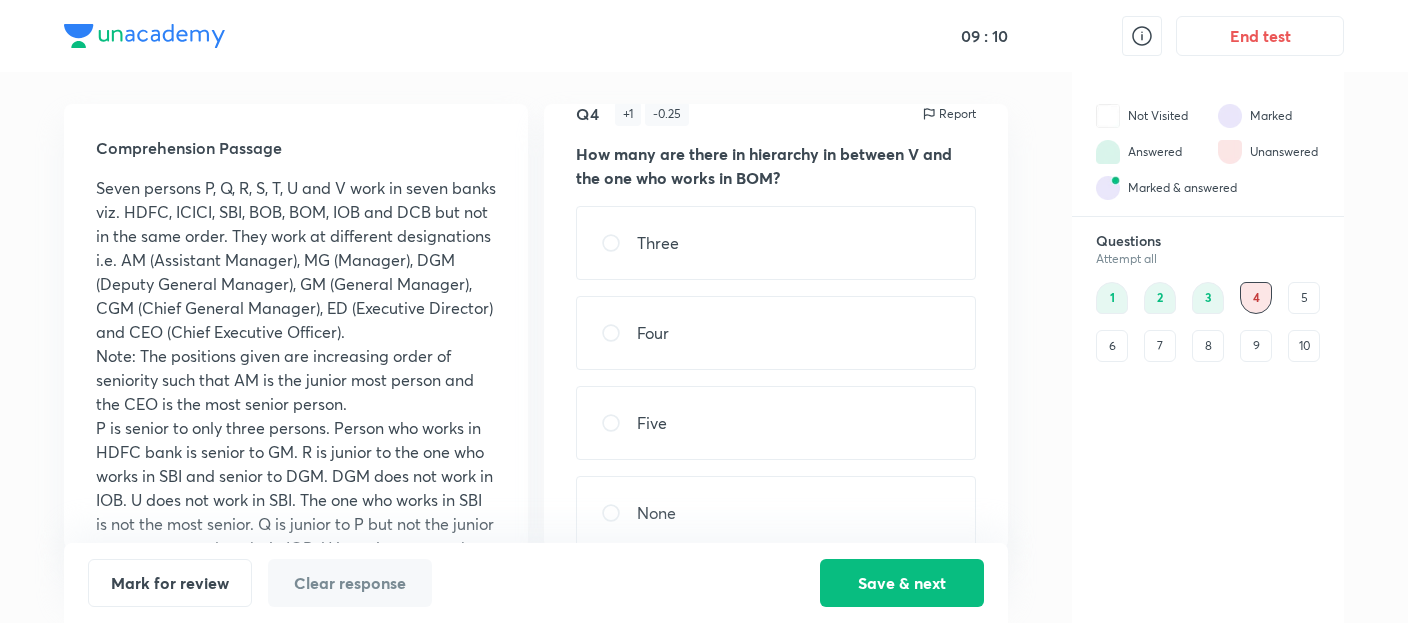 click on "Four" at bounding box center (776, 333) 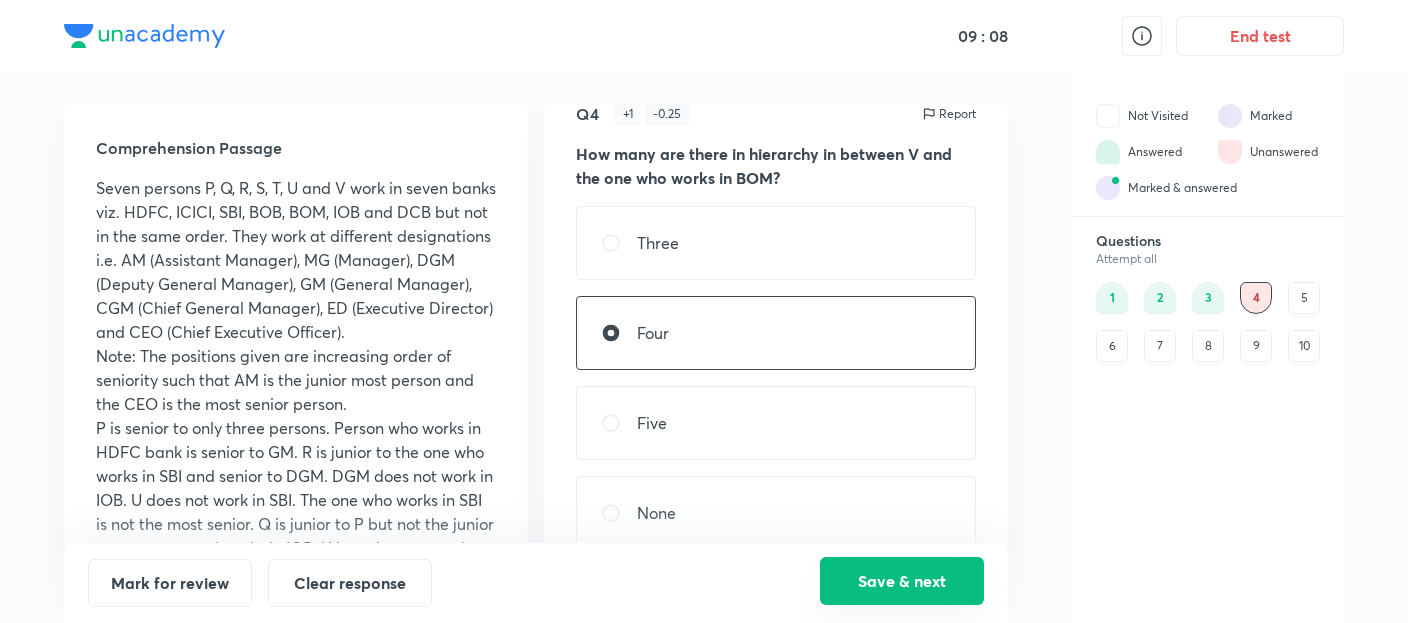 click on "Save & next" at bounding box center [902, 581] 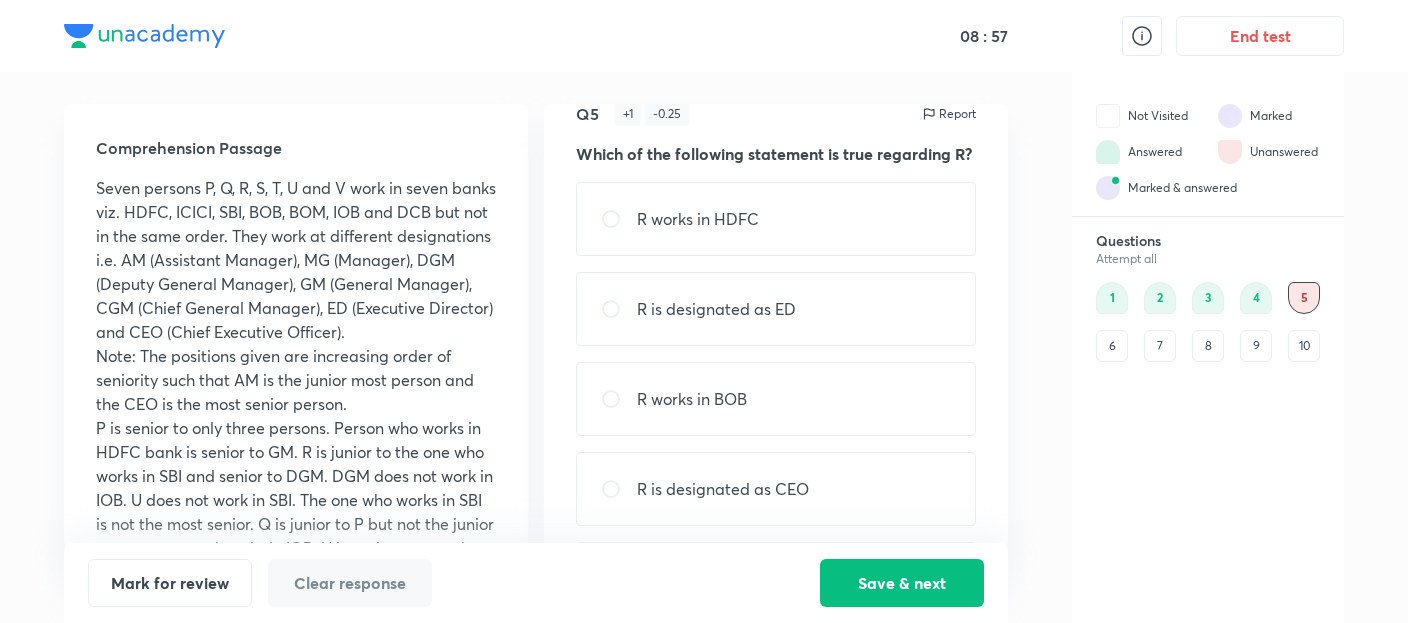 click on "R works in HDFC" at bounding box center (776, 219) 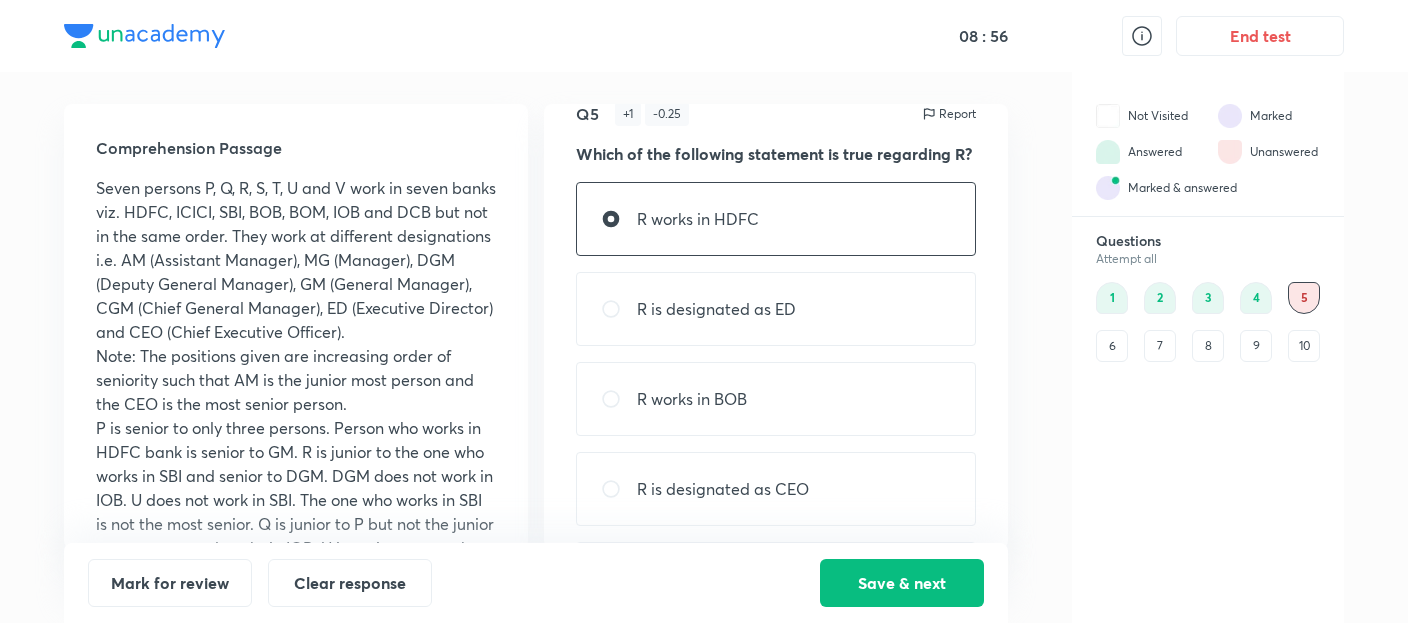 click on "Q5 + 1 - 0.25 Report Which of the following statement is true regarding R?  R works in HDFC  R is designated as ED  R works in BOB  R is designated as CEO  None is true" at bounding box center (776, 326) 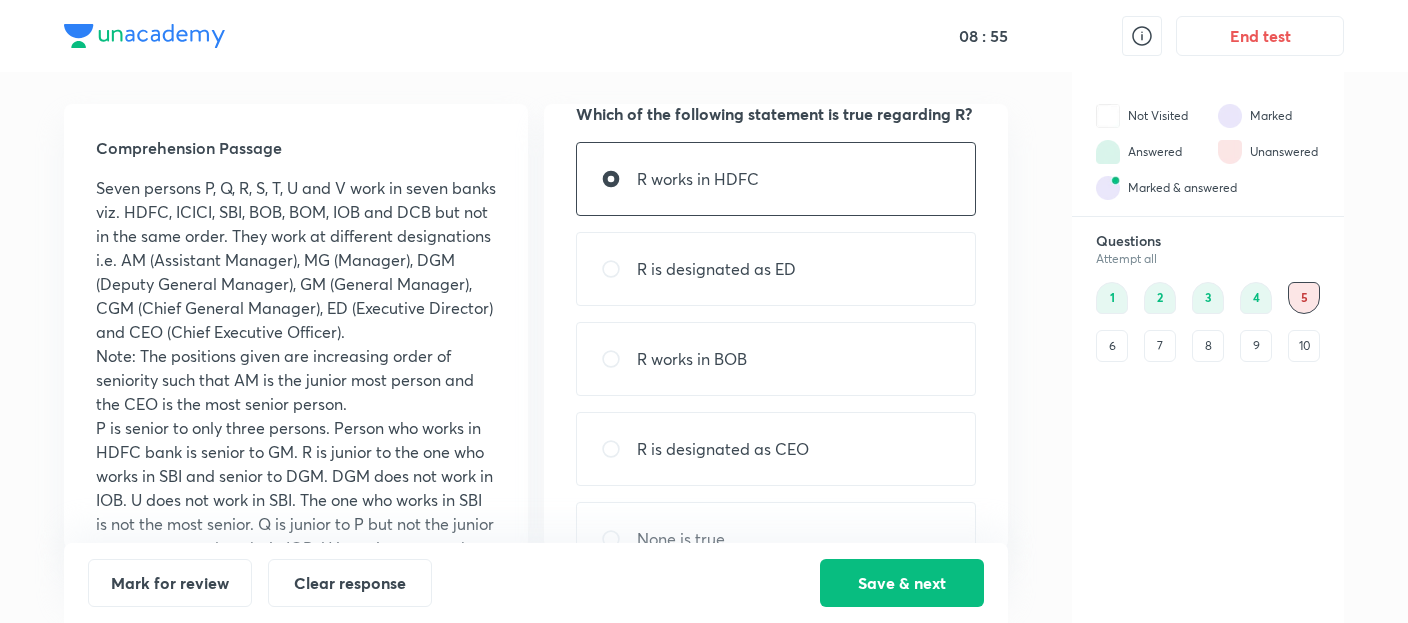 scroll, scrollTop: 114, scrollLeft: 0, axis: vertical 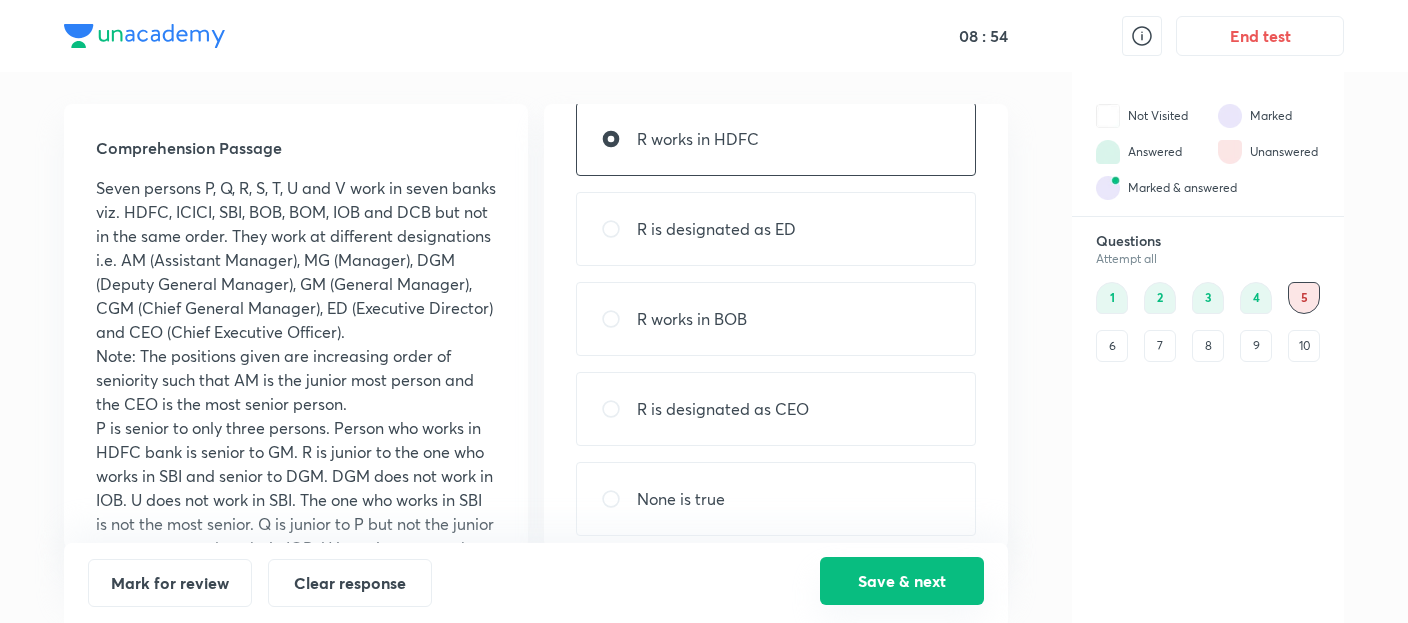 click on "Save & next" at bounding box center (902, 581) 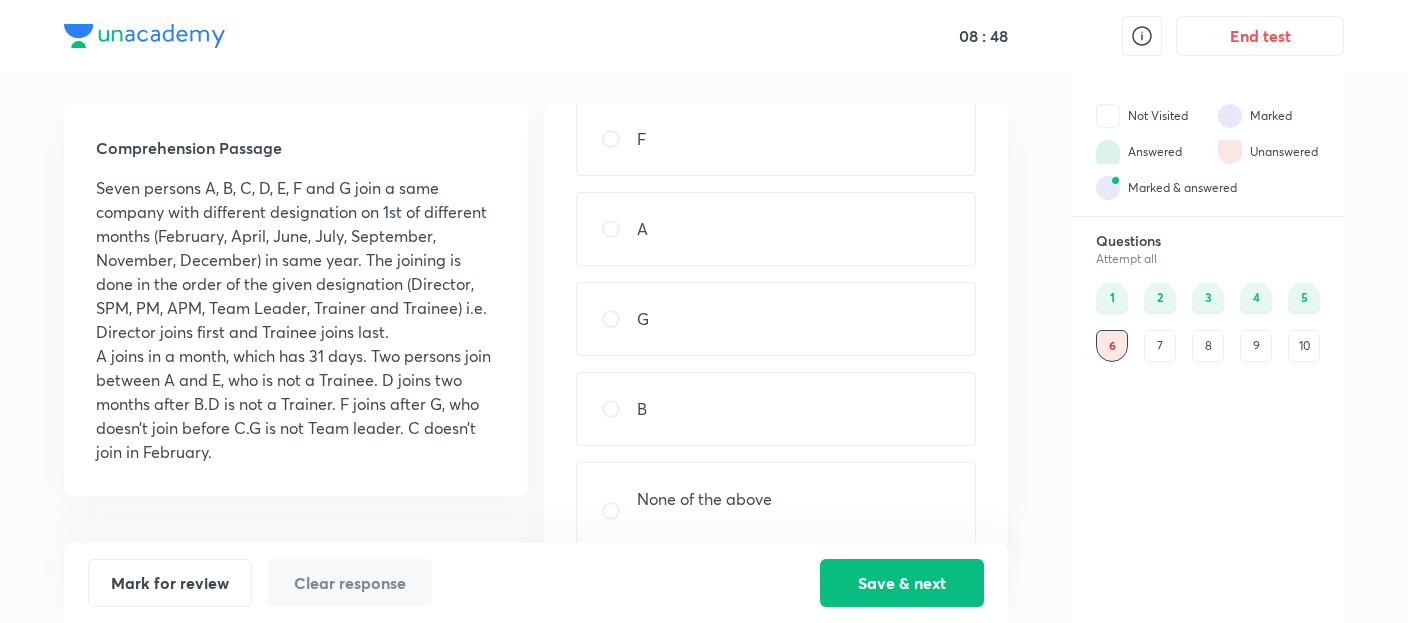 click on "Q6 + 1 - 0.25 Report ____ is the Trainer. F  A  G  B  None of the above" at bounding box center (776, 326) 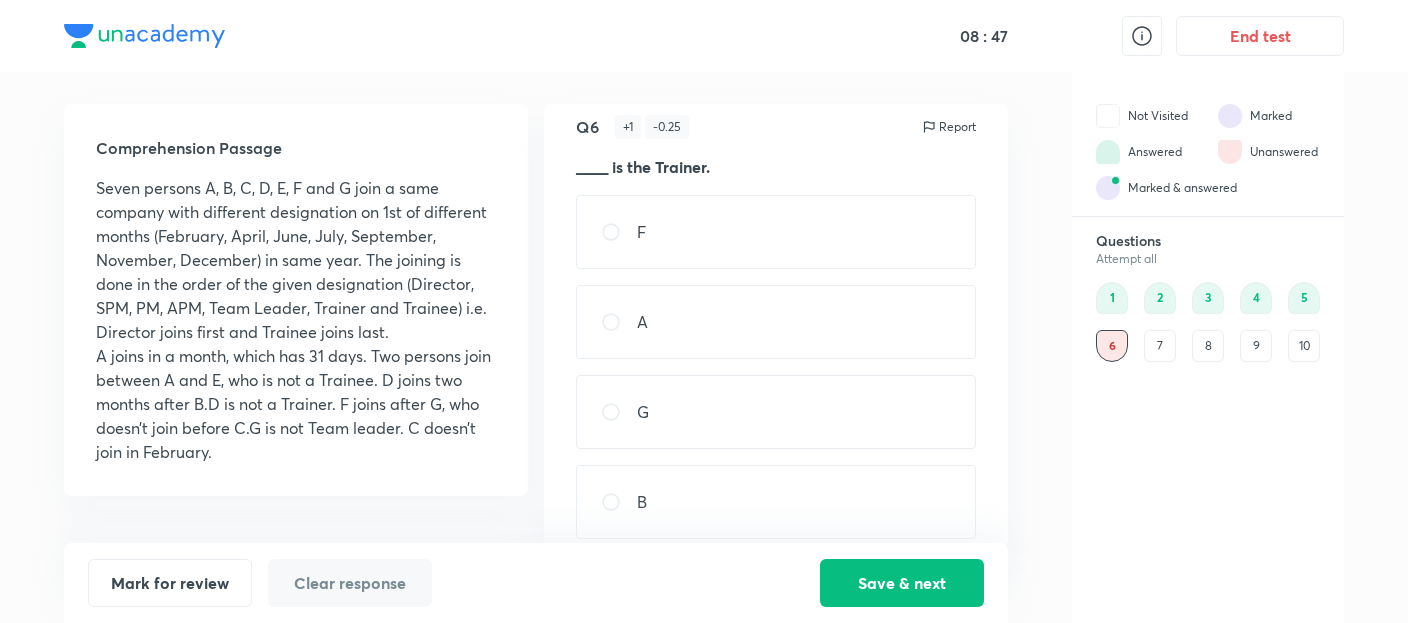 scroll, scrollTop: 0, scrollLeft: 0, axis: both 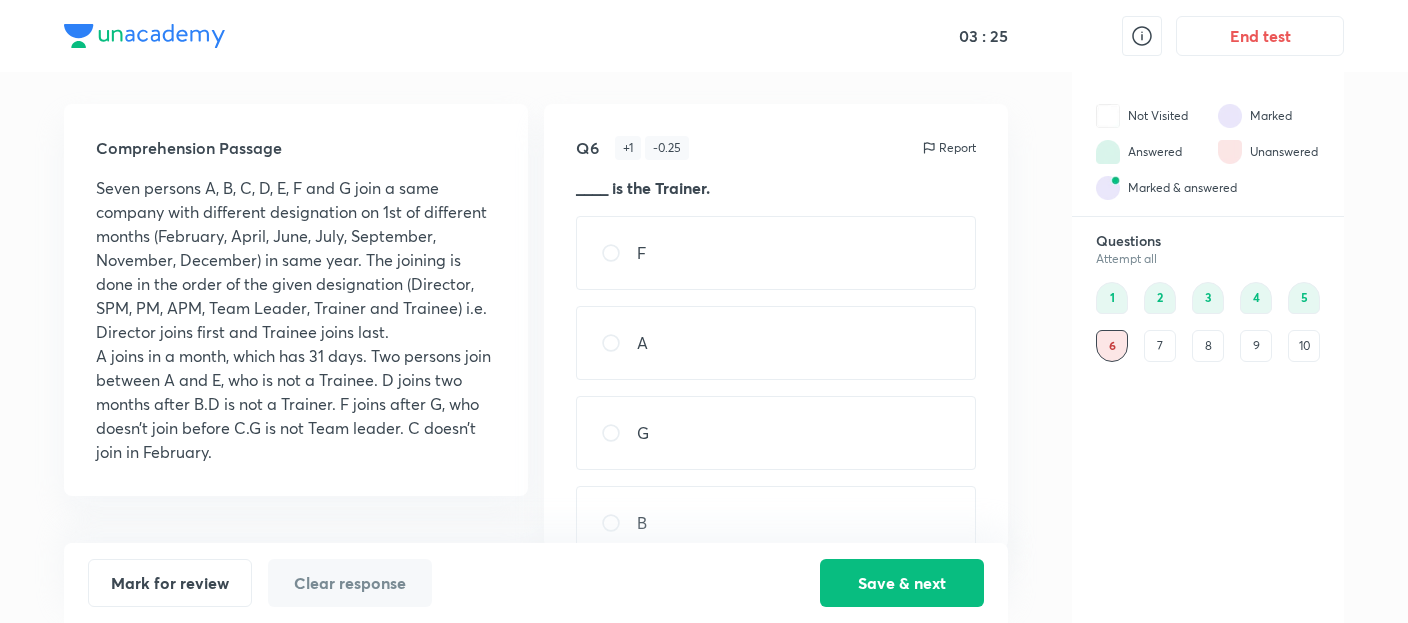 click on "Q6 + 1 - 0.25 Report ____ is the Trainer. F  A  G  B  None of the above" at bounding box center (776, 326) 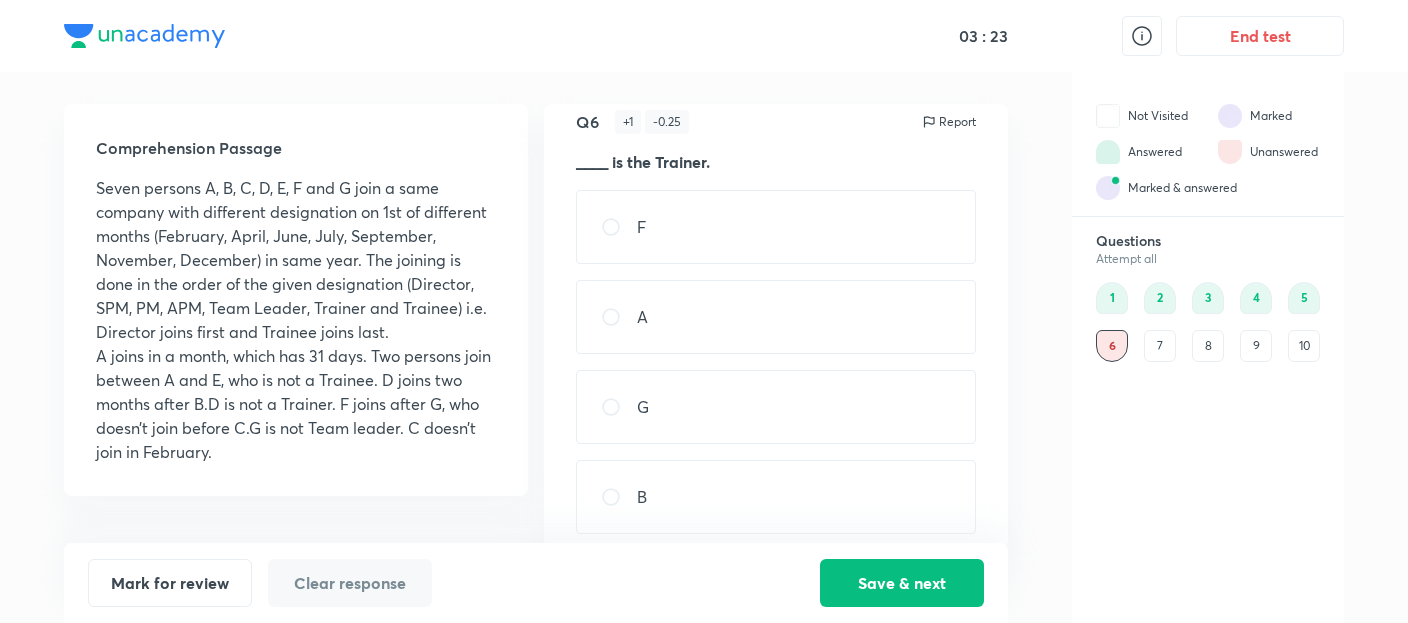 scroll, scrollTop: 0, scrollLeft: 0, axis: both 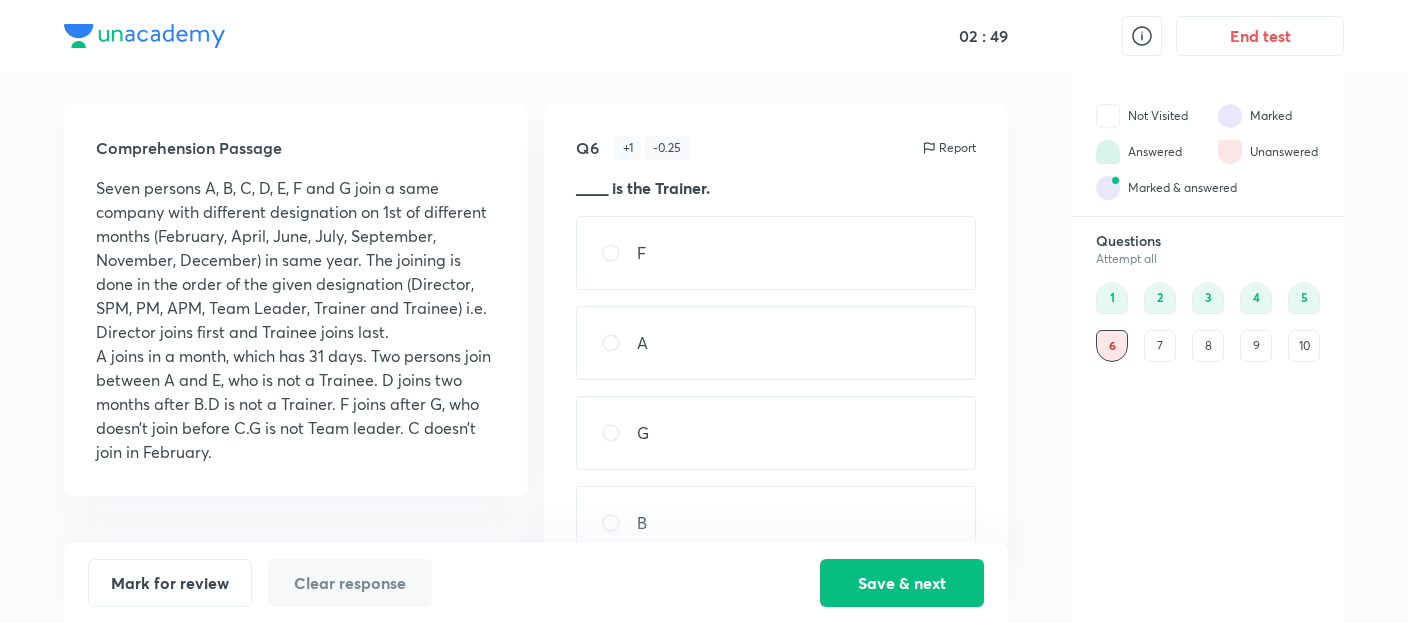 click on "F" at bounding box center [776, 253] 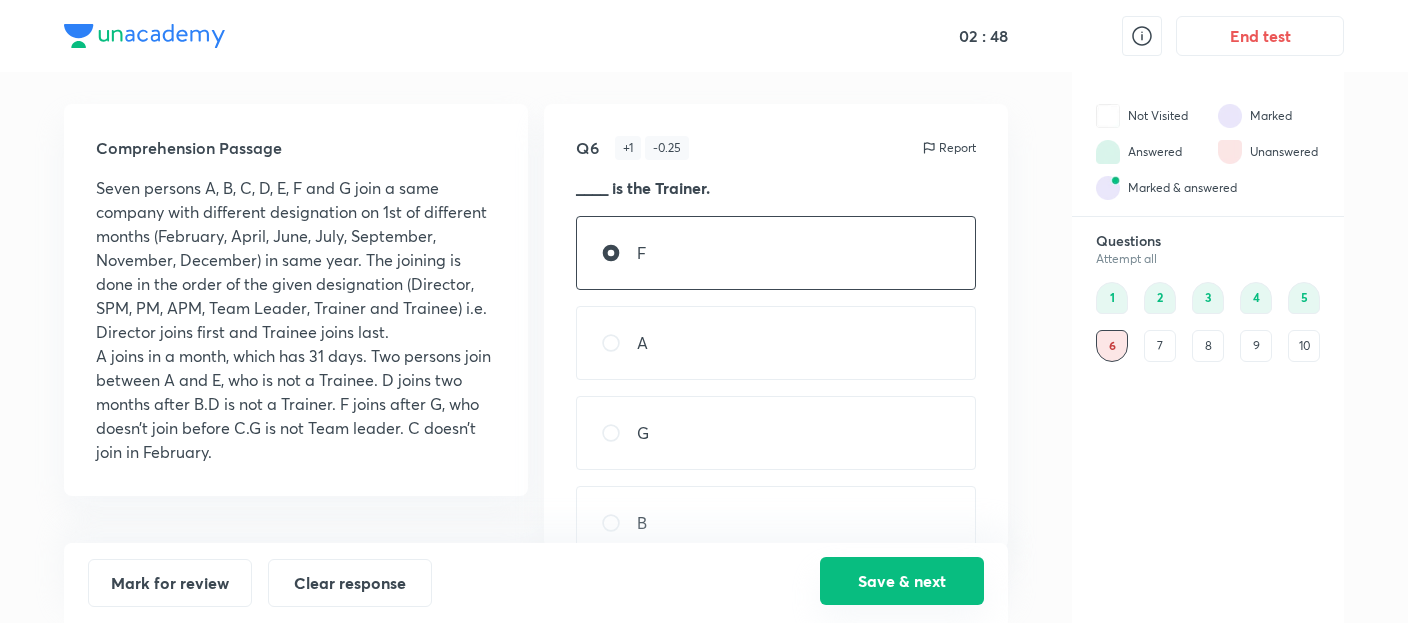 click on "Save & next" at bounding box center [902, 581] 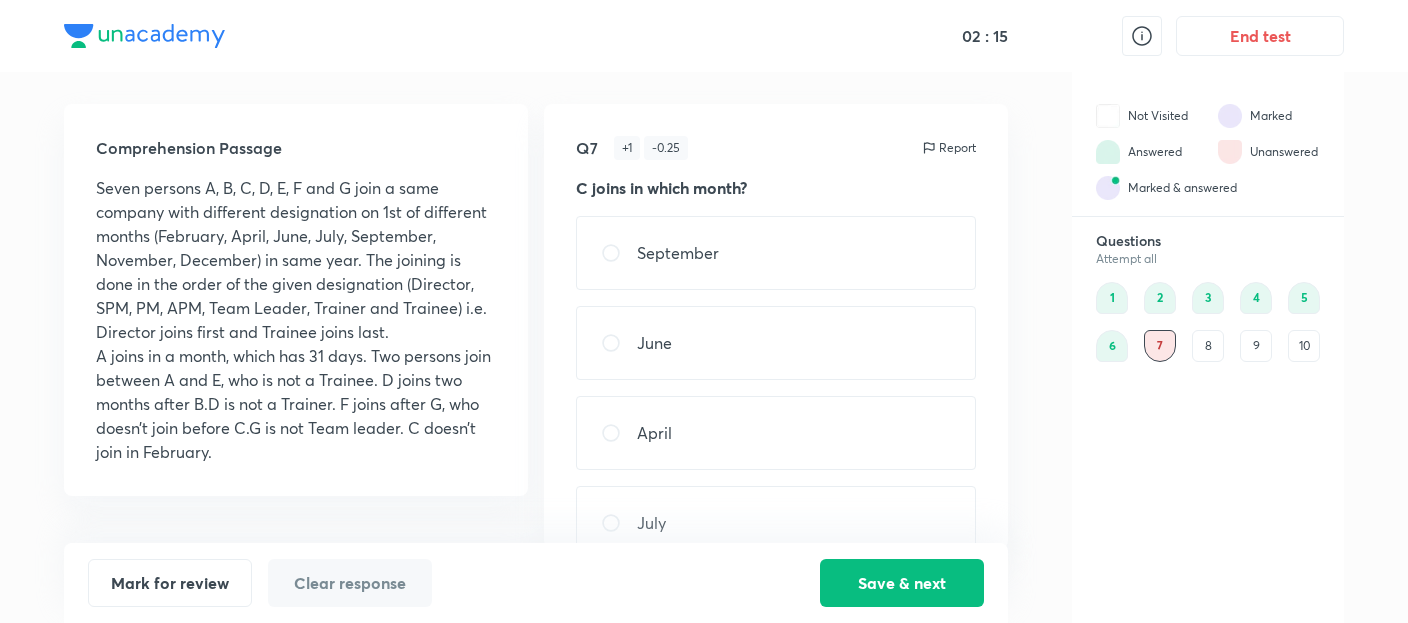 click on "6" at bounding box center [1112, 346] 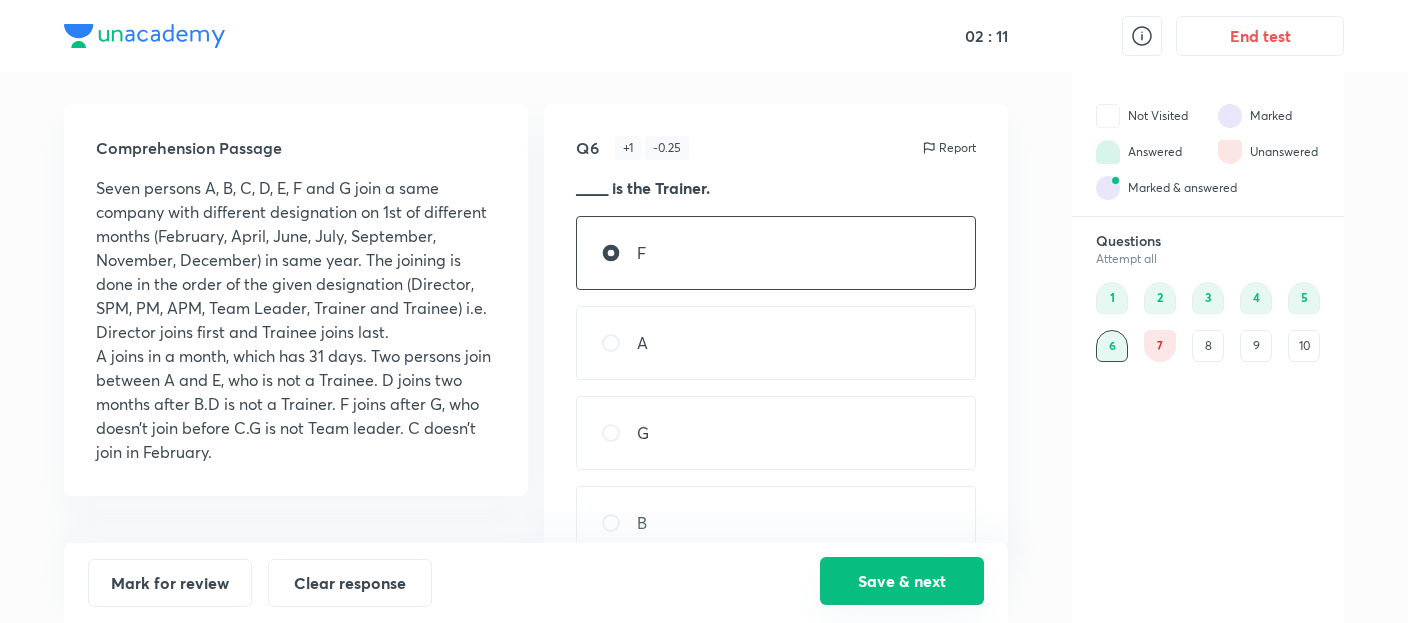 click on "Save & next" at bounding box center (902, 581) 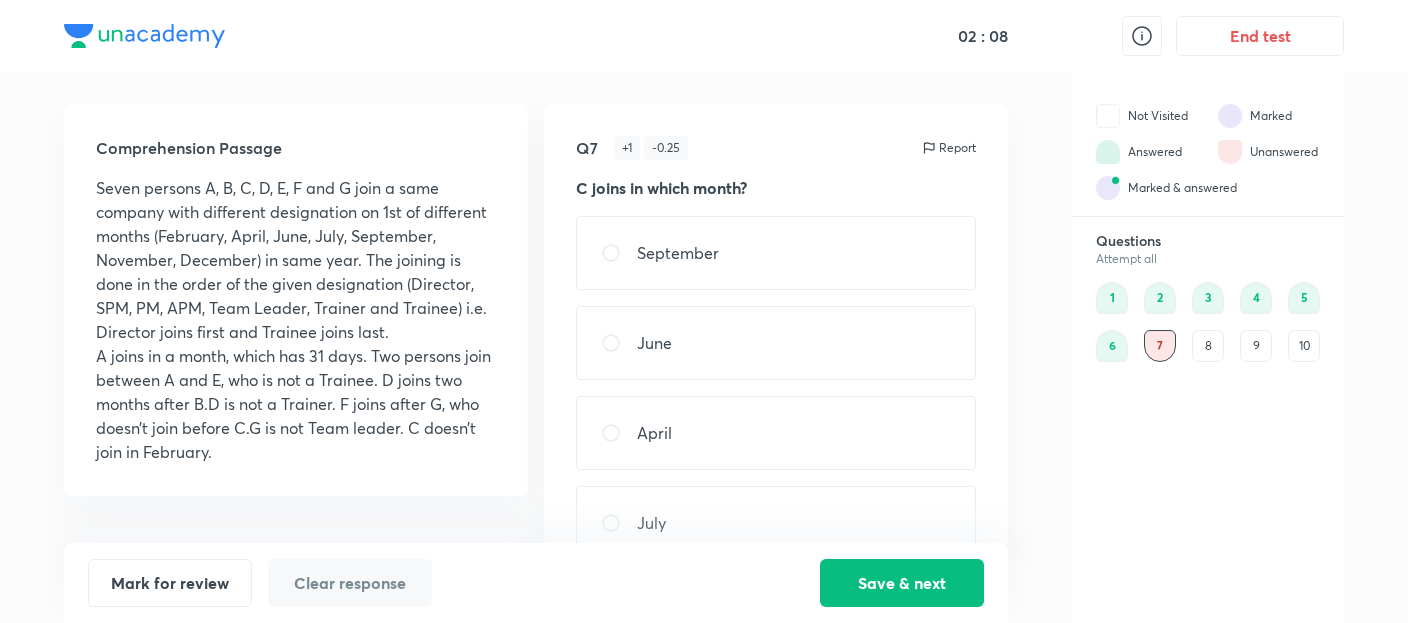 click on "April" at bounding box center [776, 433] 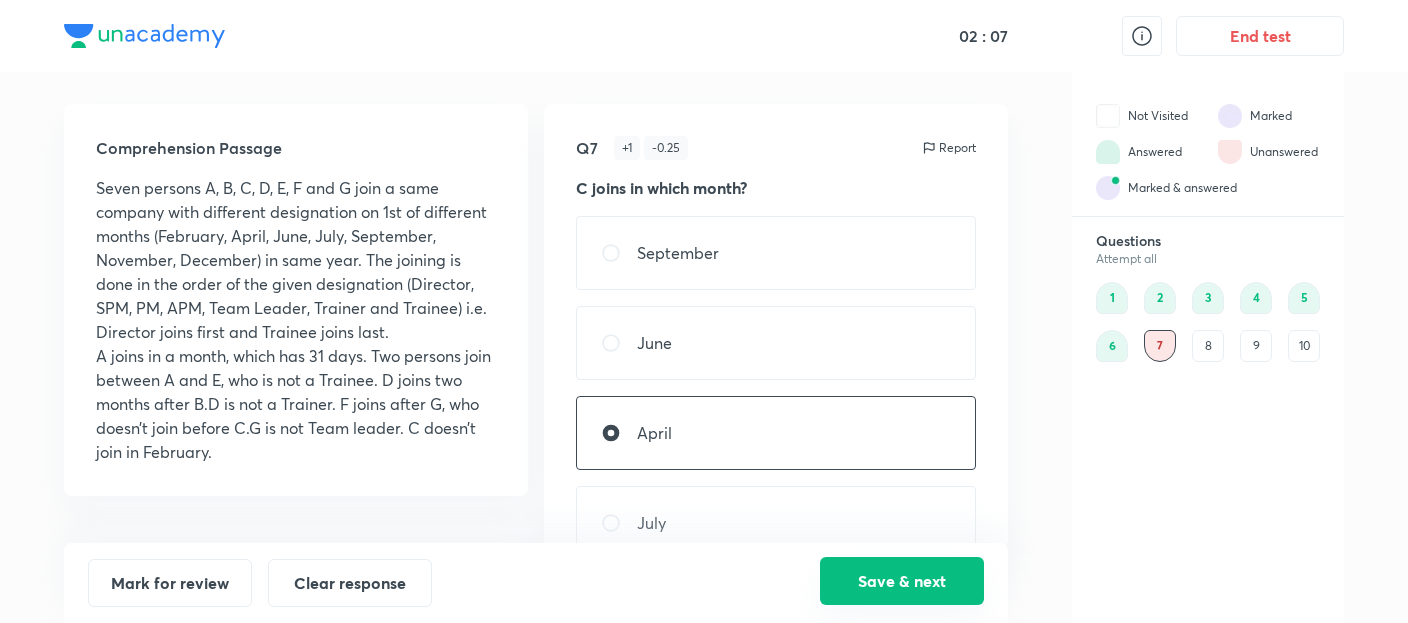 click on "Save & next" at bounding box center [902, 581] 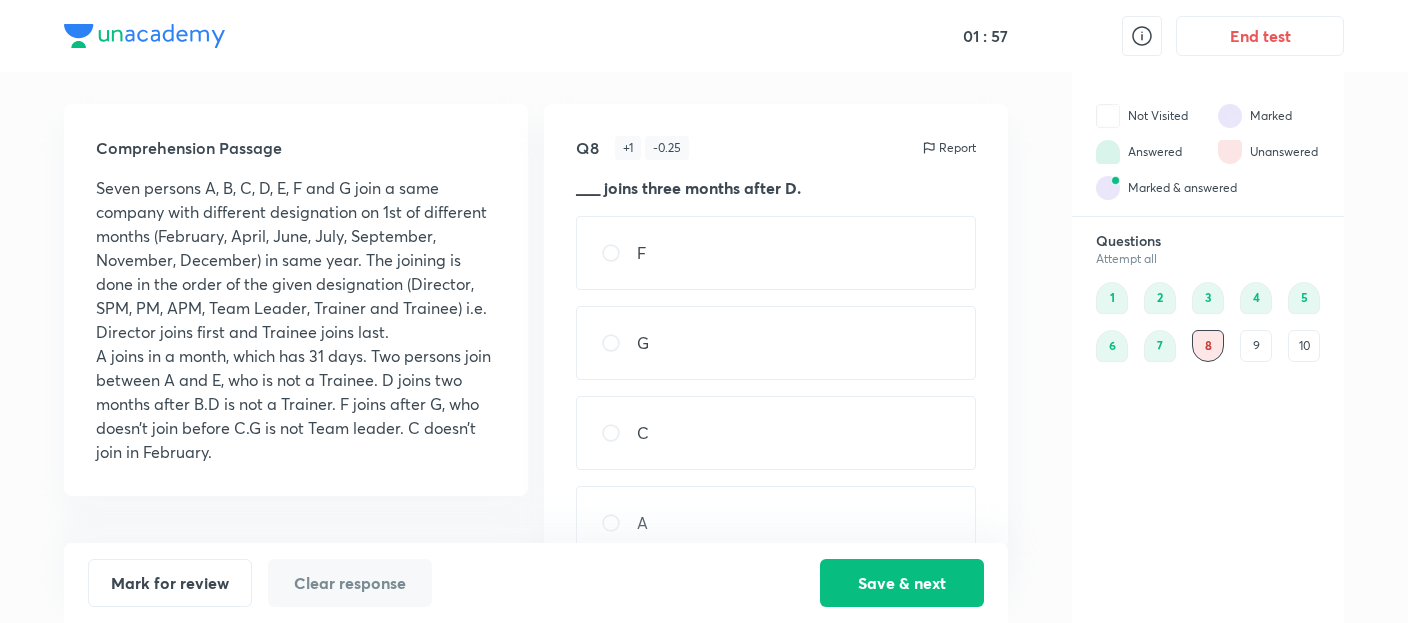 click on "F" at bounding box center (776, 253) 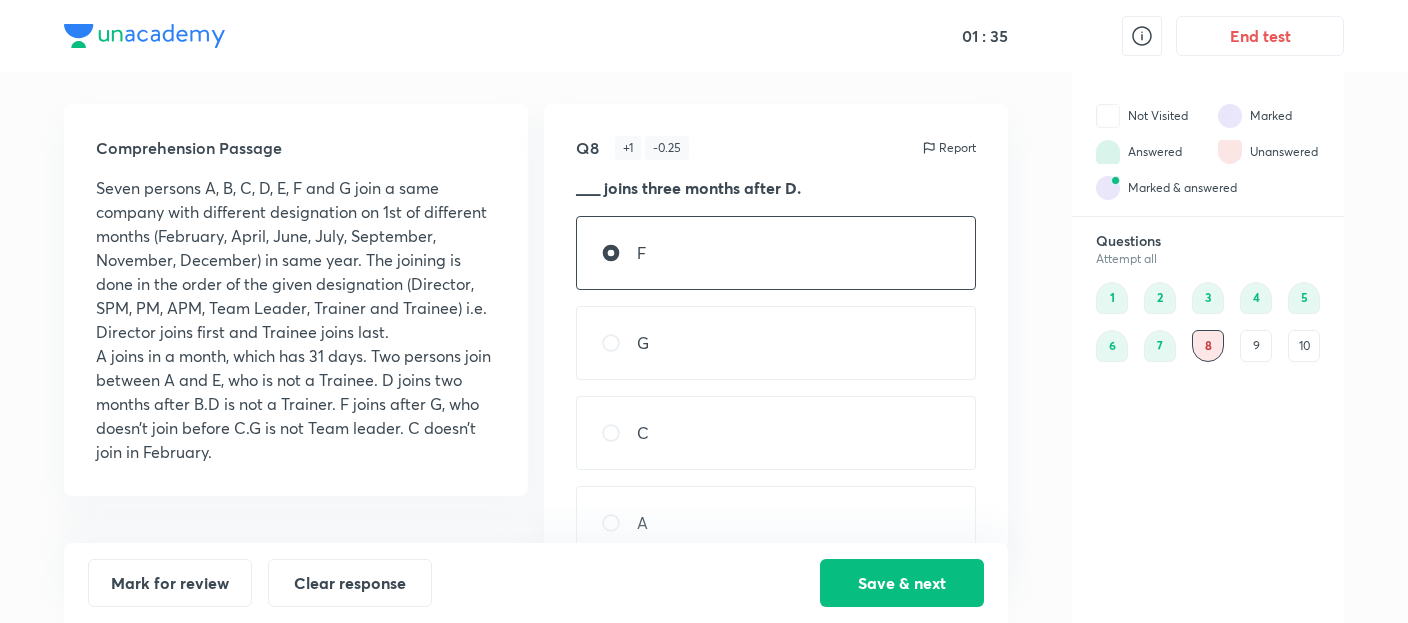 click on "G" at bounding box center (776, 343) 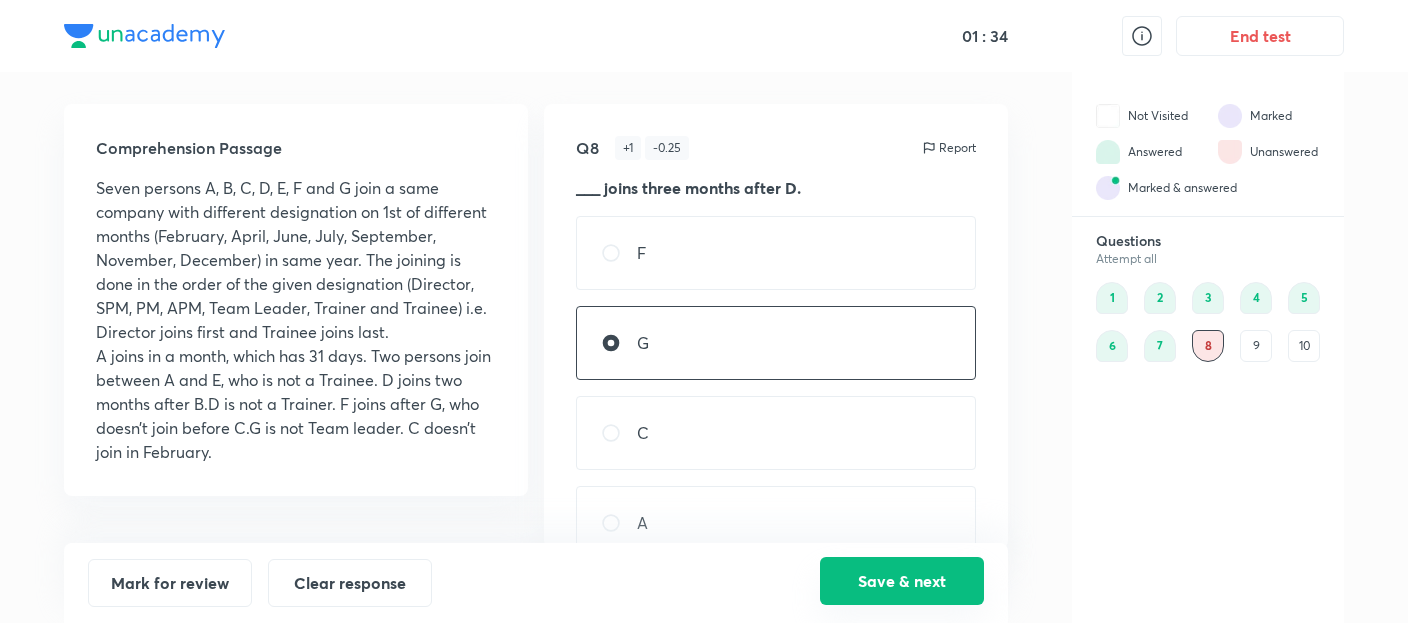 click on "Save & next" at bounding box center (902, 581) 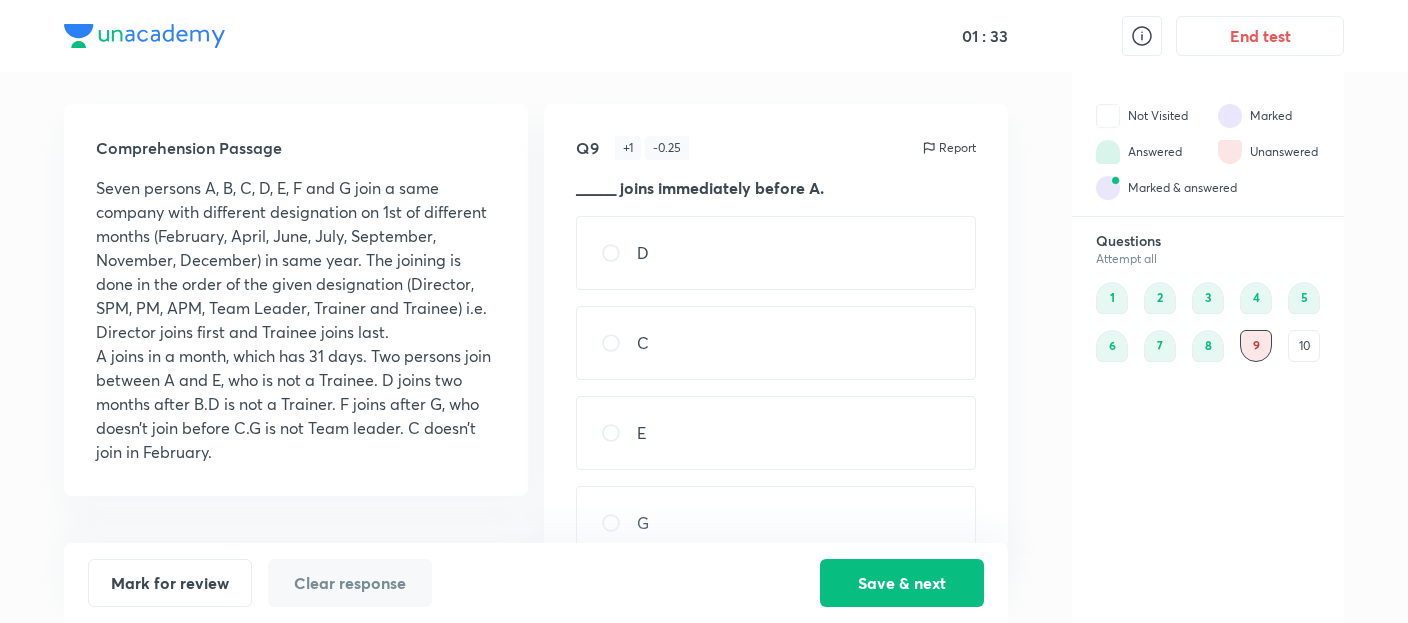 click on "Comprehension Passage Seven persons A, B, C, D, E, F and G join a same company with different designation on 1st of different months (February, April, June, July, September, November, December) in same year. The joining is done in the order of the given designation (Director, SPM, PM, APM, Team Leader, Trainer and Trainee) i.e. Director joins first and Trainee joins last.  A joins in a month, which has 31 days. Two persons join between A and E, who is not a Trainee. D joins two months after B.D is not a Trainer. F joins after G, who doesn’t join before C.G is not Team leader. C doesn’t join in February.  Q9 + 1 - 0.25 Report _____ joins immediately before A.  D  C  E  G  None of the above  Mark for review Clear response Save & next Not Visited Marked Answered Unanswered Marked & answered Questions Attempt all 1 2 3 4 5 6 7 8 9 10" at bounding box center (704, 347) 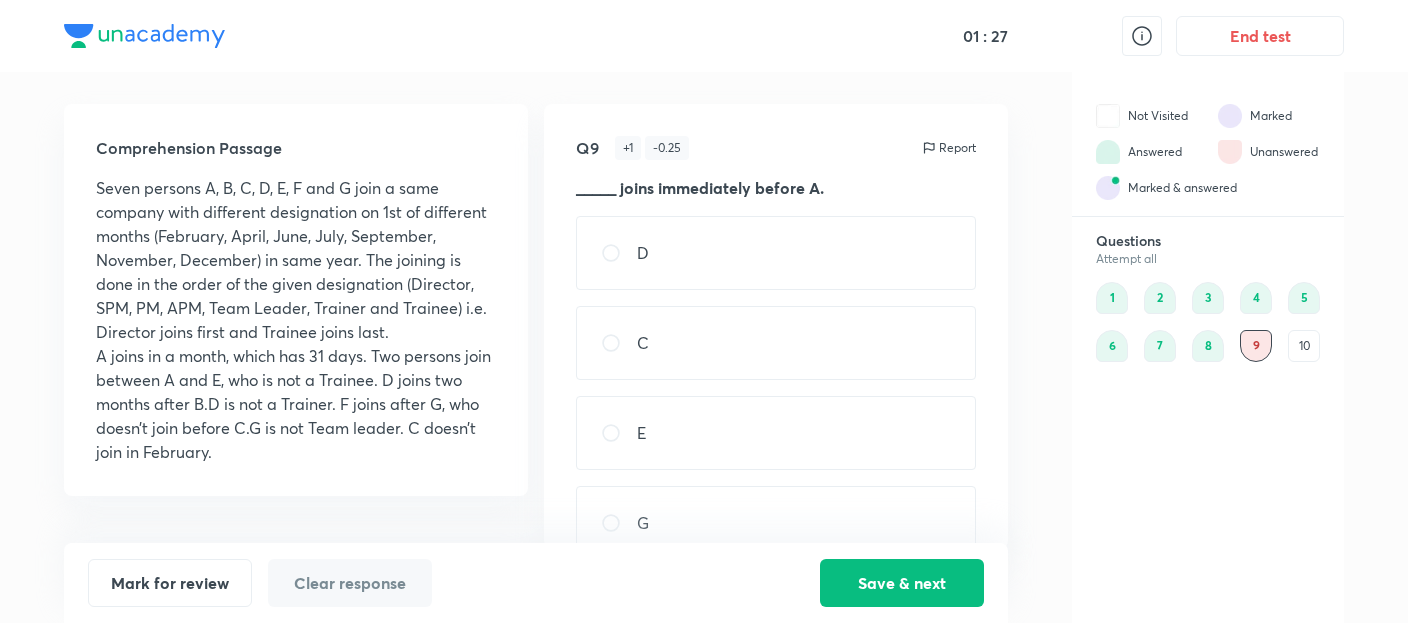 click on "Q9 + 1 - 0.25 Report _____ joins immediately before A.  D  C  E  G  None of the above" at bounding box center (776, 326) 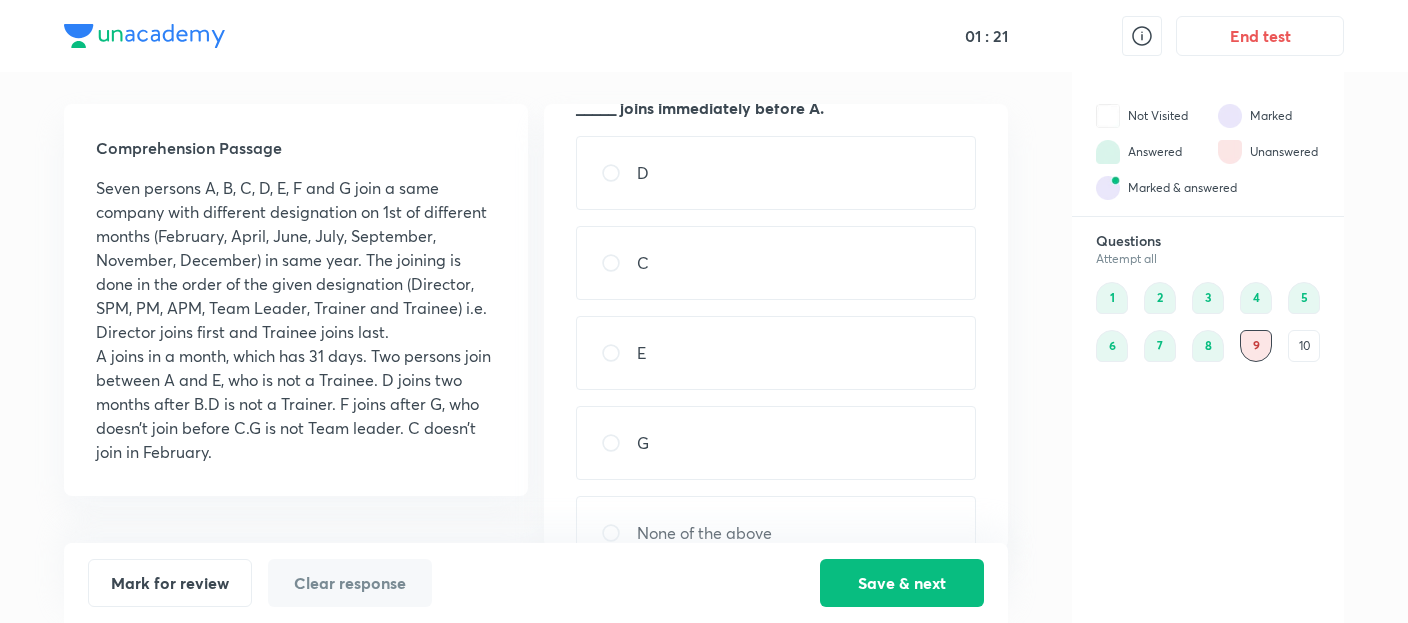 scroll, scrollTop: 120, scrollLeft: 0, axis: vertical 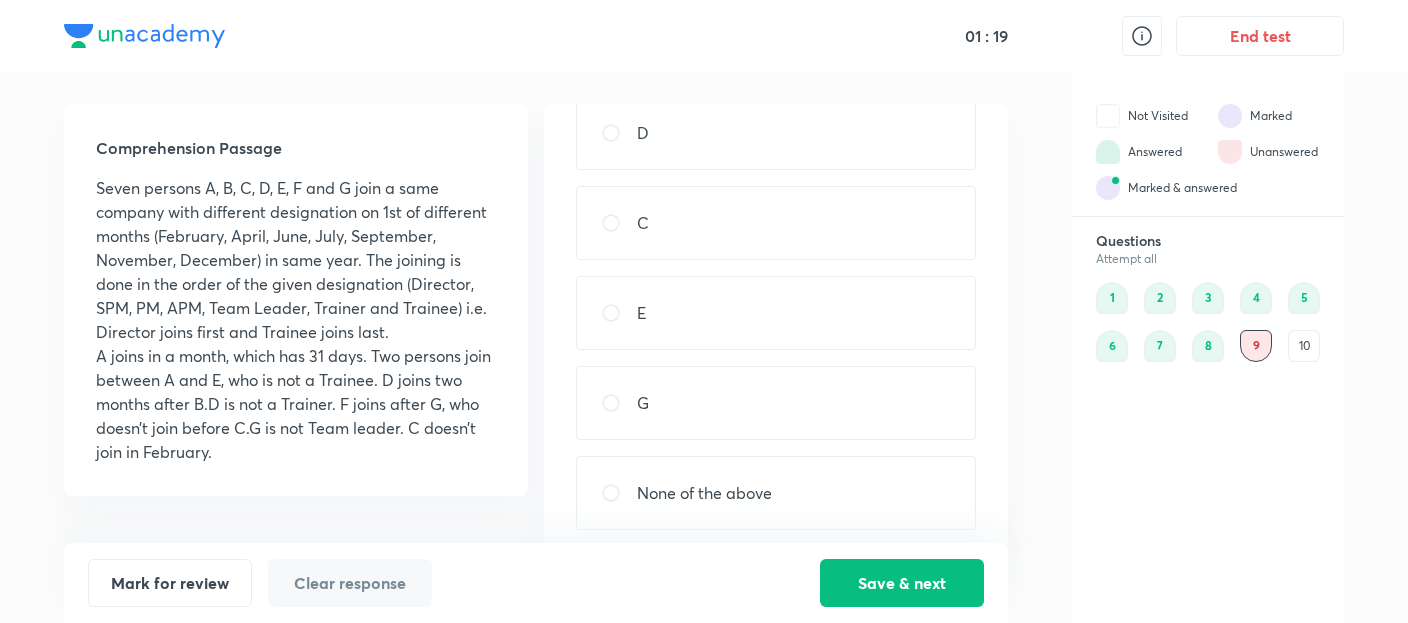 click on "G" at bounding box center (776, 403) 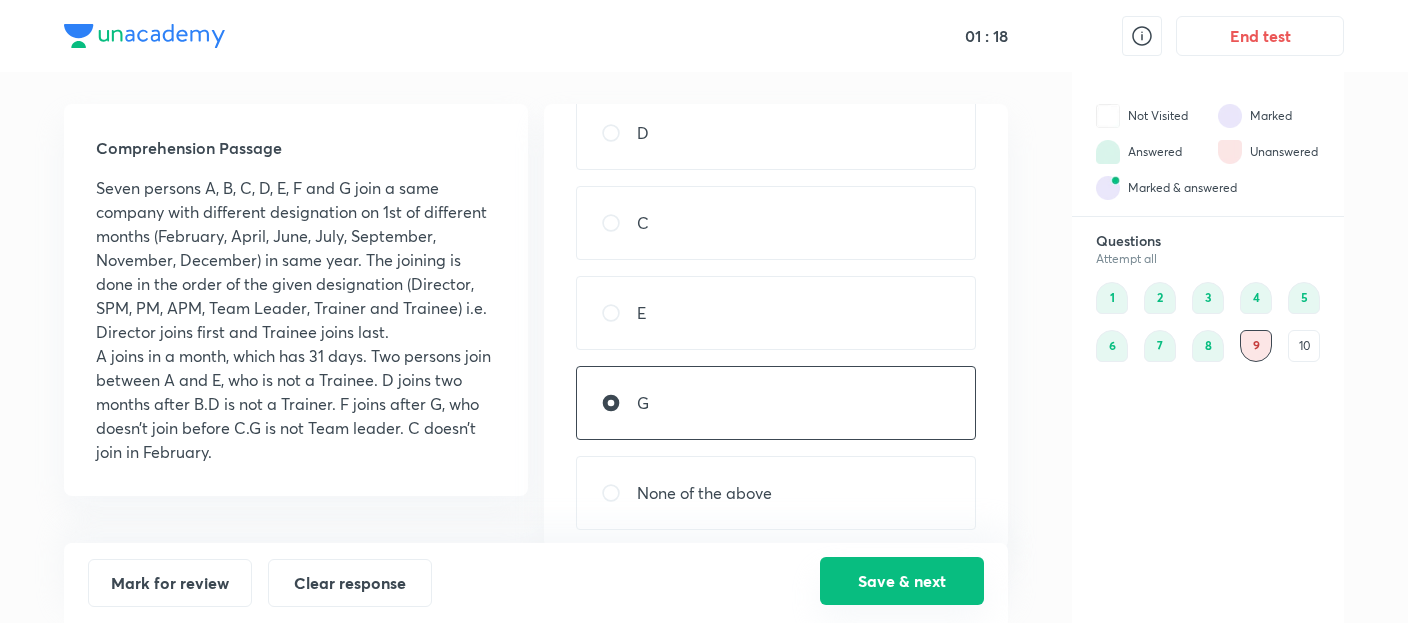 click on "Save & next" at bounding box center [902, 581] 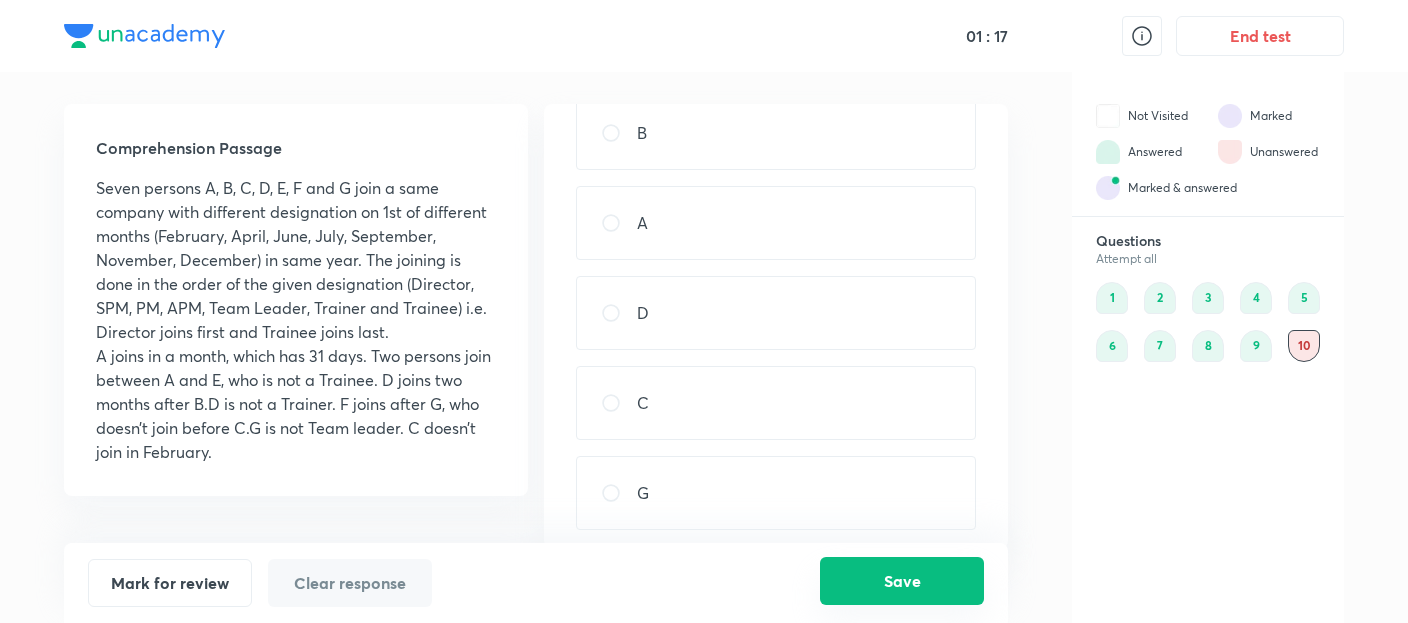click on "Save" at bounding box center [902, 581] 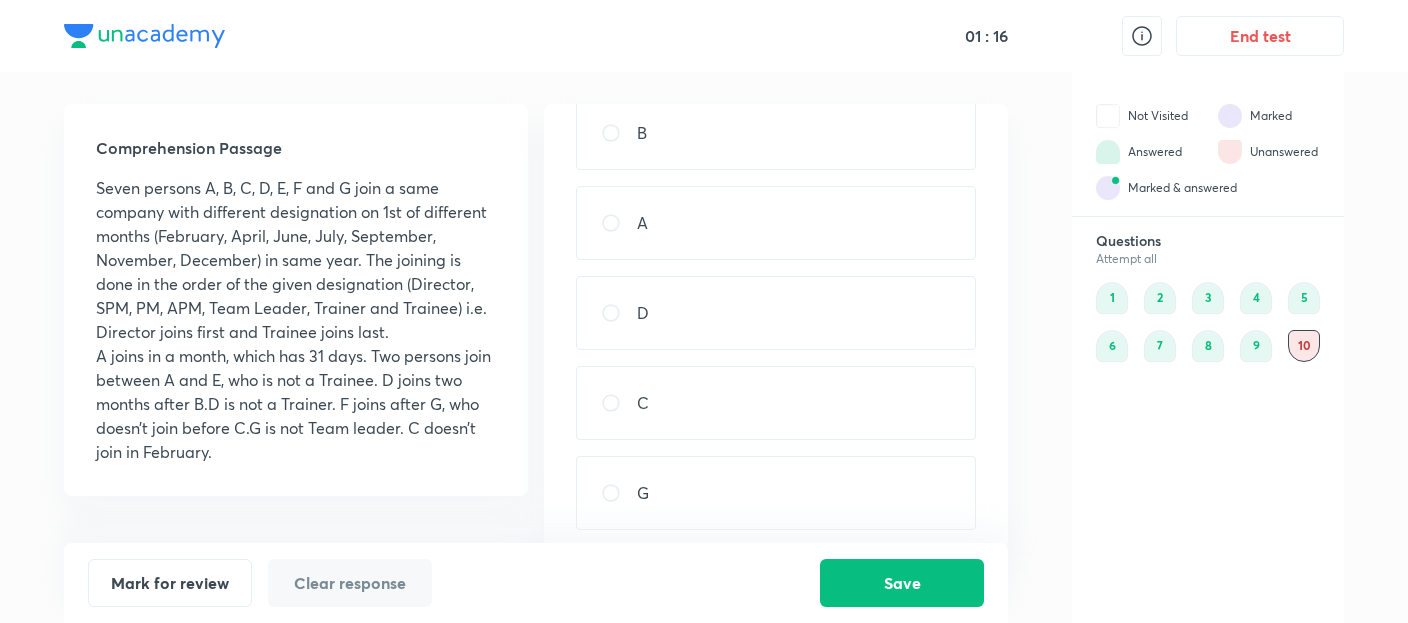click on "Q10 + 1 - 0.25 Report Find the odd one out.  B  A  D  C  G" at bounding box center (776, 326) 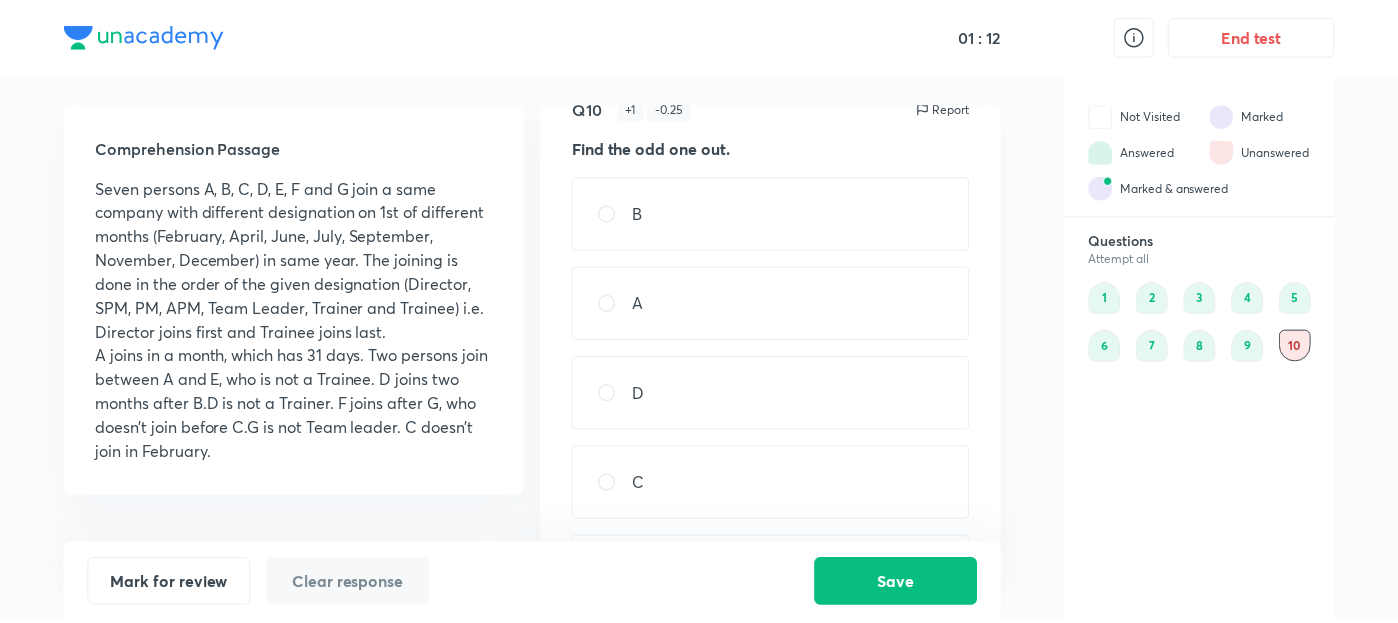 scroll, scrollTop: 80, scrollLeft: 0, axis: vertical 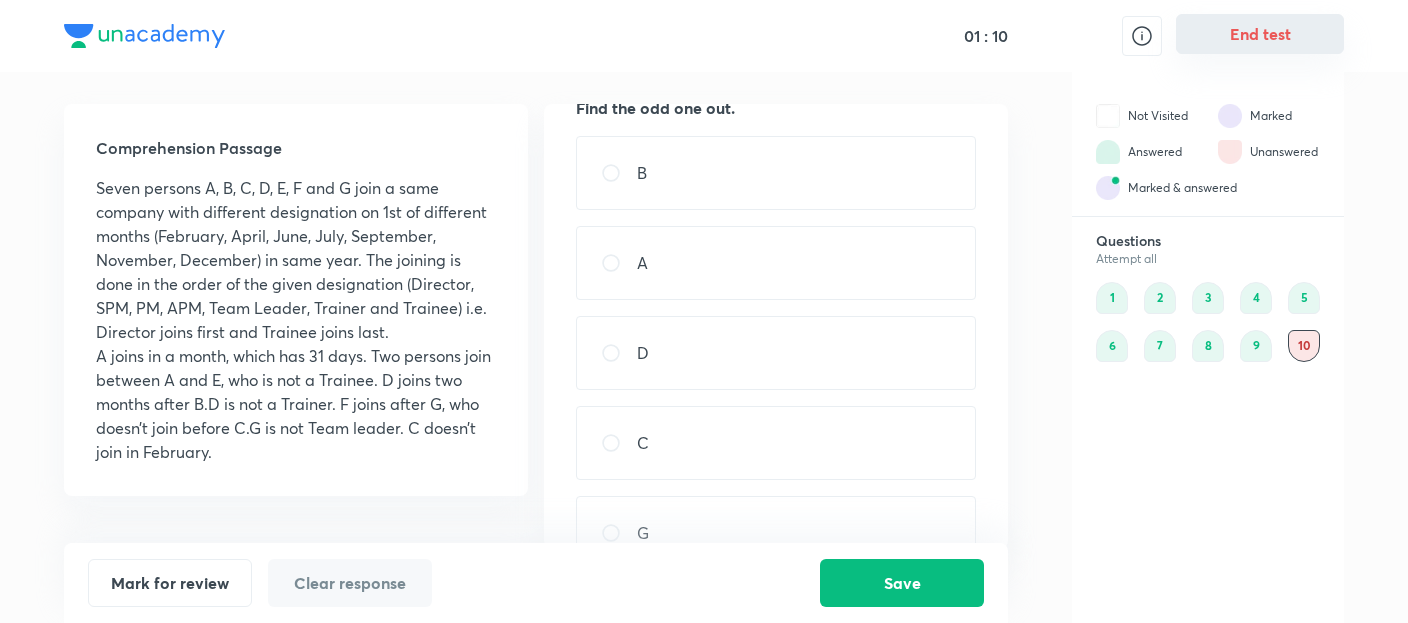 click on "End test" at bounding box center [1260, 34] 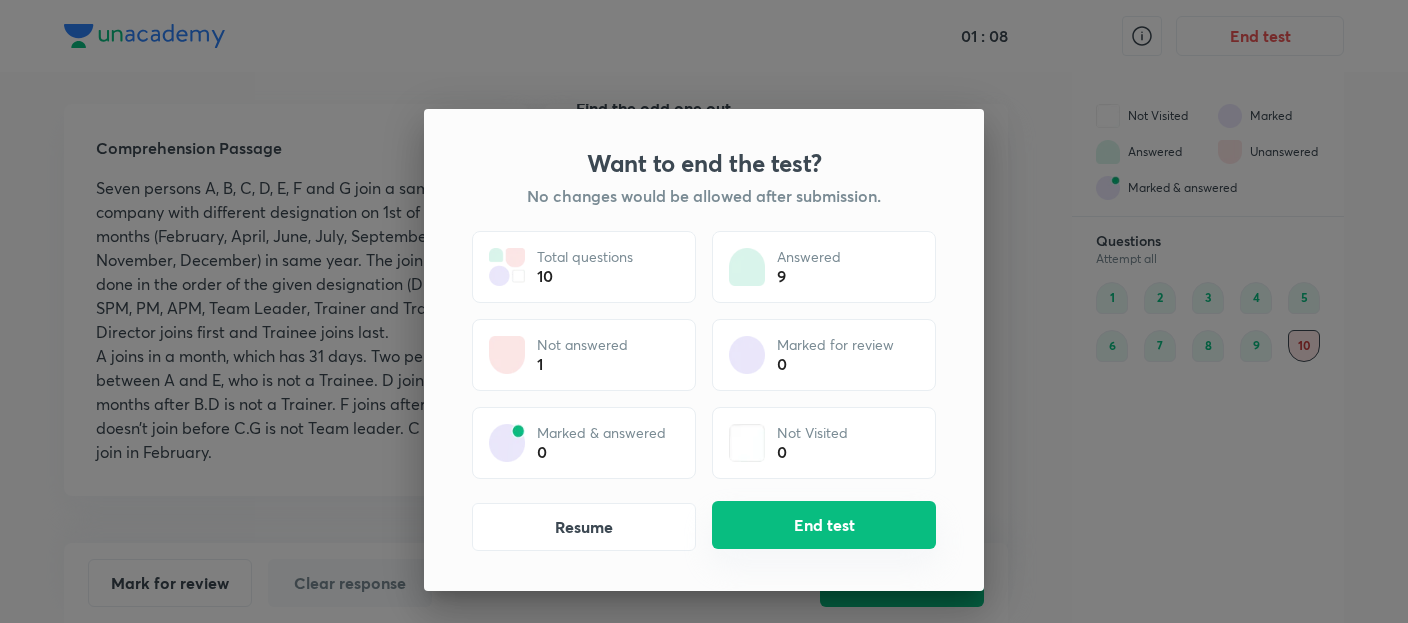 click on "End test" at bounding box center [824, 525] 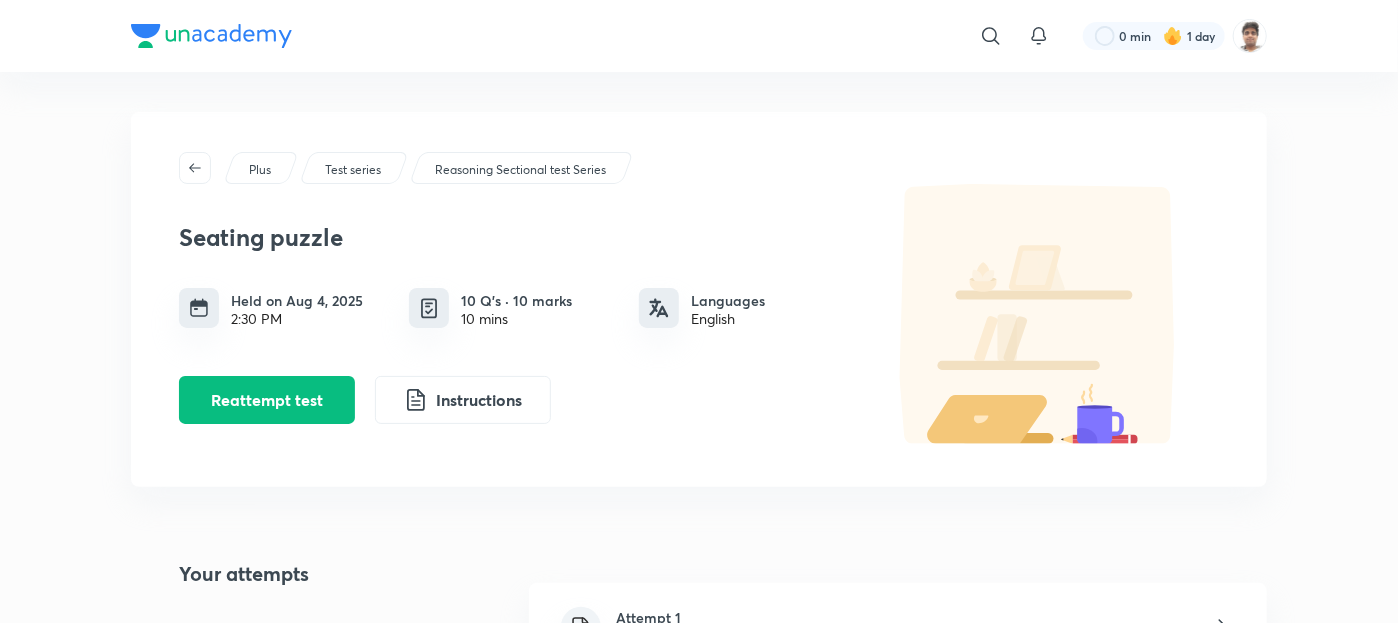 drag, startPoint x: 956, startPoint y: 556, endPoint x: 1029, endPoint y: 602, distance: 86.28442 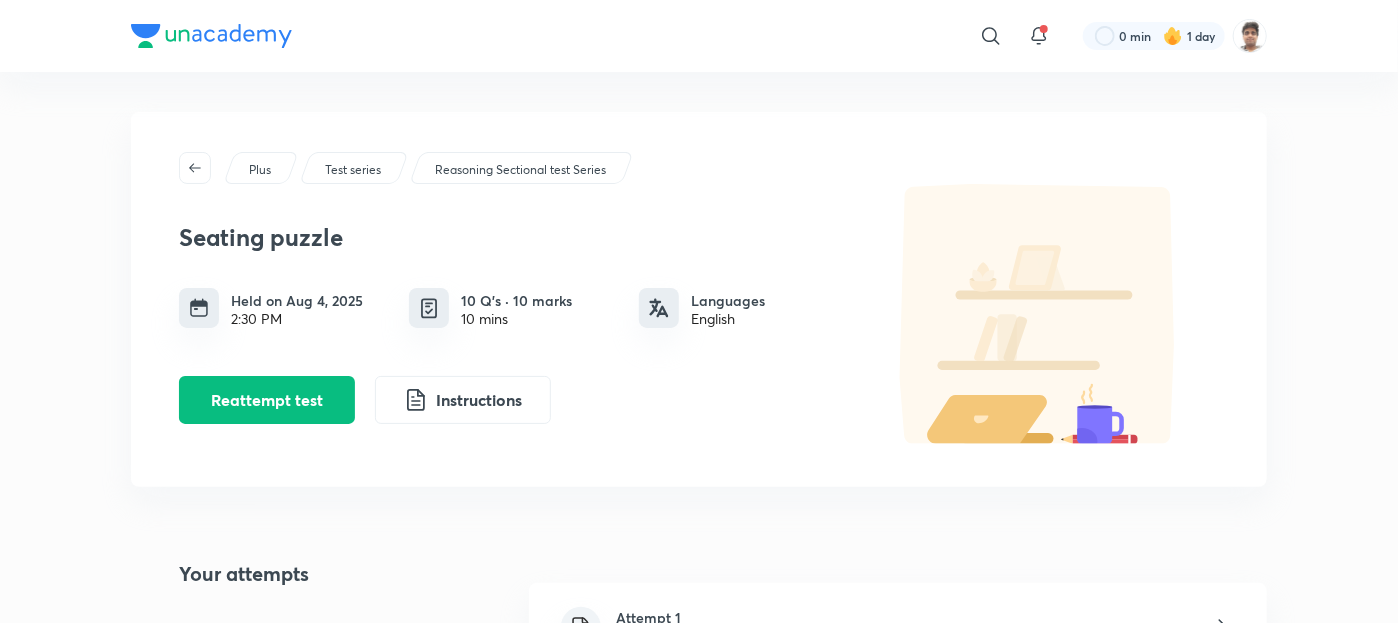 click on "Attempt 1 Aug 4, 2025, 8:07 PM" at bounding box center (898, 628) 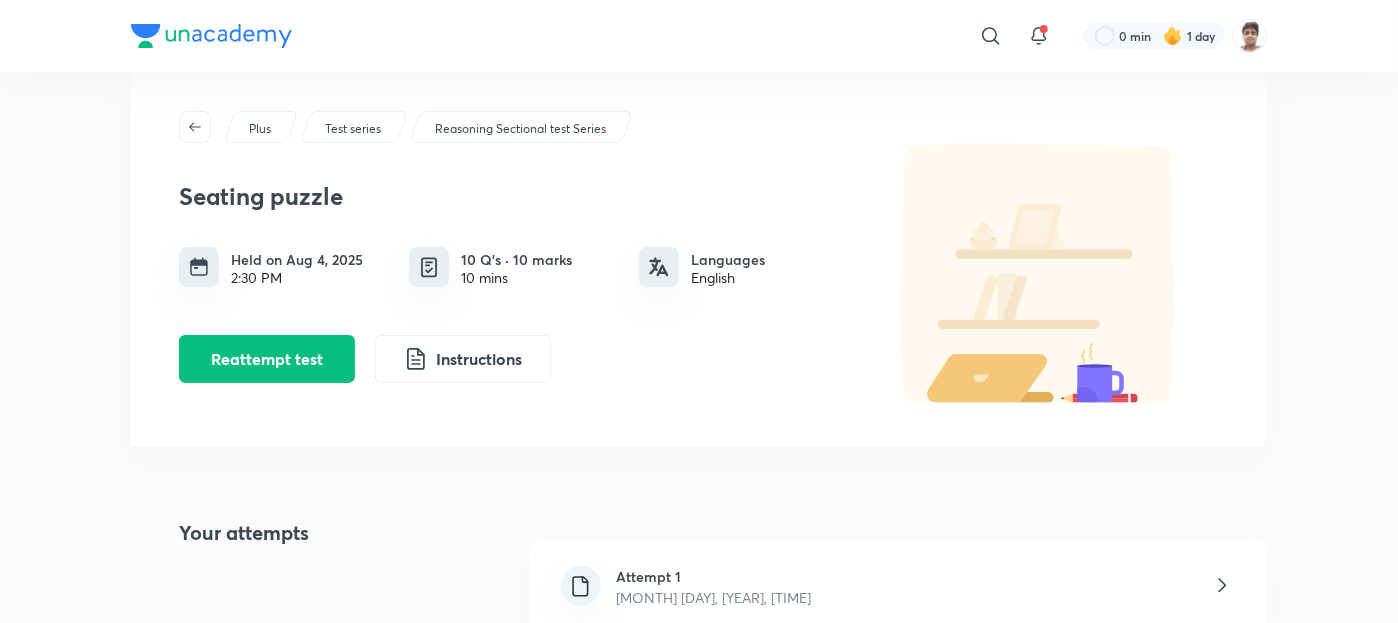 scroll, scrollTop: 80, scrollLeft: 0, axis: vertical 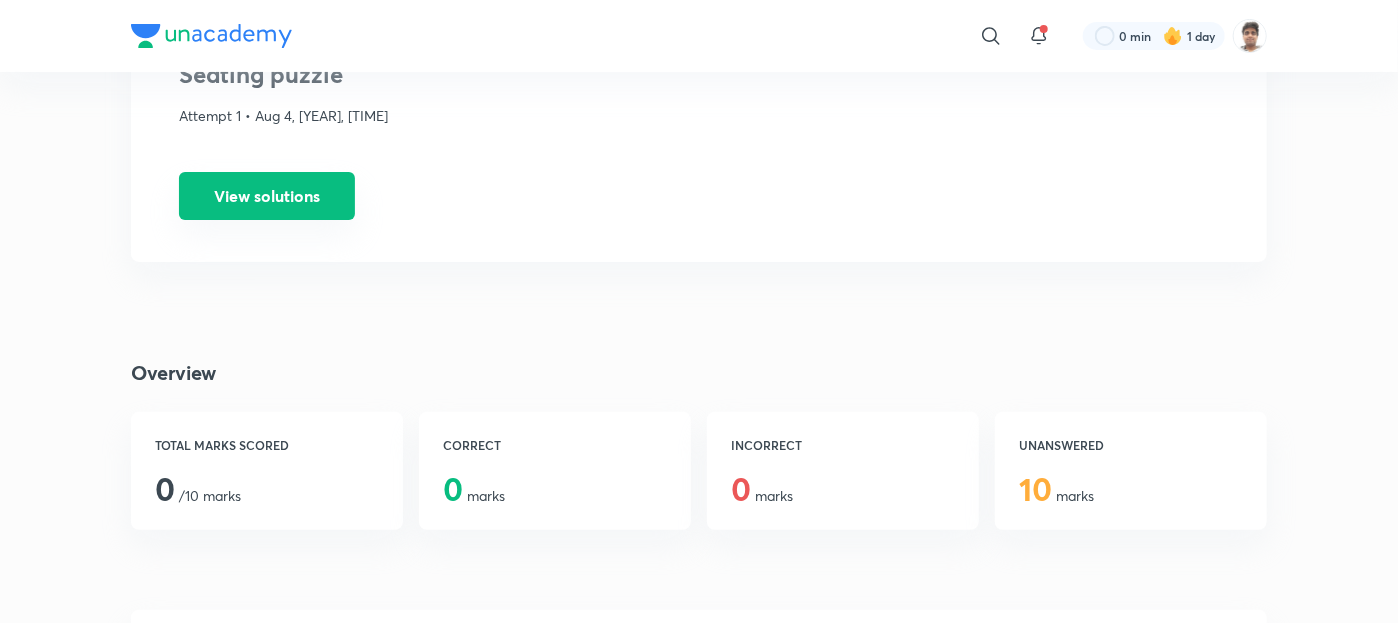 click on "View solutions" at bounding box center [267, 196] 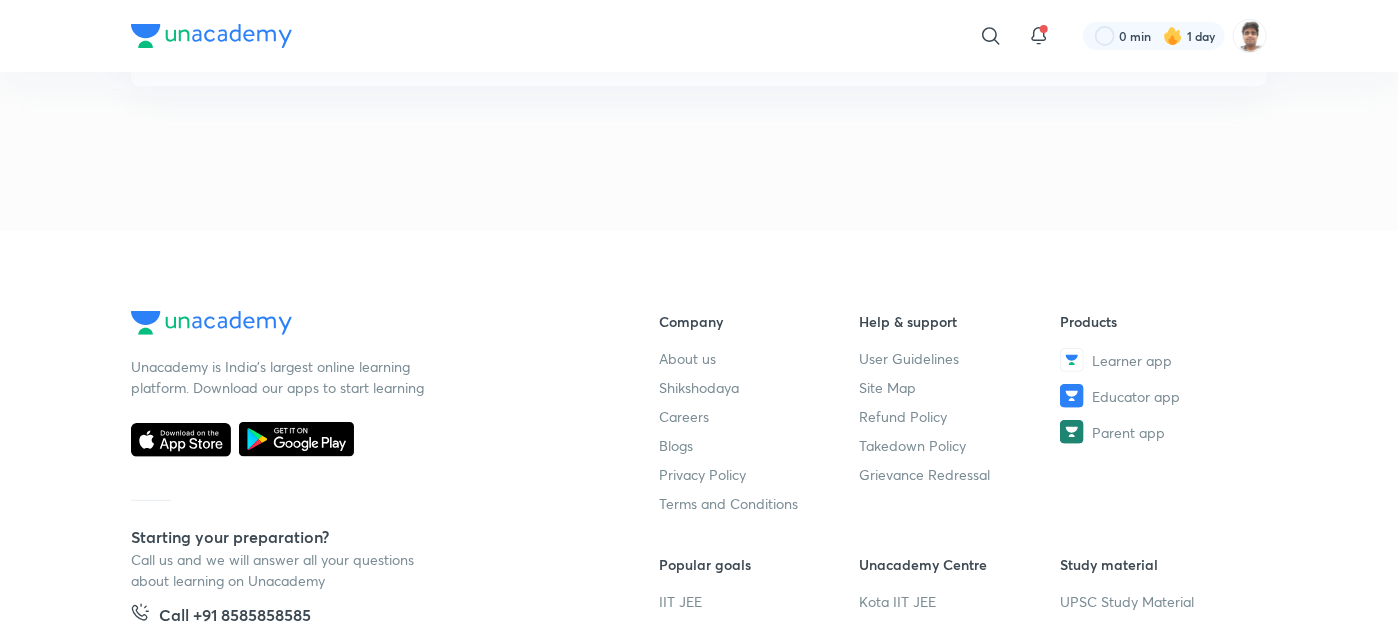 scroll, scrollTop: 0, scrollLeft: 0, axis: both 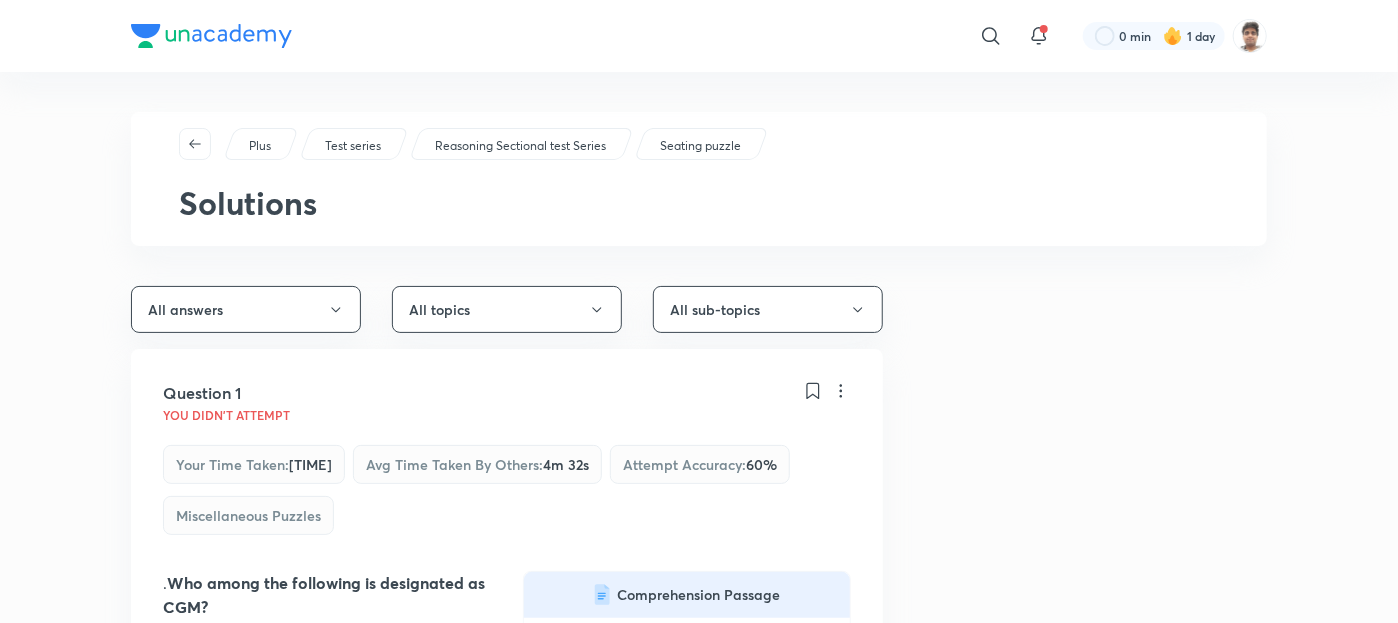 click on "​ 0 min 1 day Plus Test series Reasoning Sectional test Series Seating puzzle Solutions All answers All topics All sub-topics Question 1 You didn't Attempt Your time taken :  10m 2s Avg time taken by others :  4m 32s Attempt accuracy :  60 % Miscellaneous Puzzles . Who among the following is designated as CGM? Comprehension Passage Seven persons P, Q, R, S, T, U and V work in seven banks viz. HDFC, ICICI, SBI, BOB, BOM, IOB and DCB but not in the same order. They work at different designations i.e. AM (Assistant Manager), MG (Manager), DGM (Deputy General Manager), GM (General Manager), CGM (Chief General Manager), ED (Executive Director) and CEO (Chief Executive Officer).  Note: The positions given are increasing order of seniority such that AM is the junior most person and the CEO is the most senior person.  .U   .The one who works in SBI .Q The one who works in HDFC Correct answer None of the above  Solution View Question 2 You didn't Attempt Your time taken :  0s Avg time taken by others :  6s :  55" at bounding box center (699, 6599) 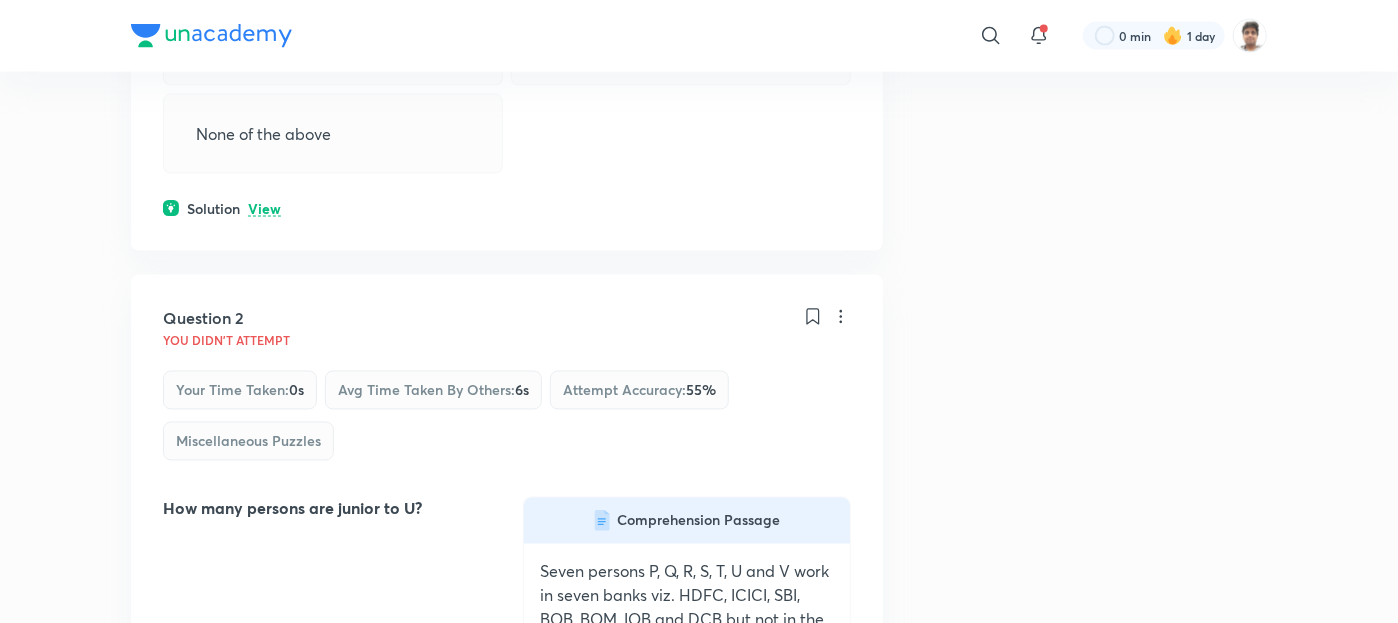 scroll, scrollTop: 1440, scrollLeft: 0, axis: vertical 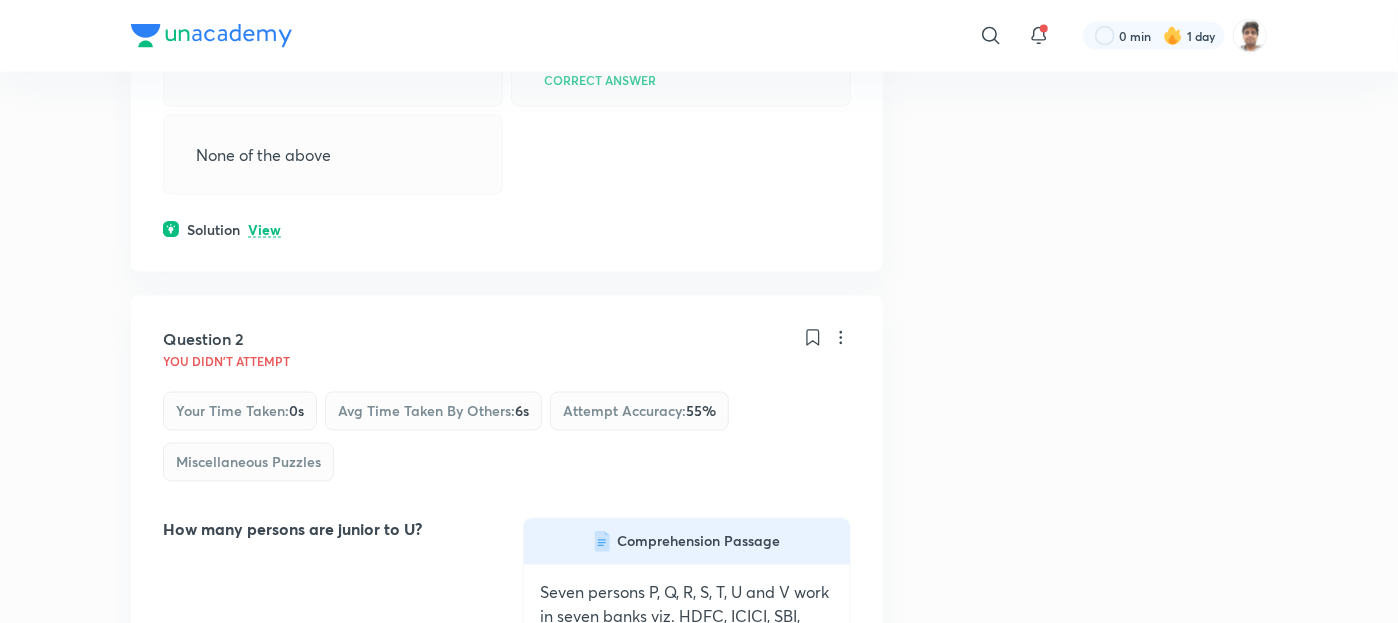 click on "View" at bounding box center [264, 230] 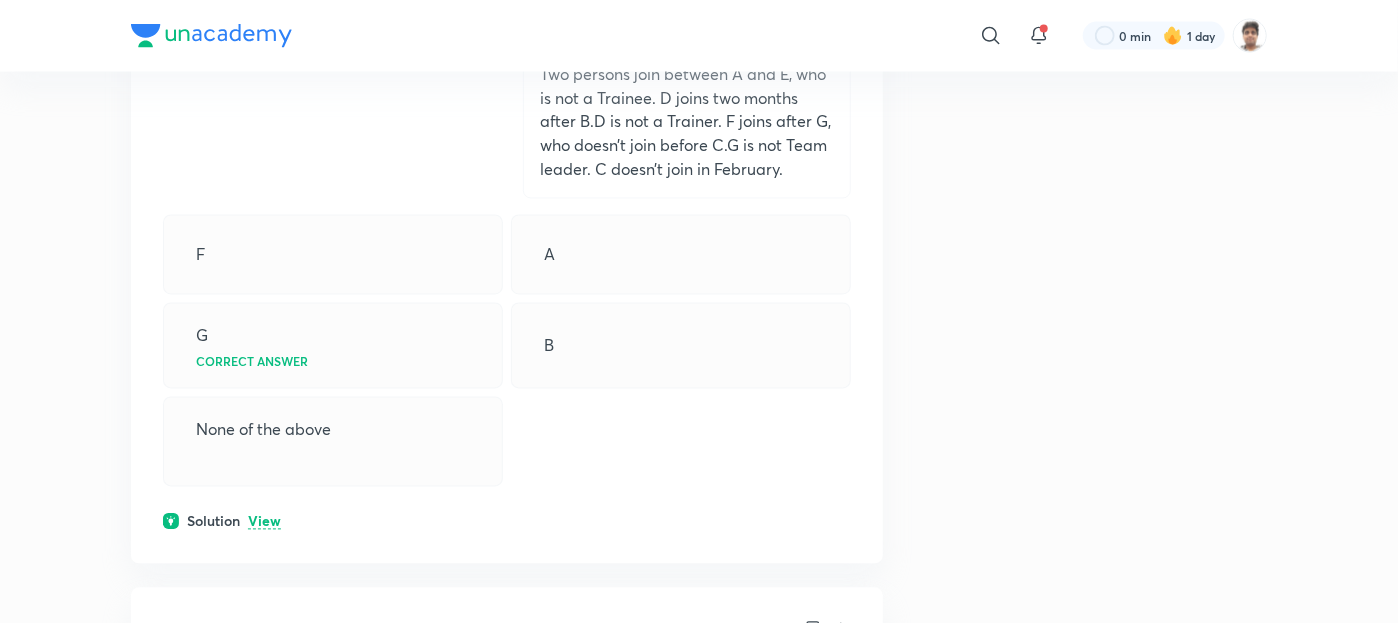 scroll, scrollTop: 8640, scrollLeft: 0, axis: vertical 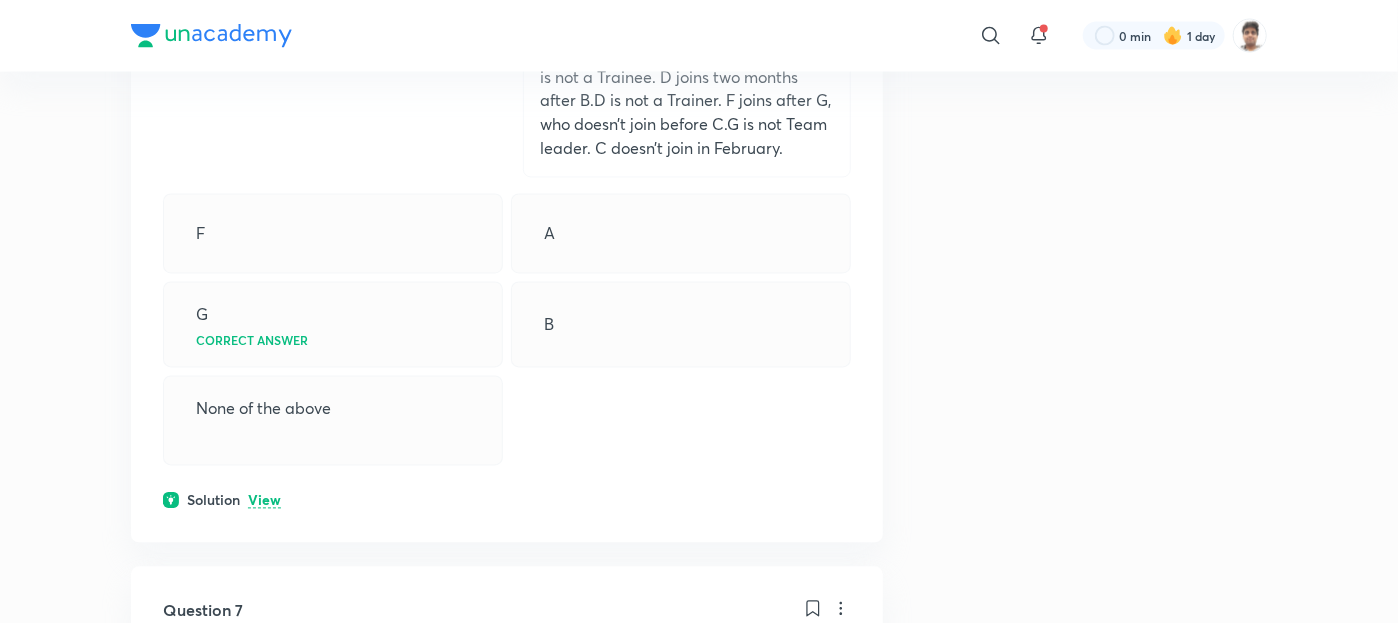 click on "View" at bounding box center [264, 501] 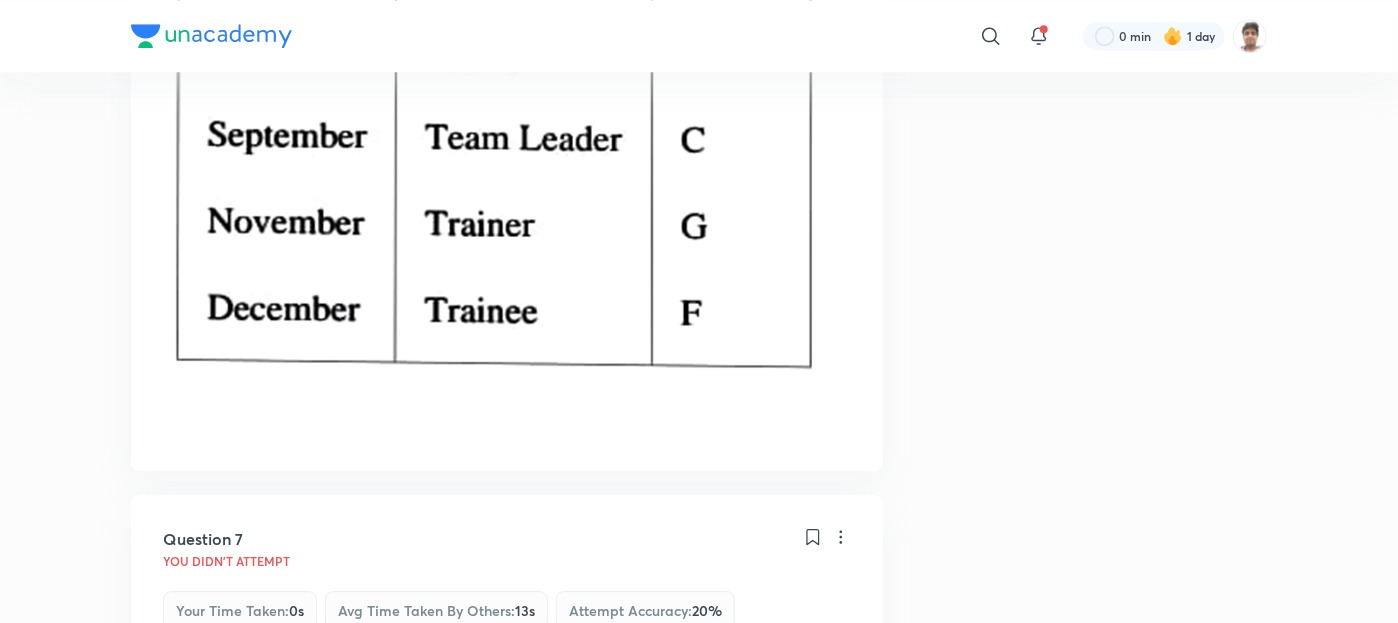 scroll, scrollTop: 9600, scrollLeft: 0, axis: vertical 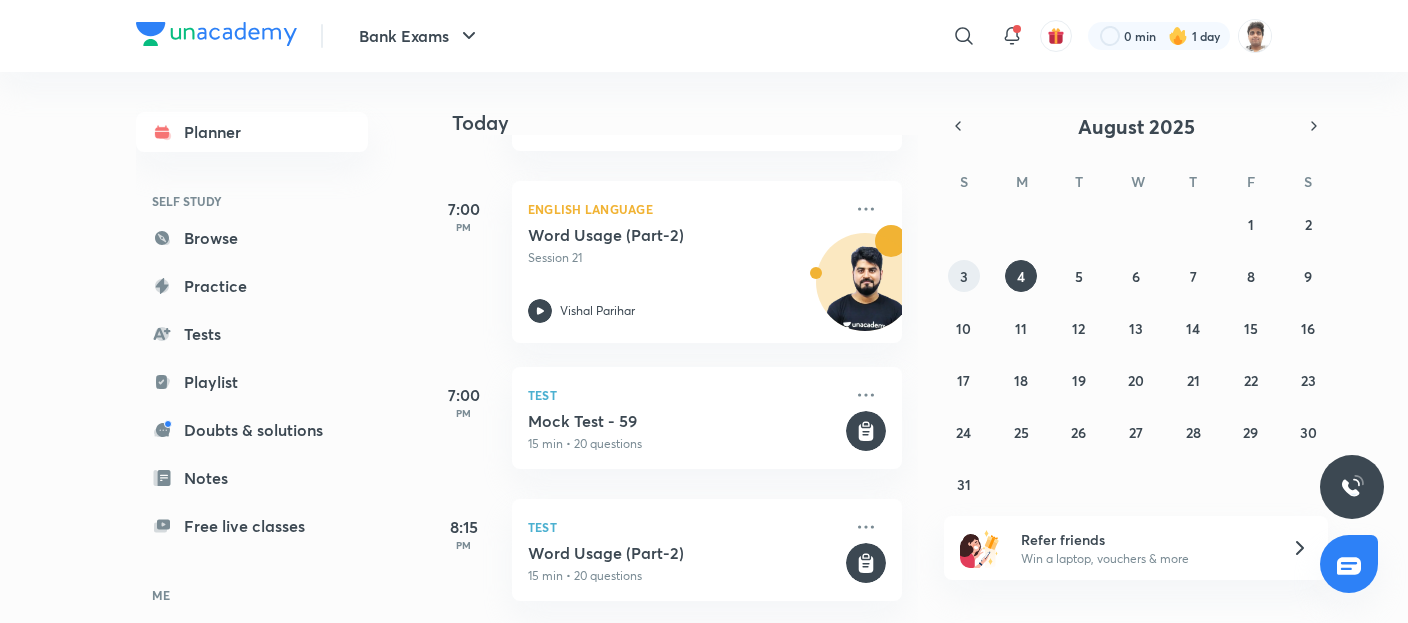 click on "3" at bounding box center [964, 276] 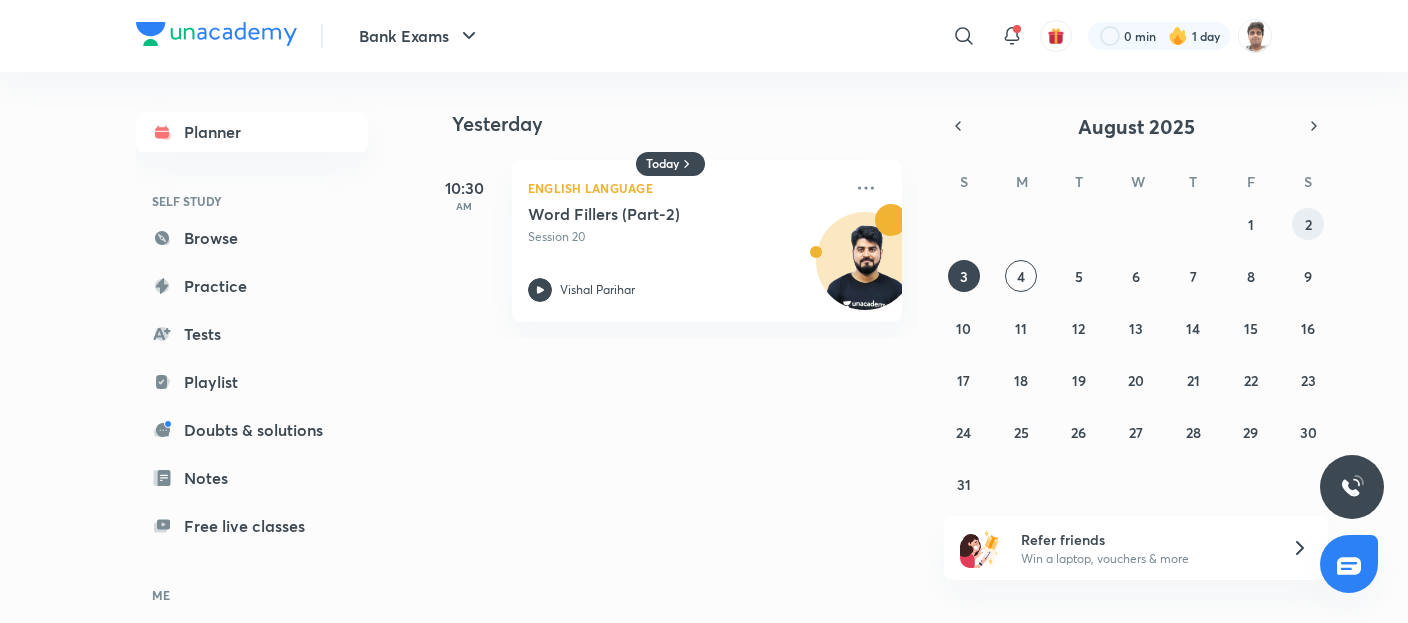 click on "2" at bounding box center (1308, 224) 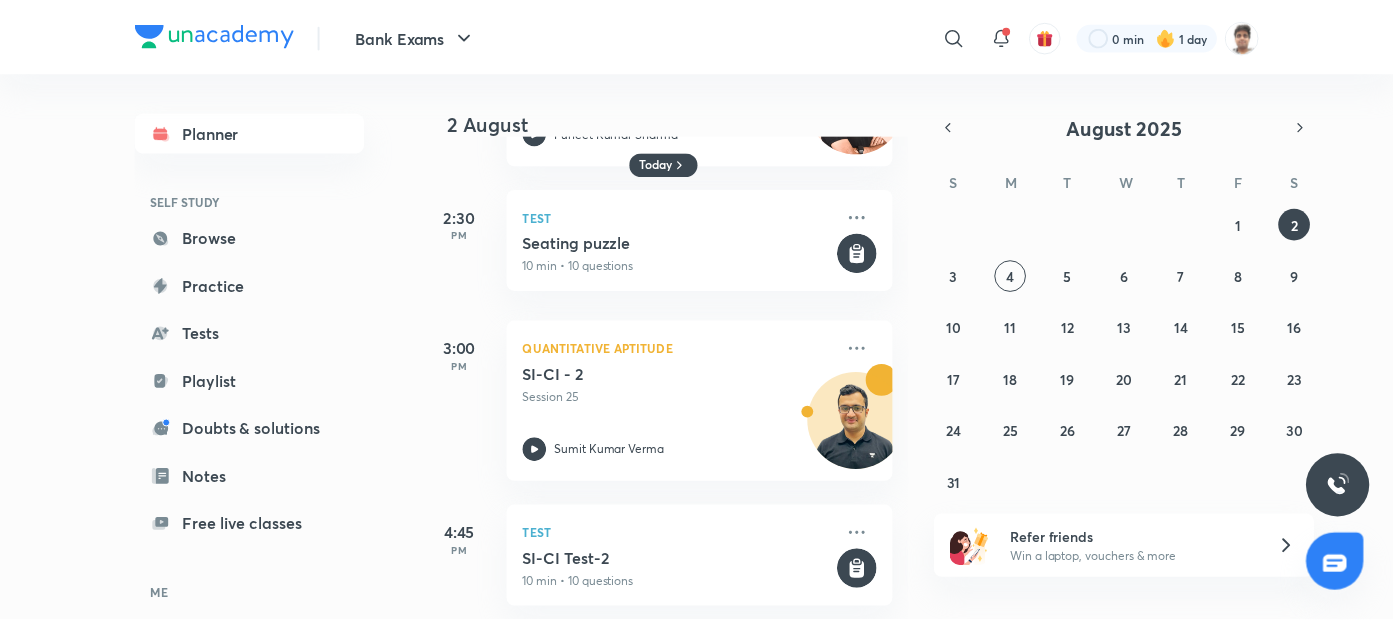 scroll, scrollTop: 0, scrollLeft: 0, axis: both 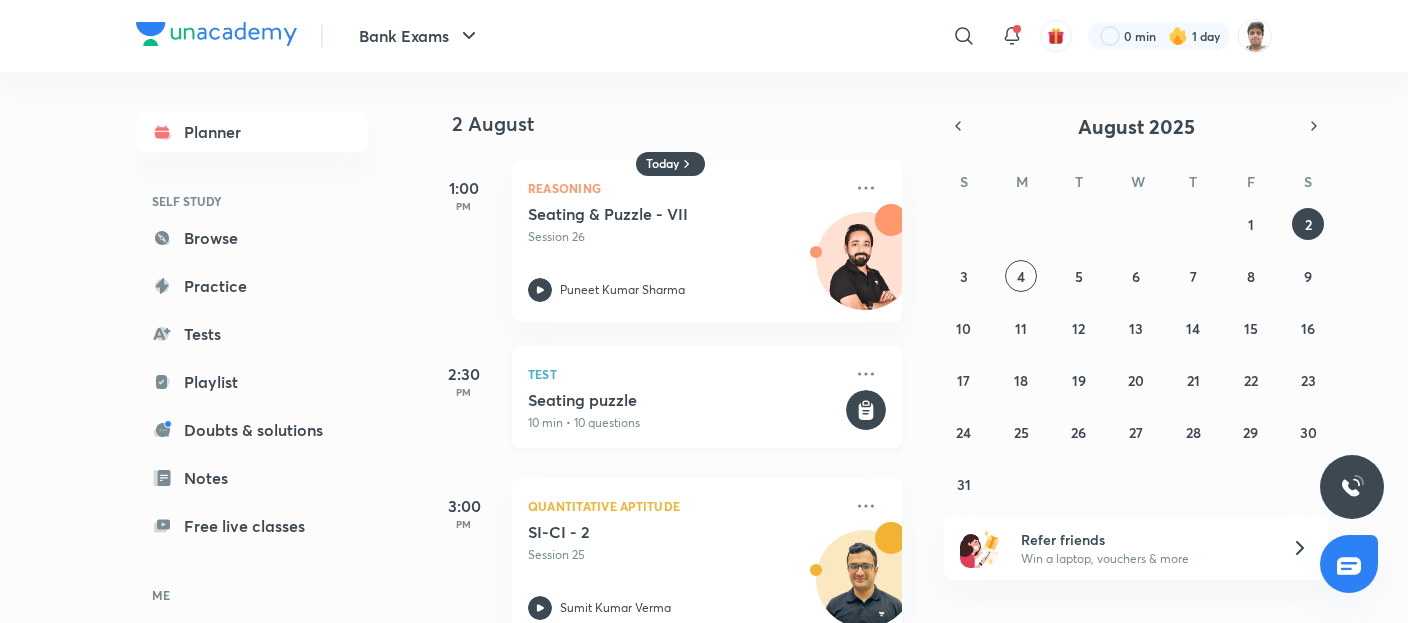 click on "Seating puzzle" at bounding box center (685, 400) 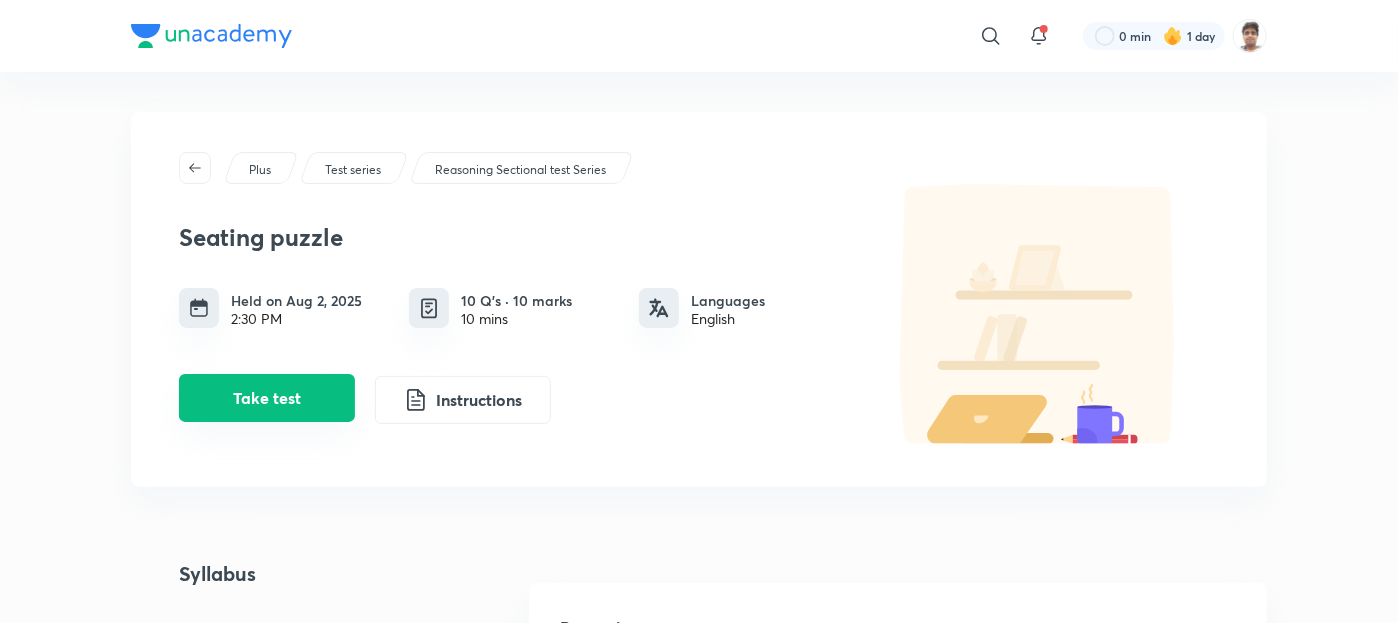 click on "Take test" at bounding box center [267, 398] 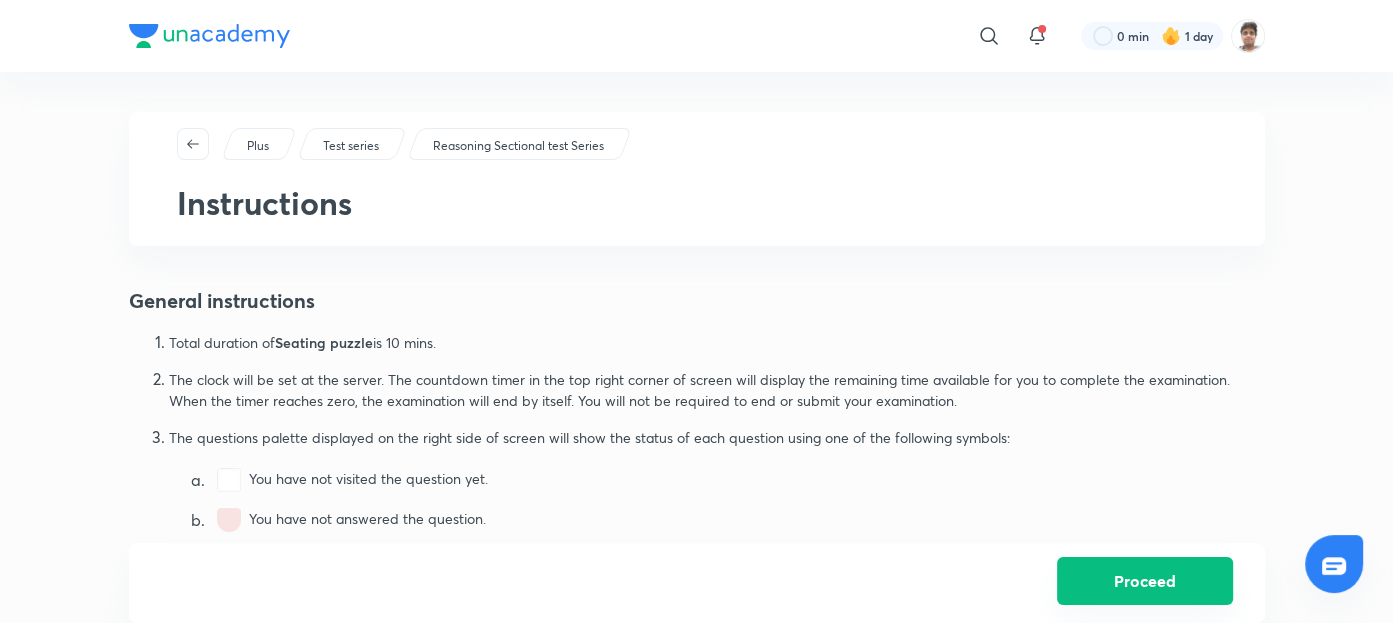 click on "Proceed" at bounding box center [1145, 581] 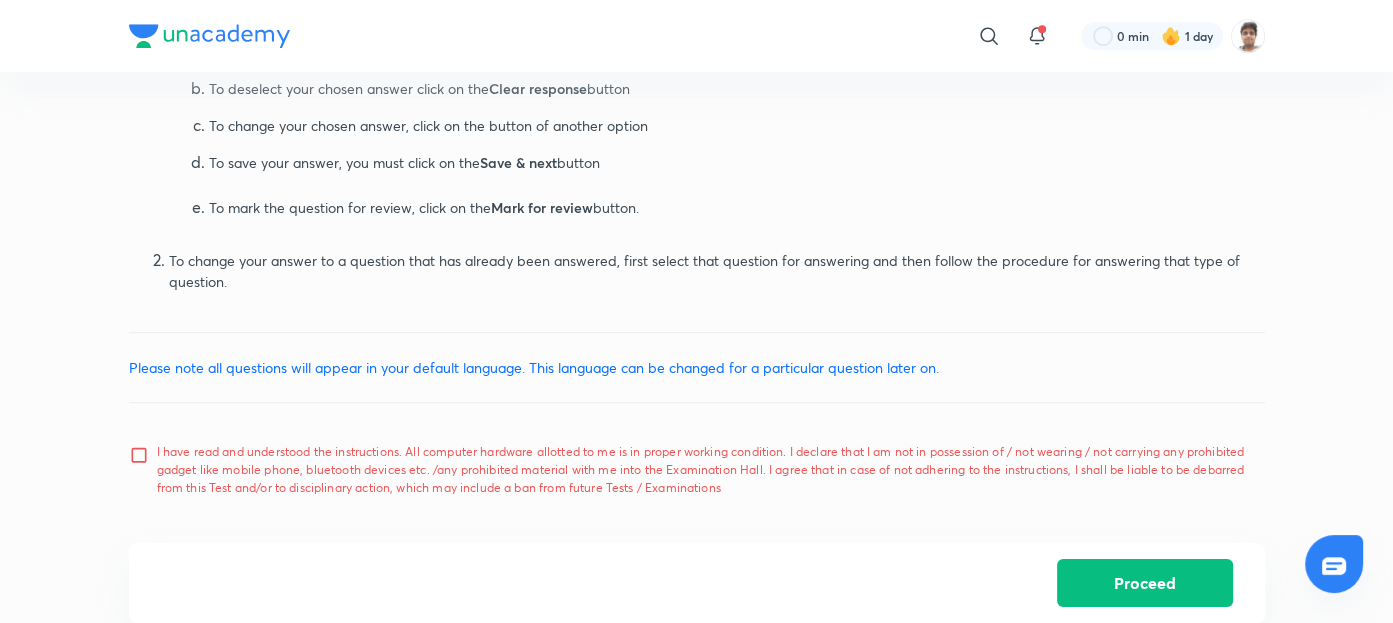 scroll, scrollTop: 1058, scrollLeft: 0, axis: vertical 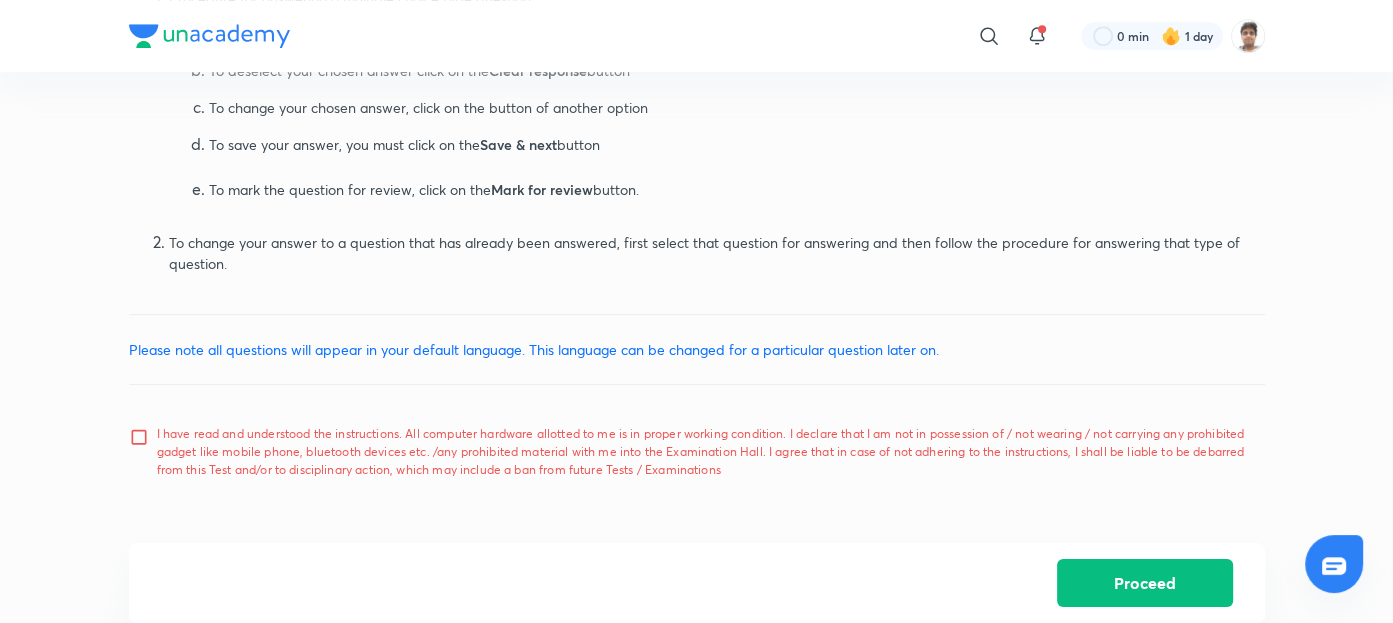 click on "I have read and understood the instructions. All computer hardware allotted to me is in proper working condition. I declare that I am not in possession of / not wearing / not carrying any prohibited gadget like mobile phone, bluetooth devices etc. /any prohibited material with me into the Examination Hall. I agree that in case of not adhering to the instructions, I shall be liable to be debarred from this Test and/or to disciplinary action, which may include a ban from future Tests / Examinations" at bounding box center (703, 452) 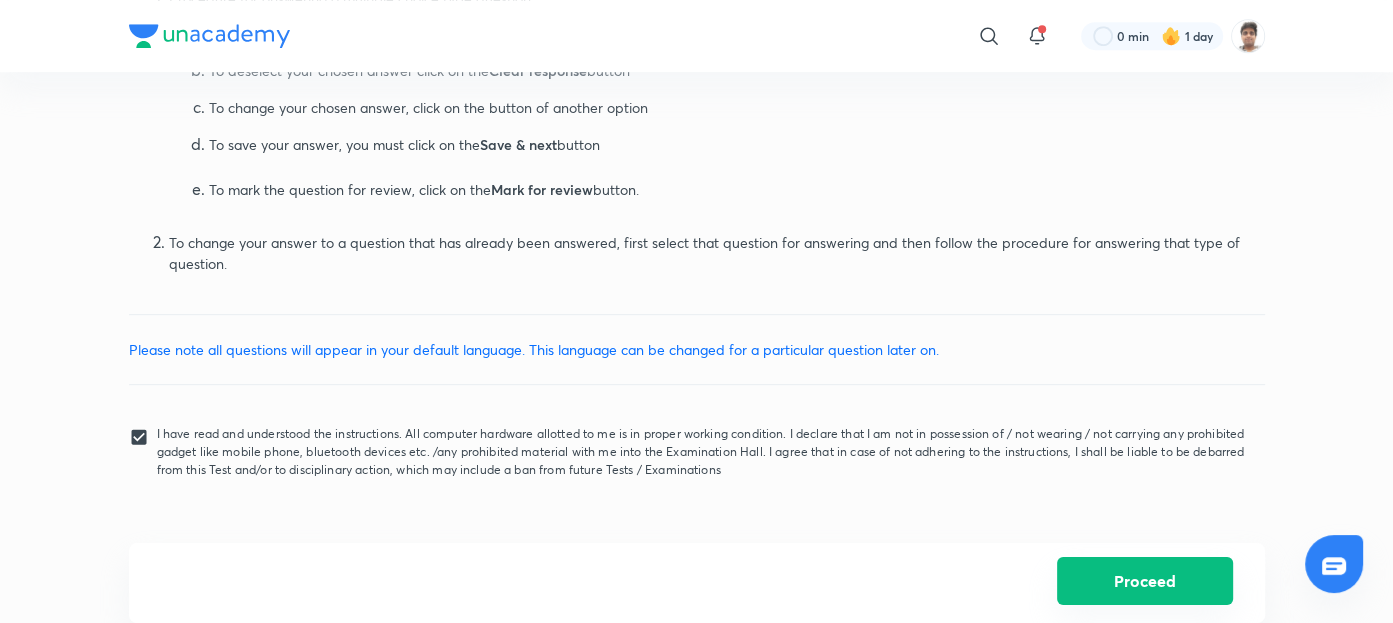 click on "Proceed" at bounding box center (1145, 581) 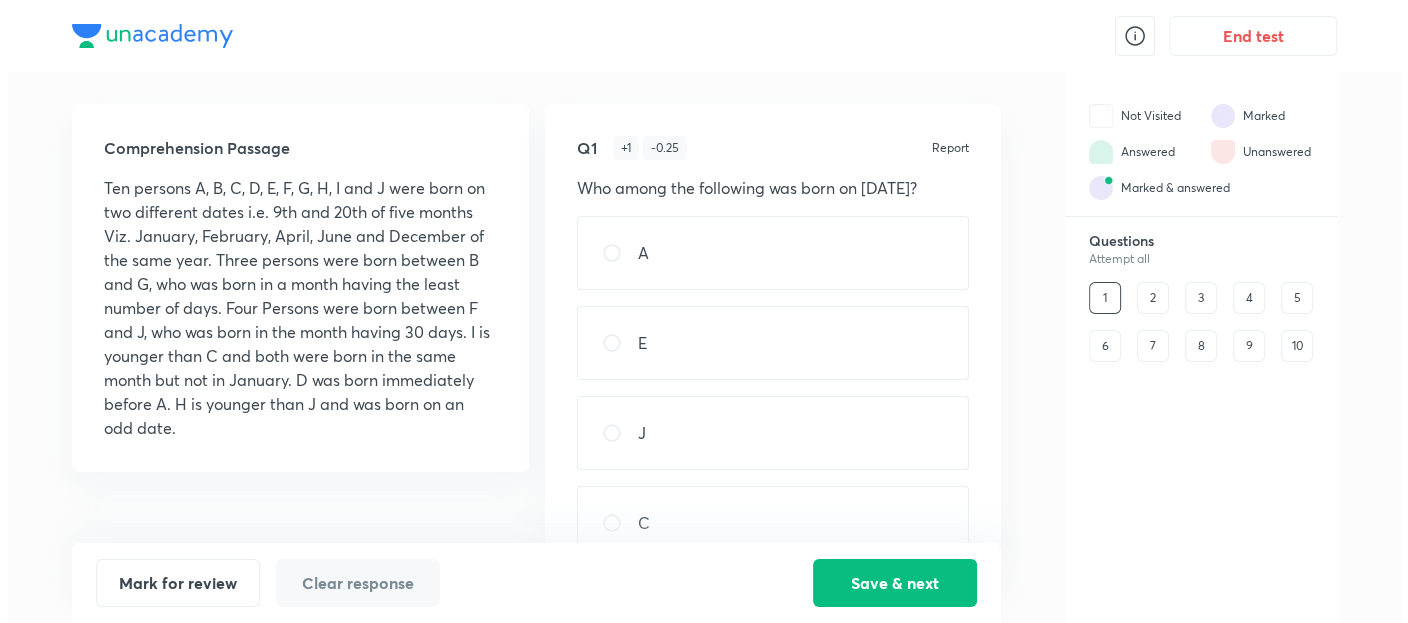 scroll, scrollTop: 0, scrollLeft: 0, axis: both 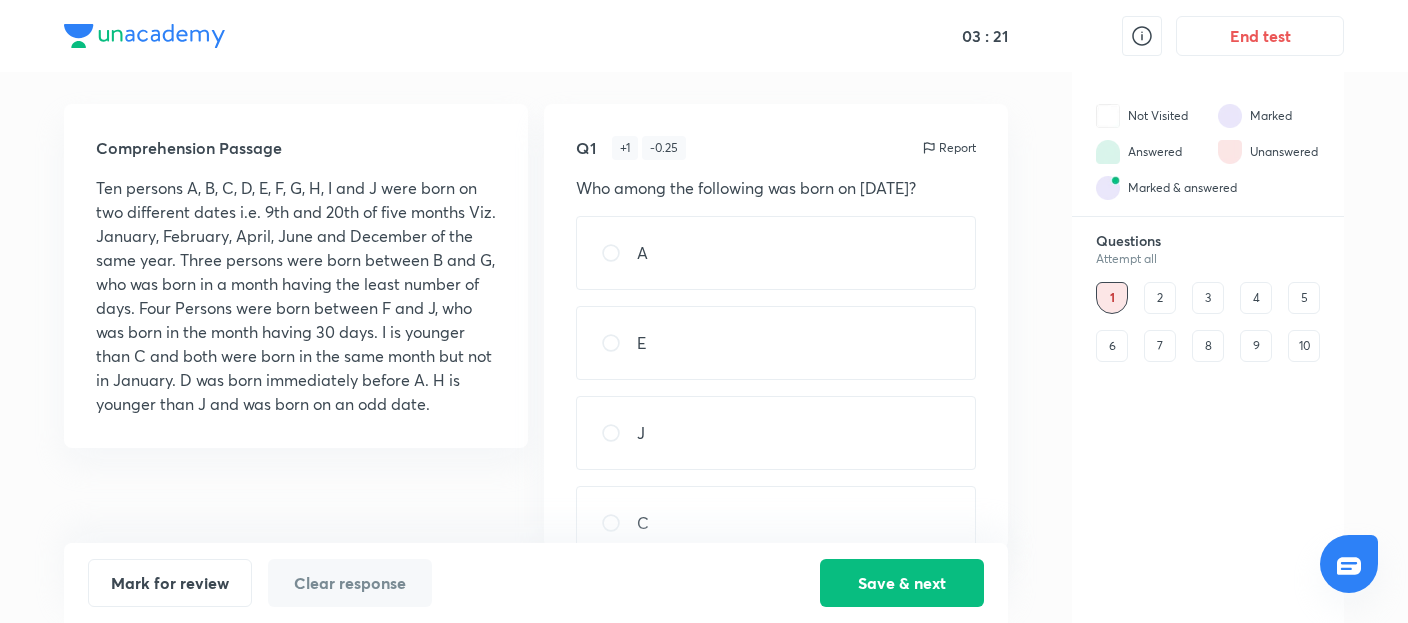 click on "Q1 + 1 - 0.25 Report Who among the following was born on [DATE]? A E J C None of these" at bounding box center [776, 326] 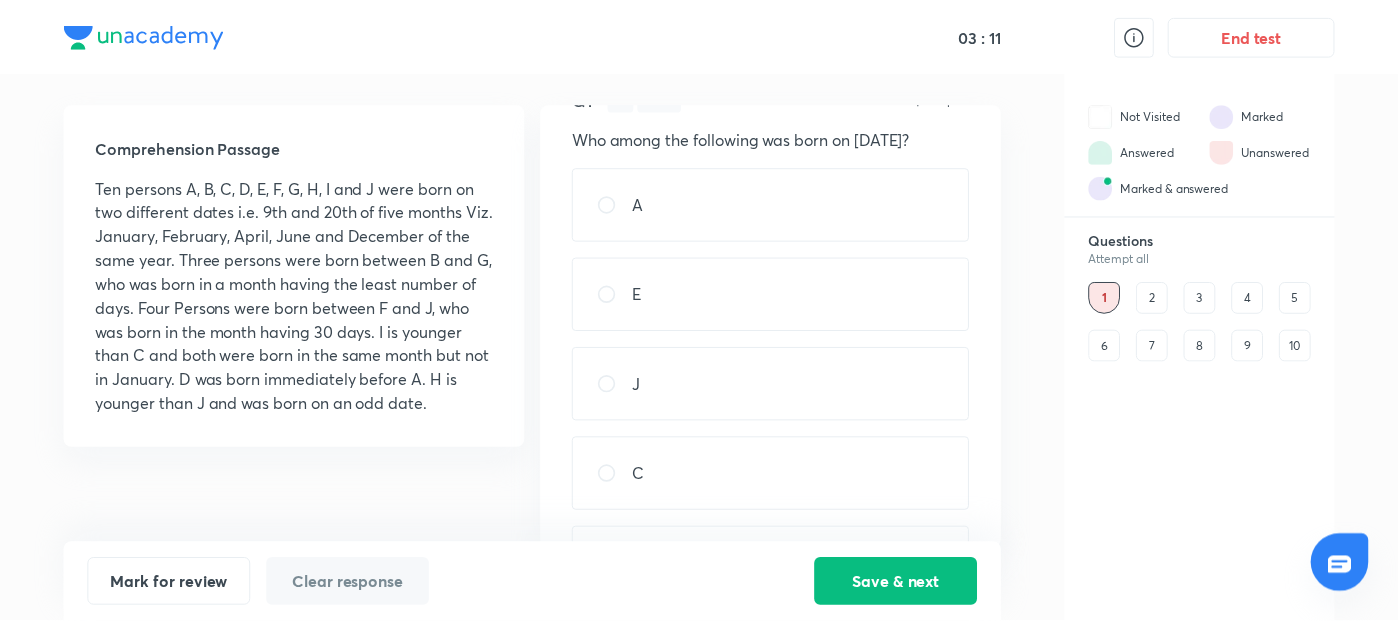 scroll, scrollTop: 10, scrollLeft: 0, axis: vertical 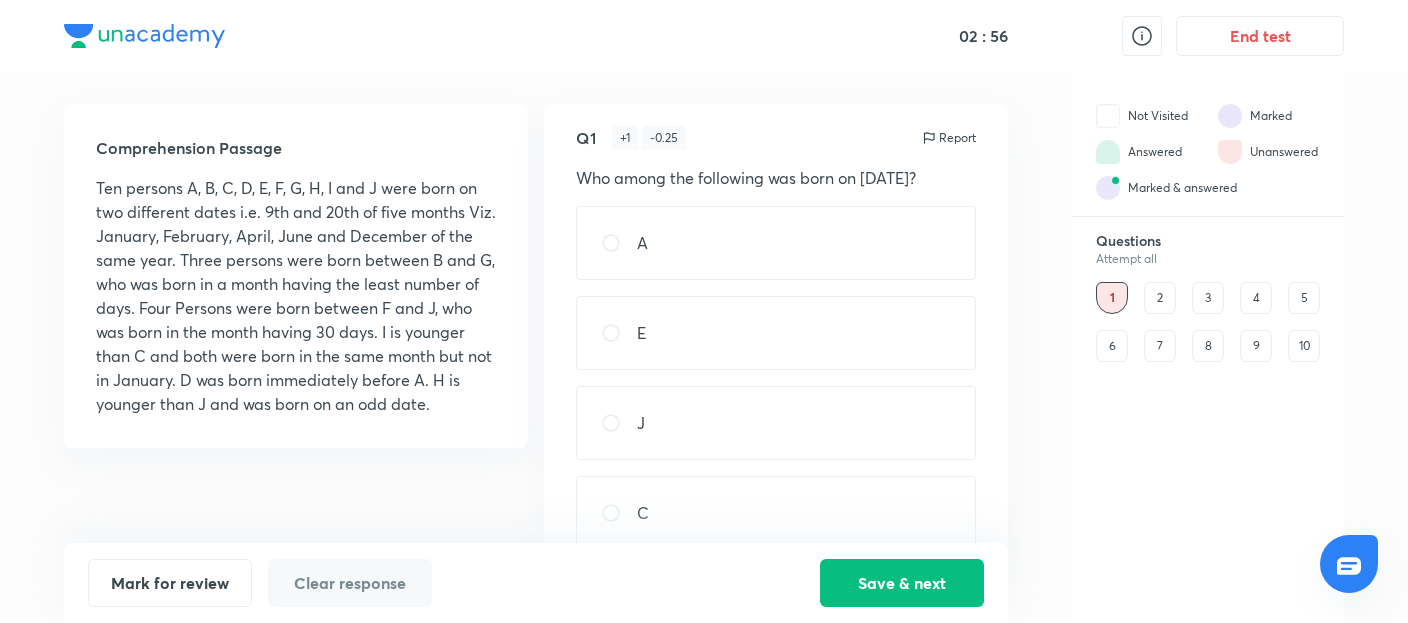 click on "6" at bounding box center (1112, 346) 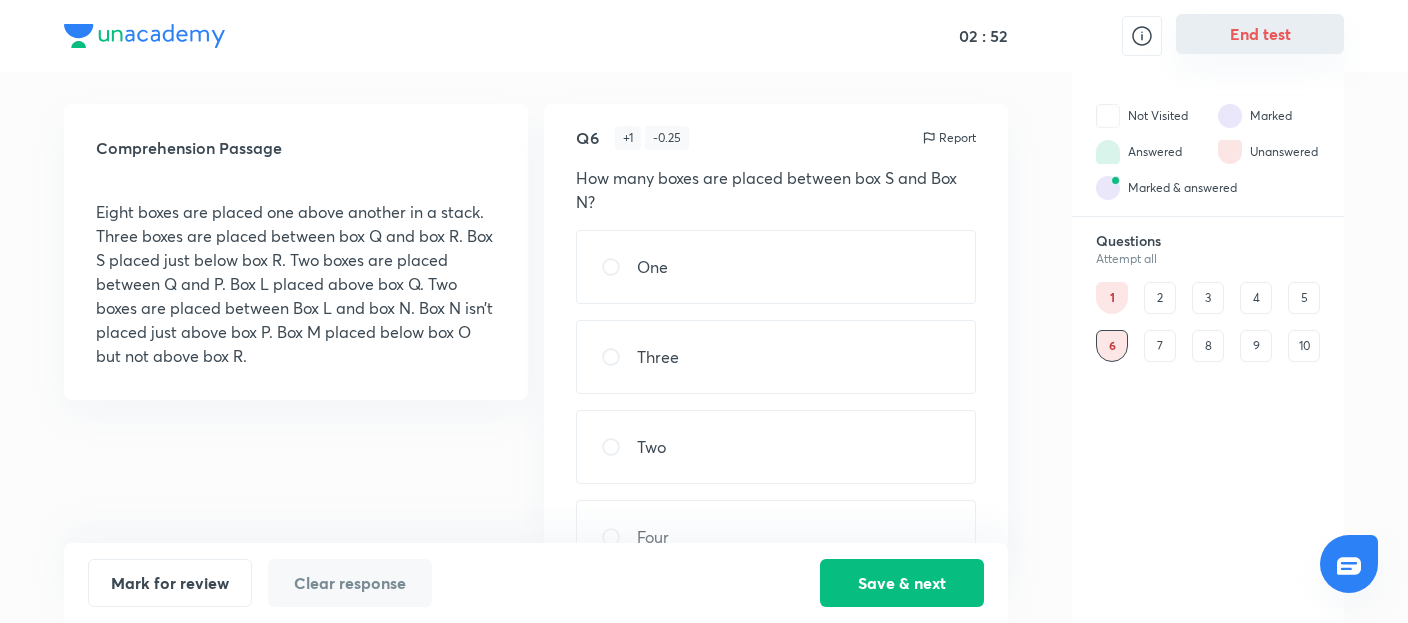 click on "End test" at bounding box center [1260, 34] 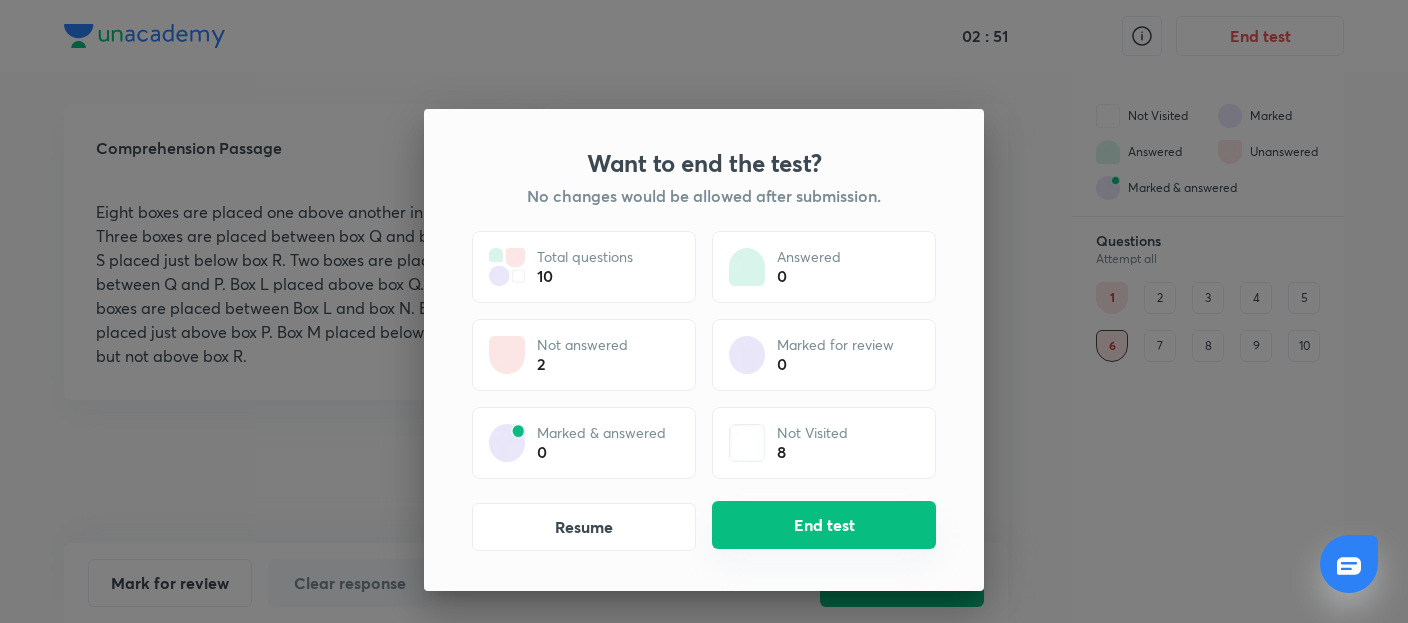 click on "End test" at bounding box center [824, 525] 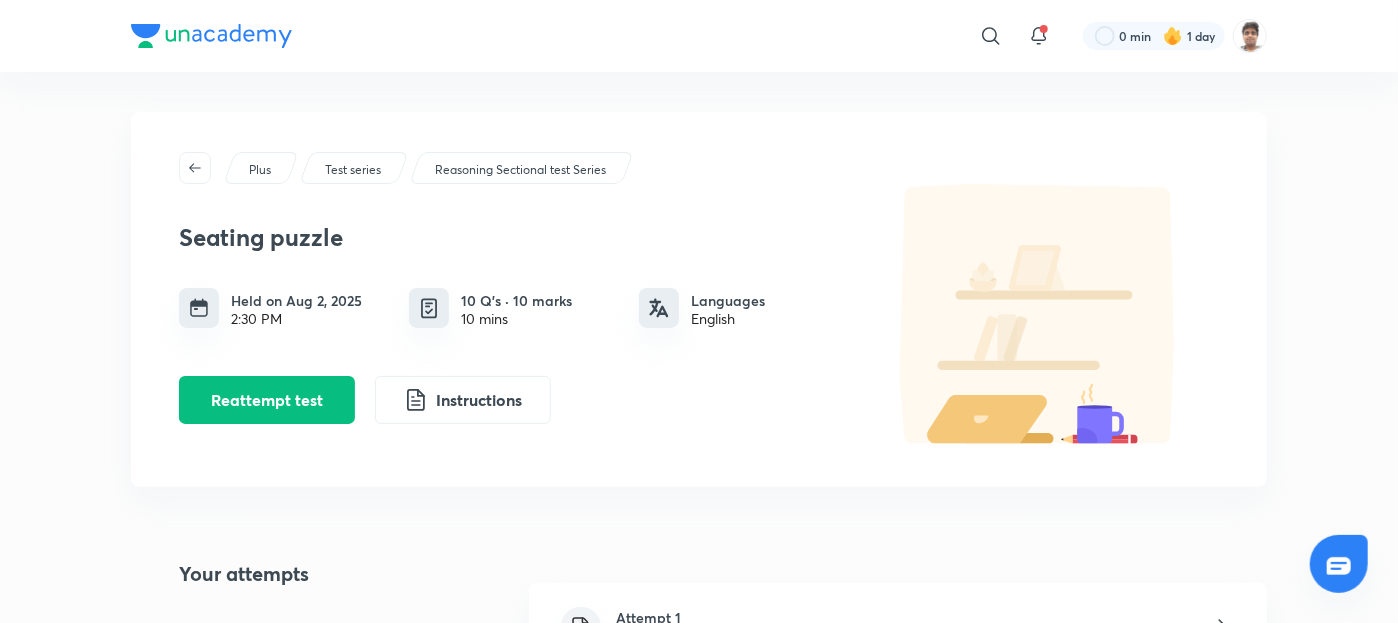 click on "Plus Test series Reasoning Sectional test Series Seating puzzle Held on [DATE] [TIME] 10 Q’s · 10 marks 10 mins Languages English Reattempt test Instructions Your attempts Attempt 1 [DATE], [TIME] Syllabus Reasoning Puzzles" at bounding box center (699, 526) 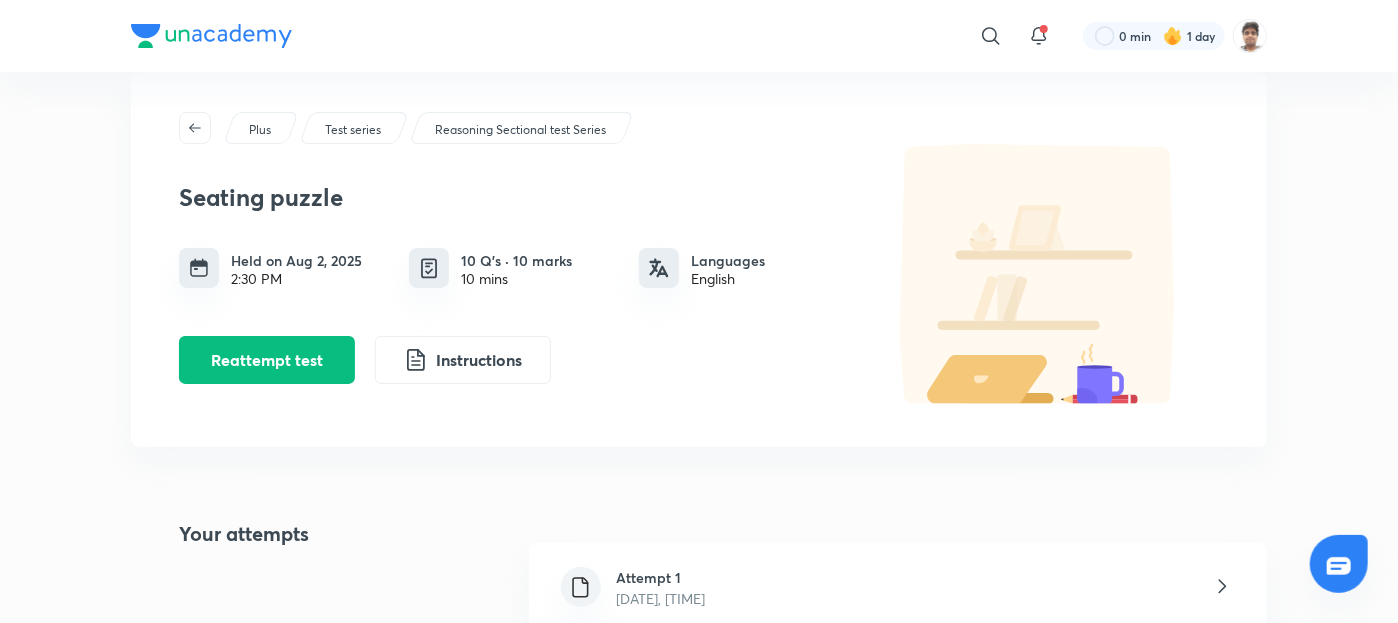 scroll, scrollTop: 80, scrollLeft: 0, axis: vertical 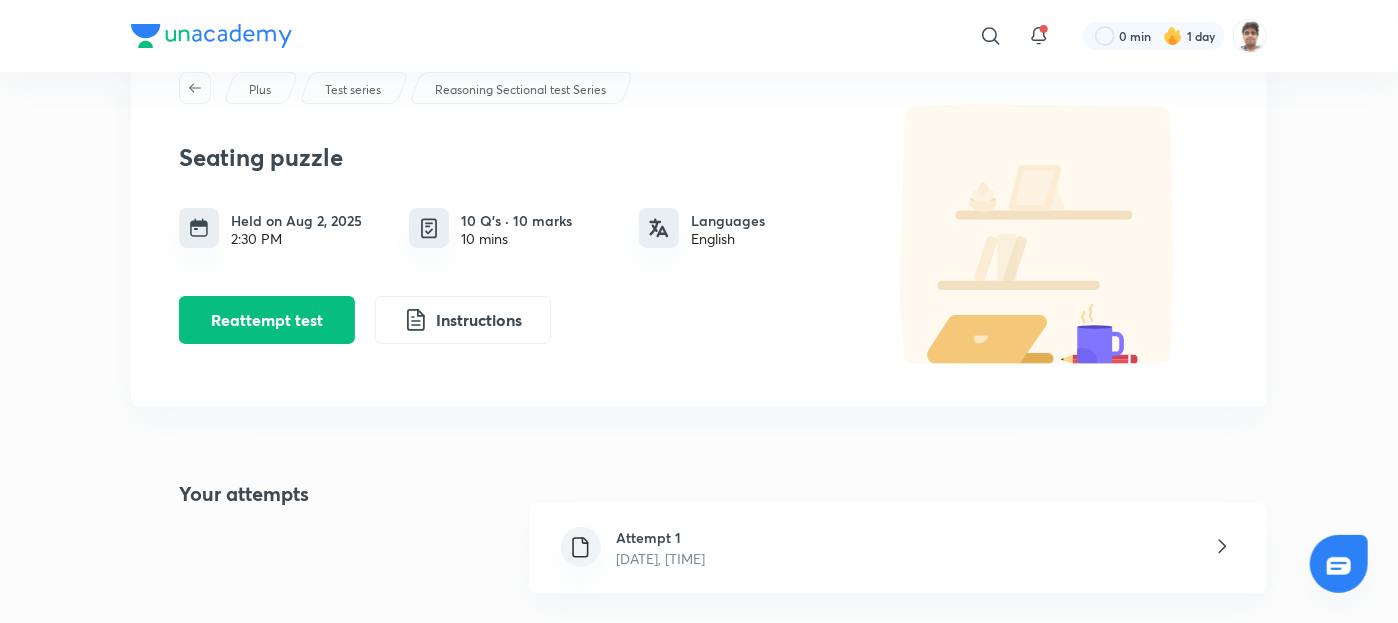 click on "Attempt 1 [DATE], [TIME]" at bounding box center [898, 548] 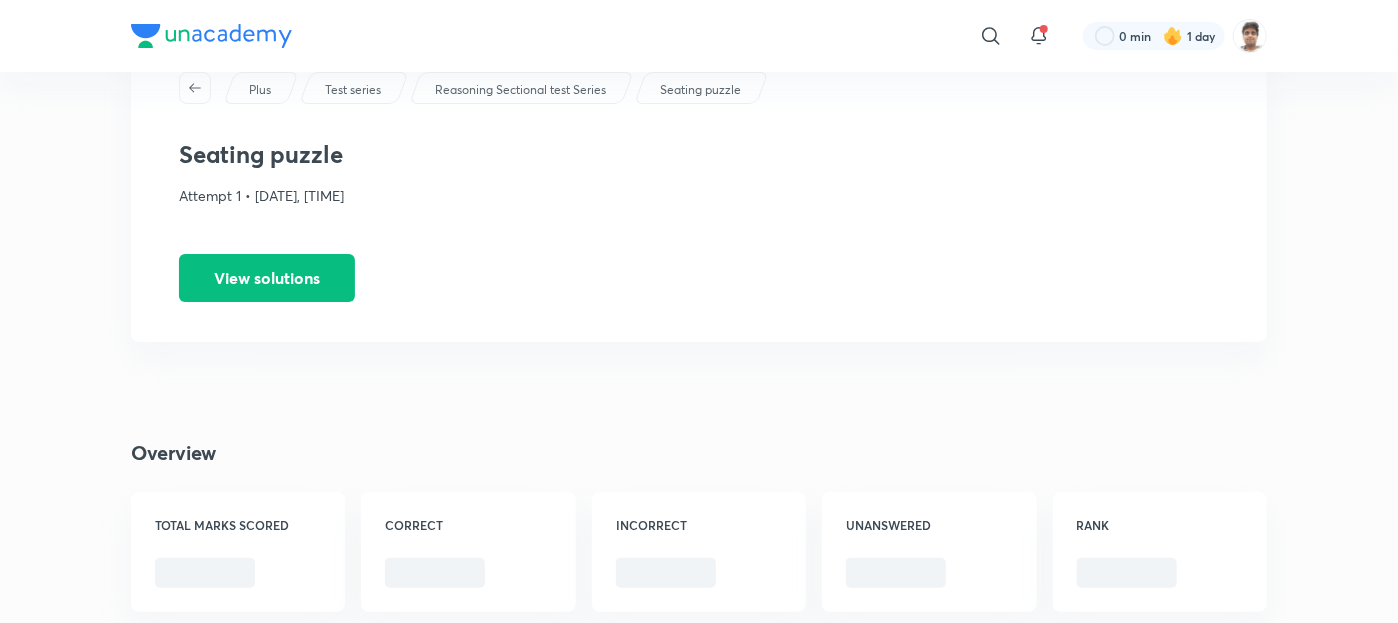 scroll, scrollTop: 0, scrollLeft: 0, axis: both 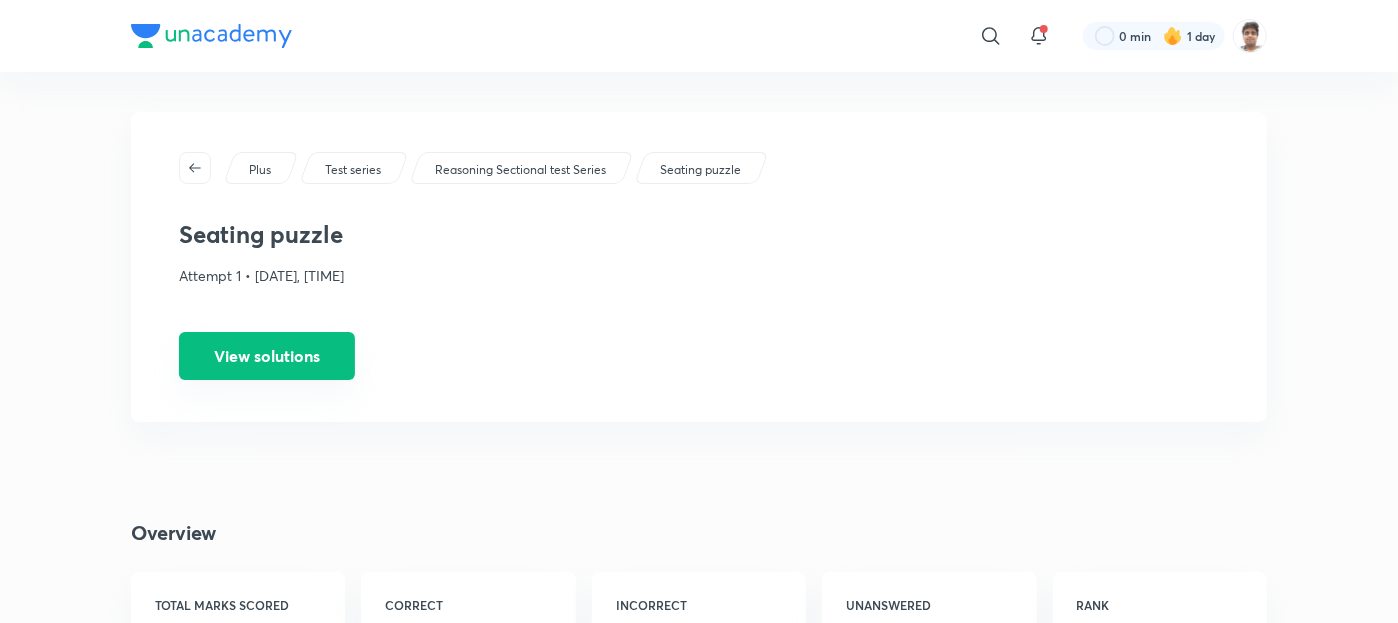 click on "View solutions" at bounding box center [267, 356] 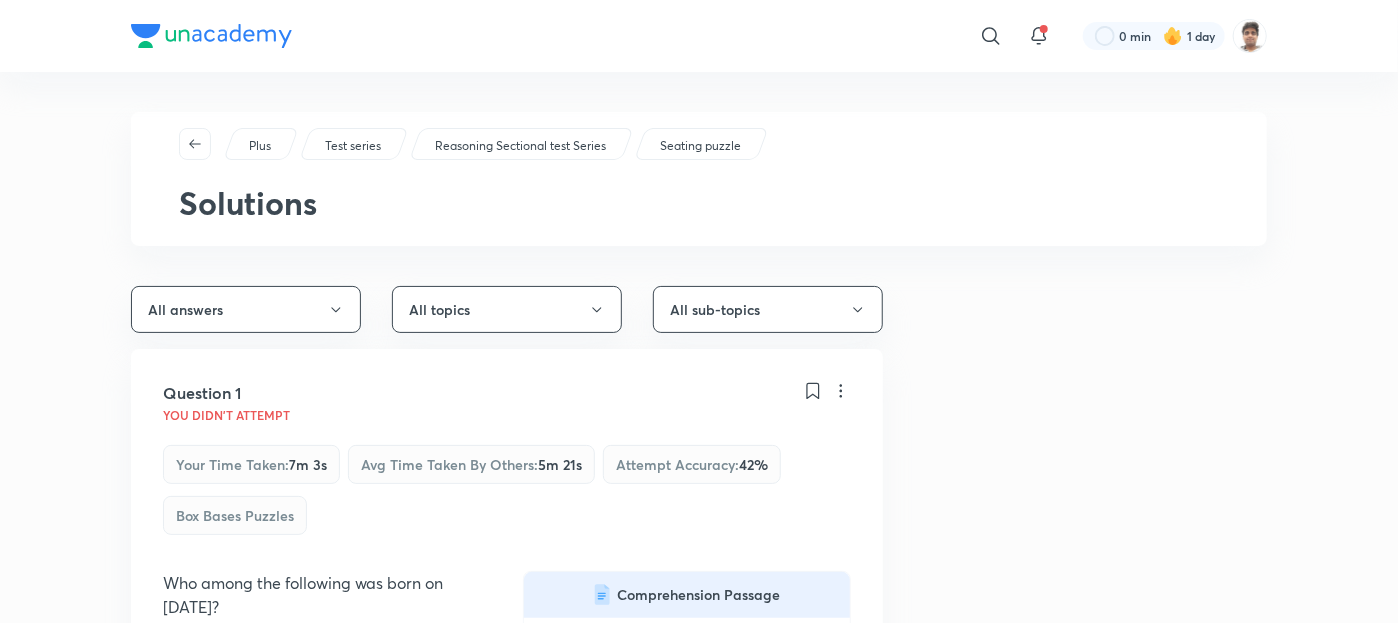 click on "​ 0 min 1 day Plus Test series Reasoning Sectional test Series Seating puzzle Solutions All answers All topics All sub-topics Question 1 You didn't Attempt Your time taken :  7m 3s Avg time taken by others :  5m 21s Attempt accuracy :  42 % Box Bases Puzzles Who among the following was born on [DATE]? Comprehension Passage Ten persons A, B, C, D, E, F, G, H, I and J were born on two different dates i.e. [DATE] and [DATE] of five months Viz. January, February, April, June and December of the same year. Three persons were born between B and G, who was born in a month having the least number of days. Four Persons were born between F and J, who was born in the month having 30 days. I is younger than C and both were born in the same month but not in January. D was born immediately before A. H is younger than J and was born on an odd date. A E Correct answer J C None of these Solution View Question 2 You didn't Attempt Your time taken :  0s Avg time taken by others :  3s Attempt accuracy :  80 % C Correct answer I" at bounding box center (699, 5702) 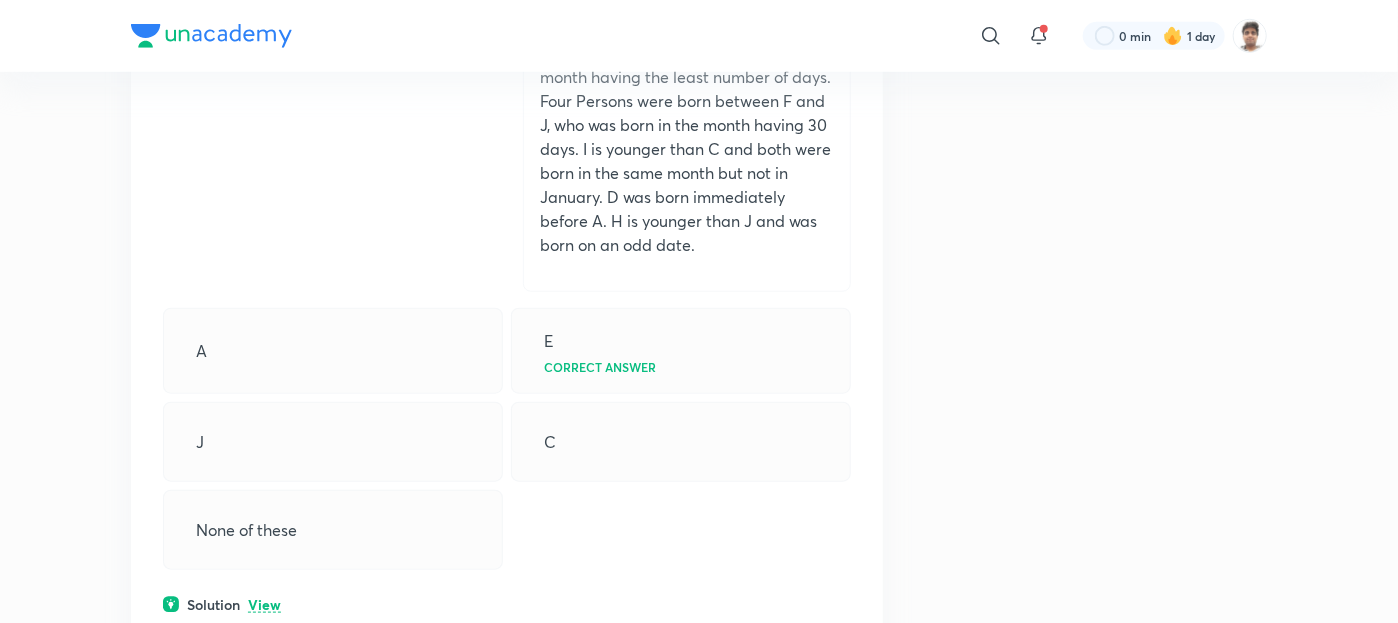 scroll, scrollTop: 920, scrollLeft: 0, axis: vertical 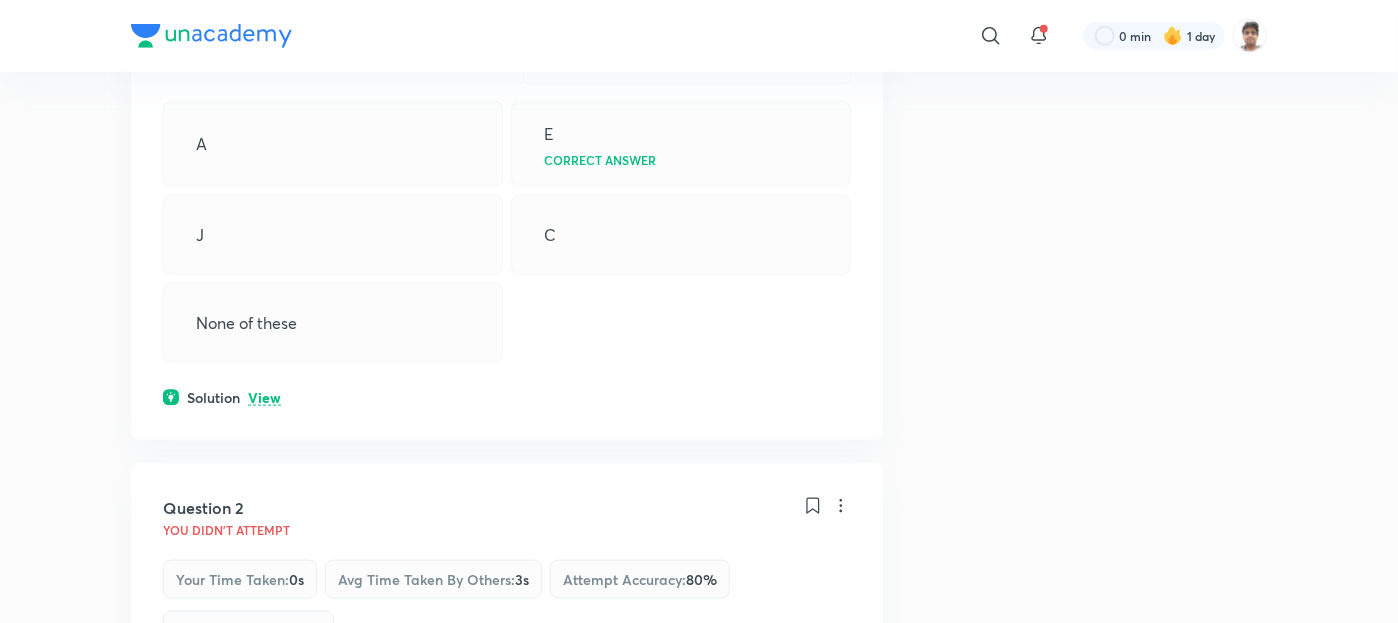 click on "View" at bounding box center [264, 398] 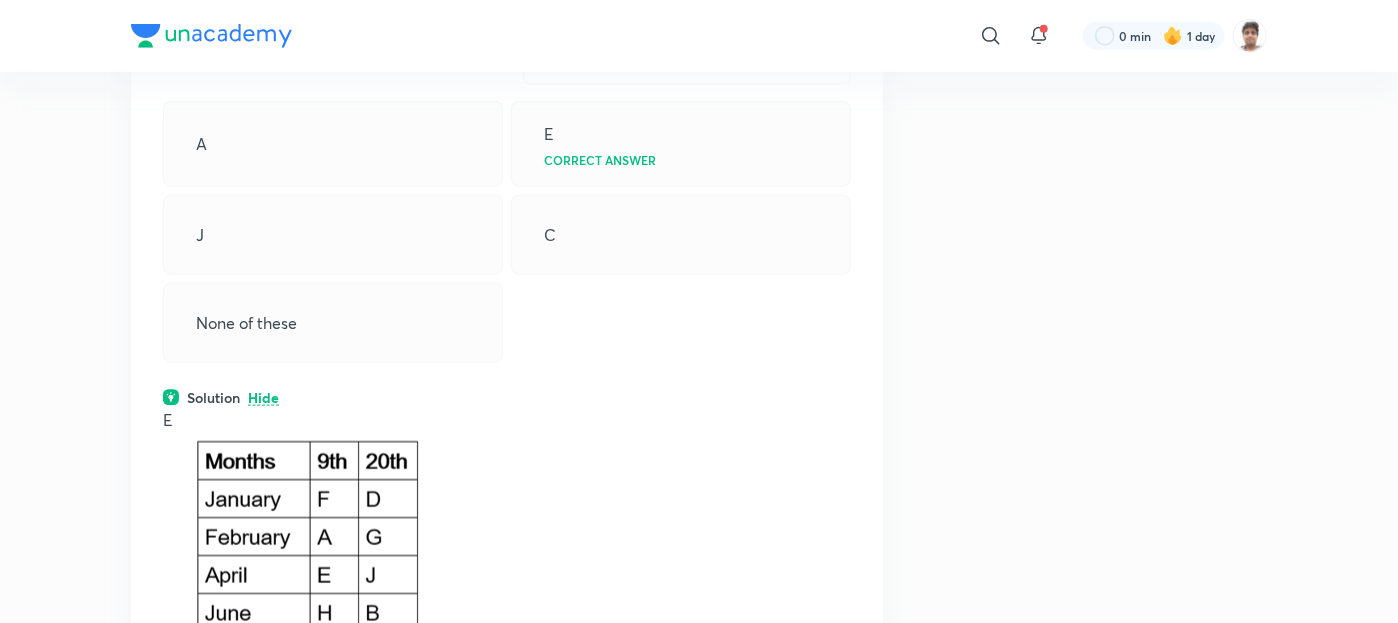 click at bounding box center [309, 571] 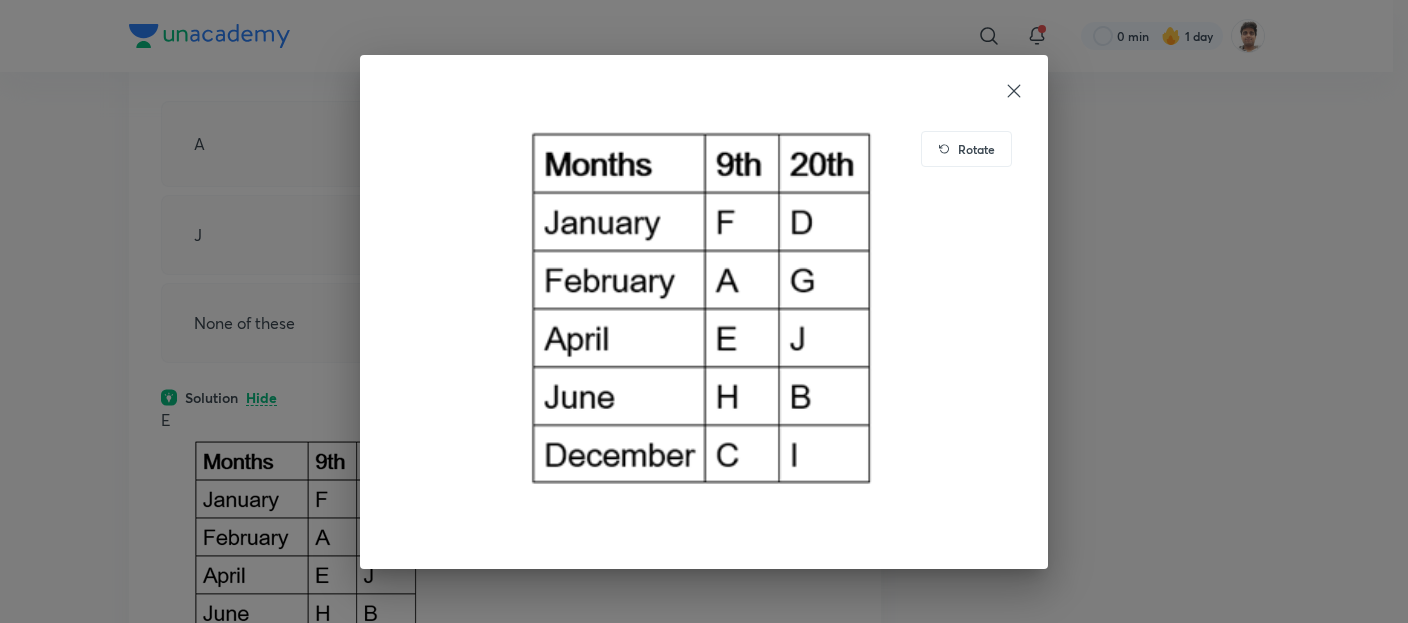 click on "Rotate" at bounding box center [976, 149] 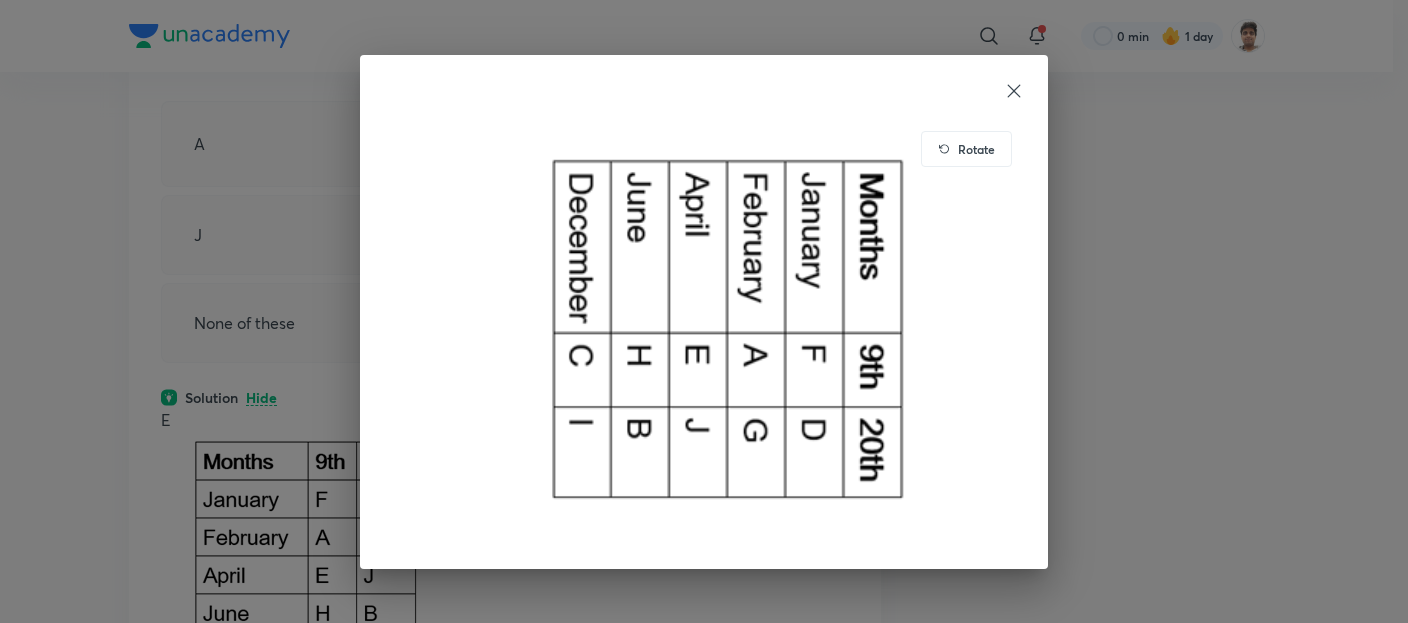 click on "Rotate" at bounding box center (976, 149) 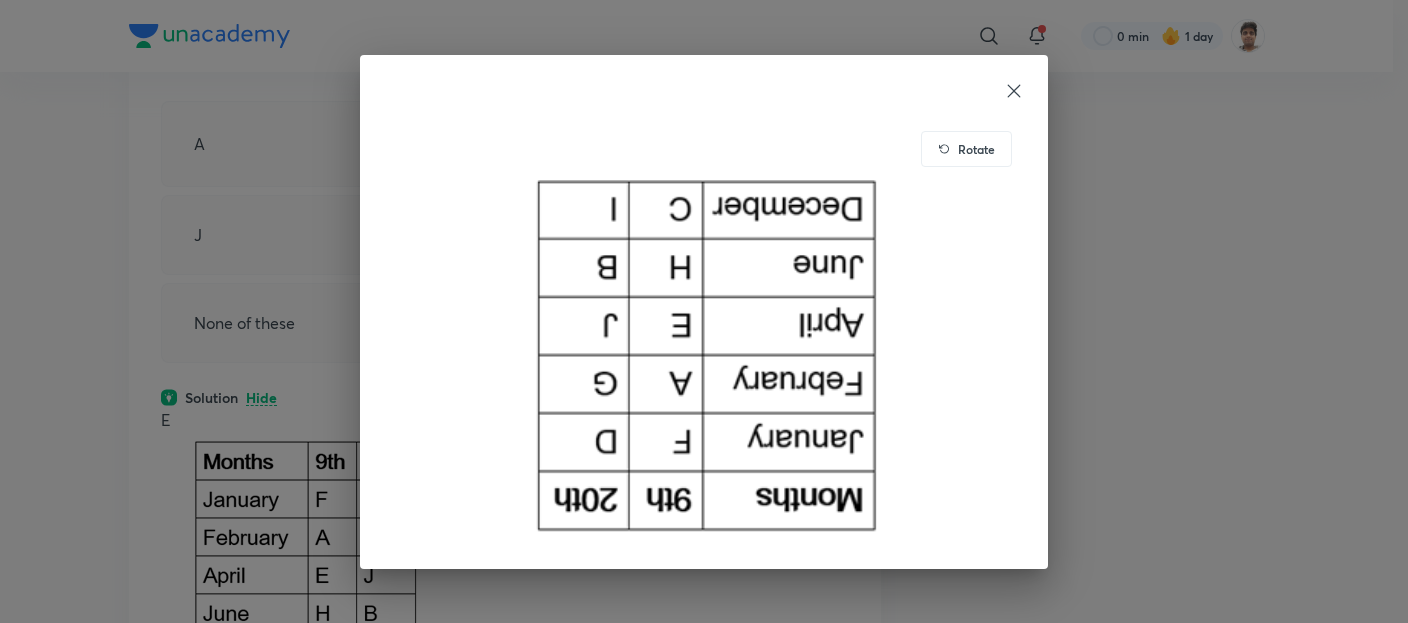 click on "Rotate" at bounding box center (976, 149) 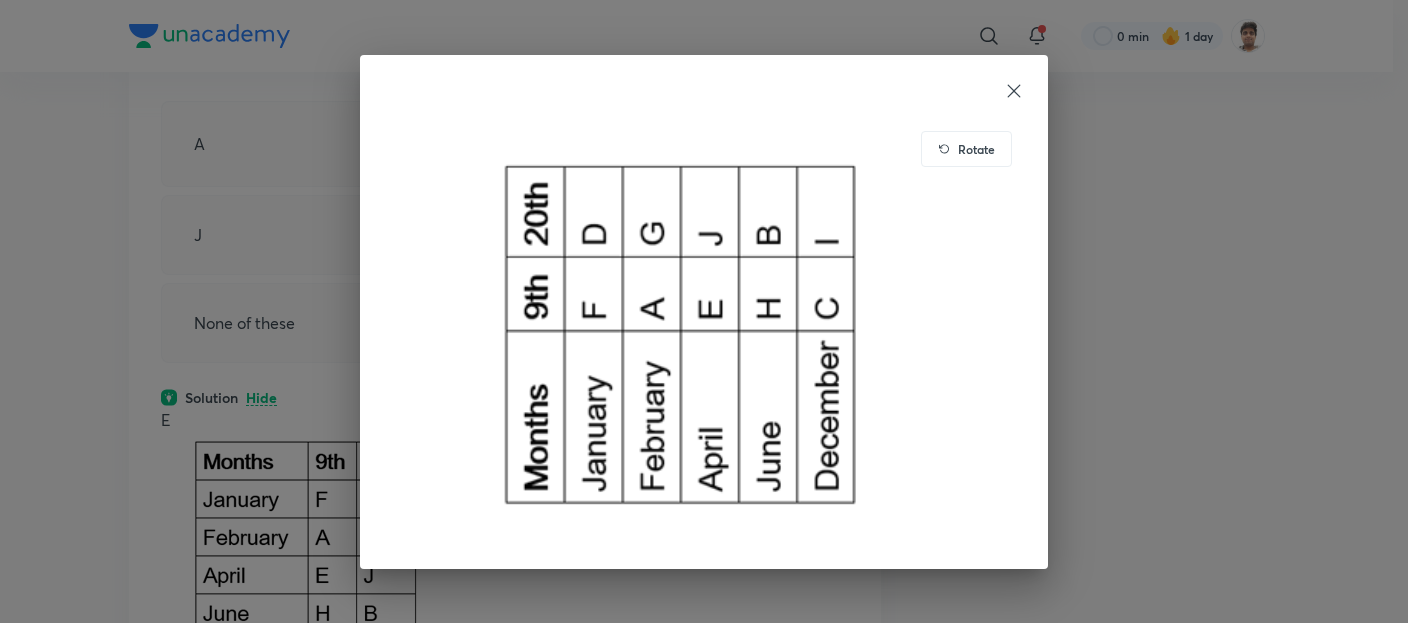click on "Rotate" at bounding box center (966, 149) 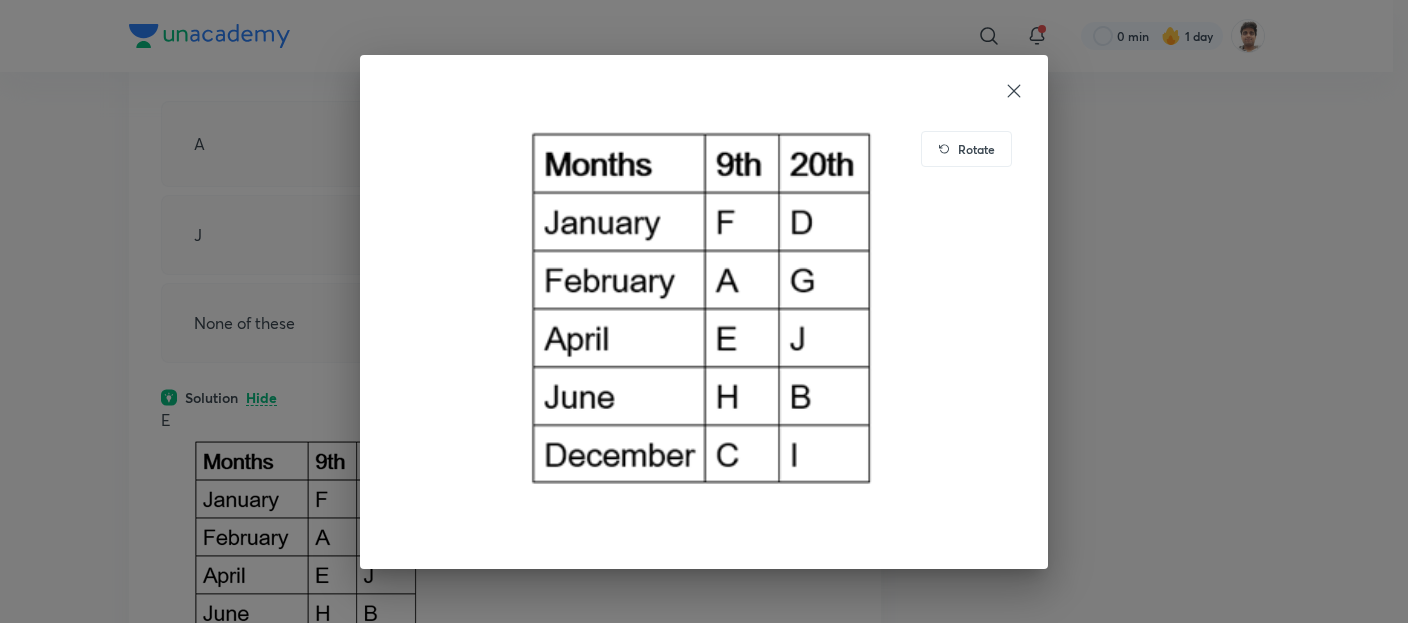 click 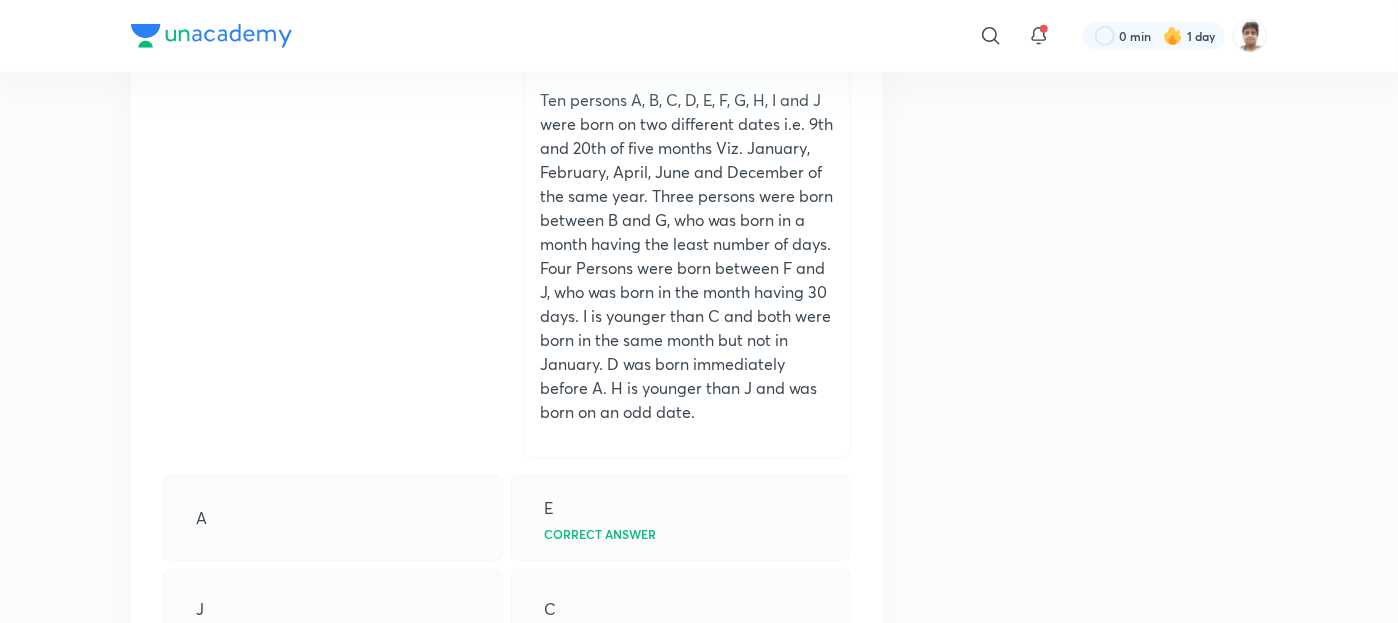 scroll, scrollTop: 520, scrollLeft: 0, axis: vertical 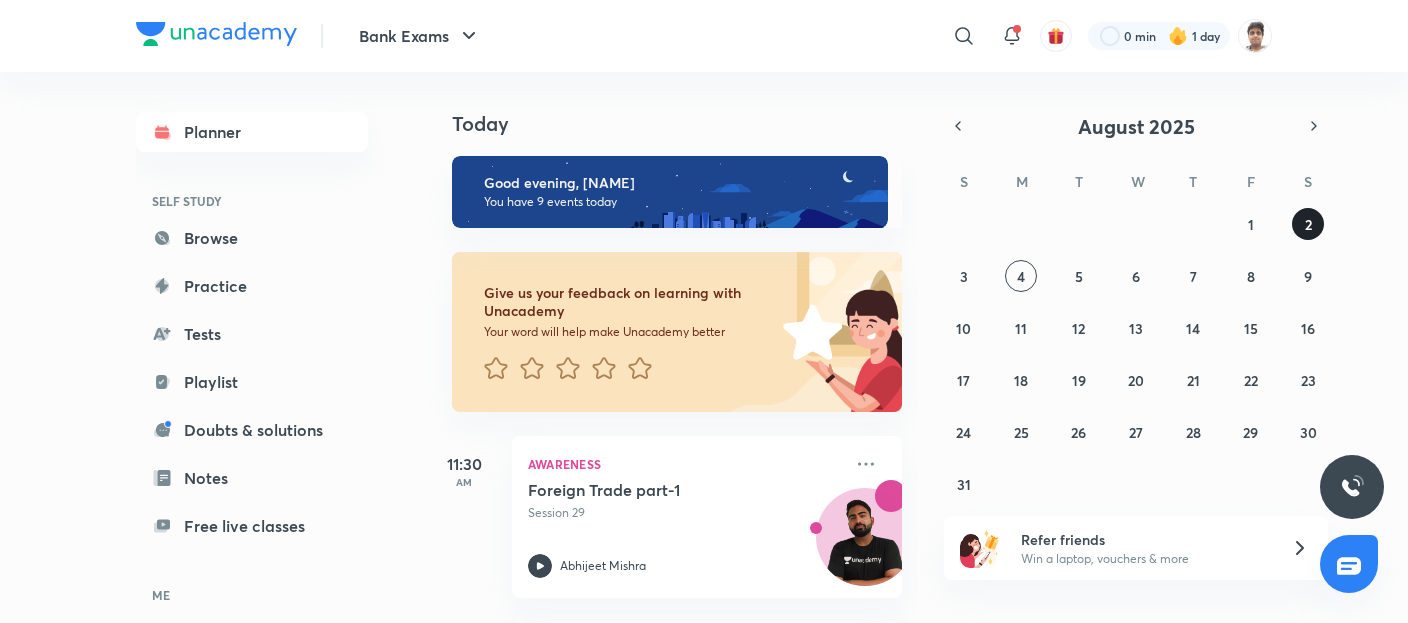 click on "2" at bounding box center [1308, 224] 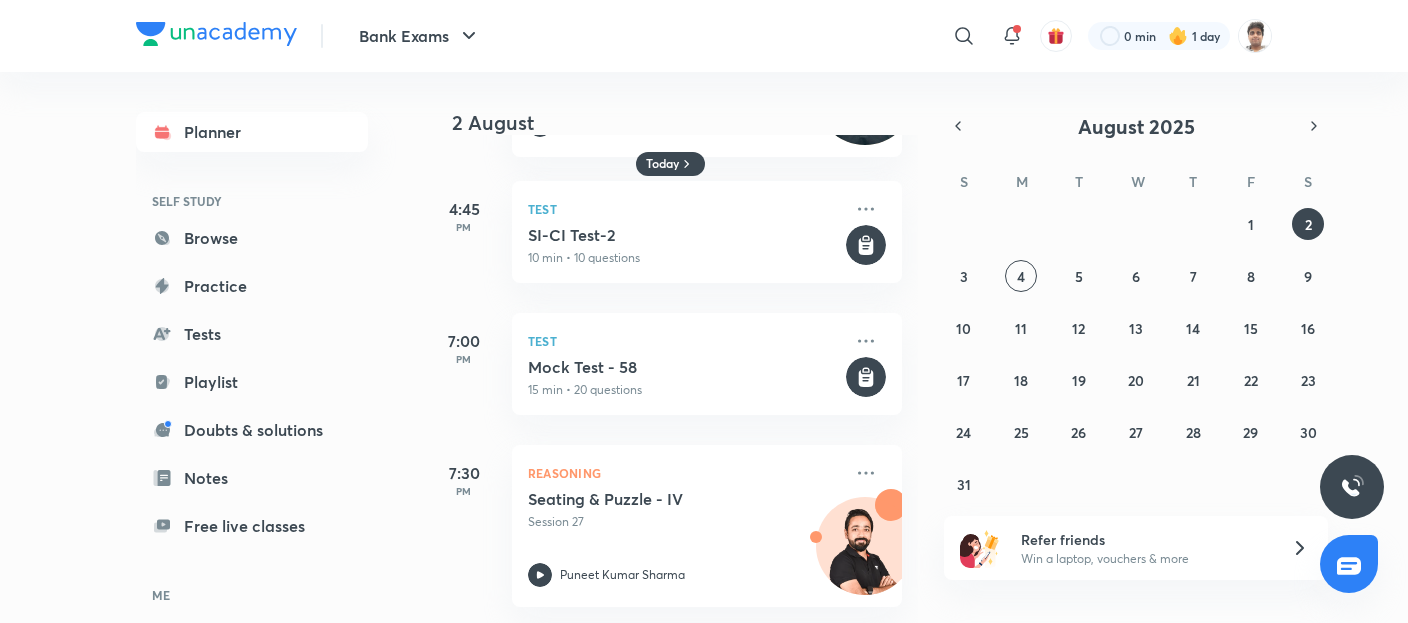 scroll, scrollTop: 498, scrollLeft: 0, axis: vertical 